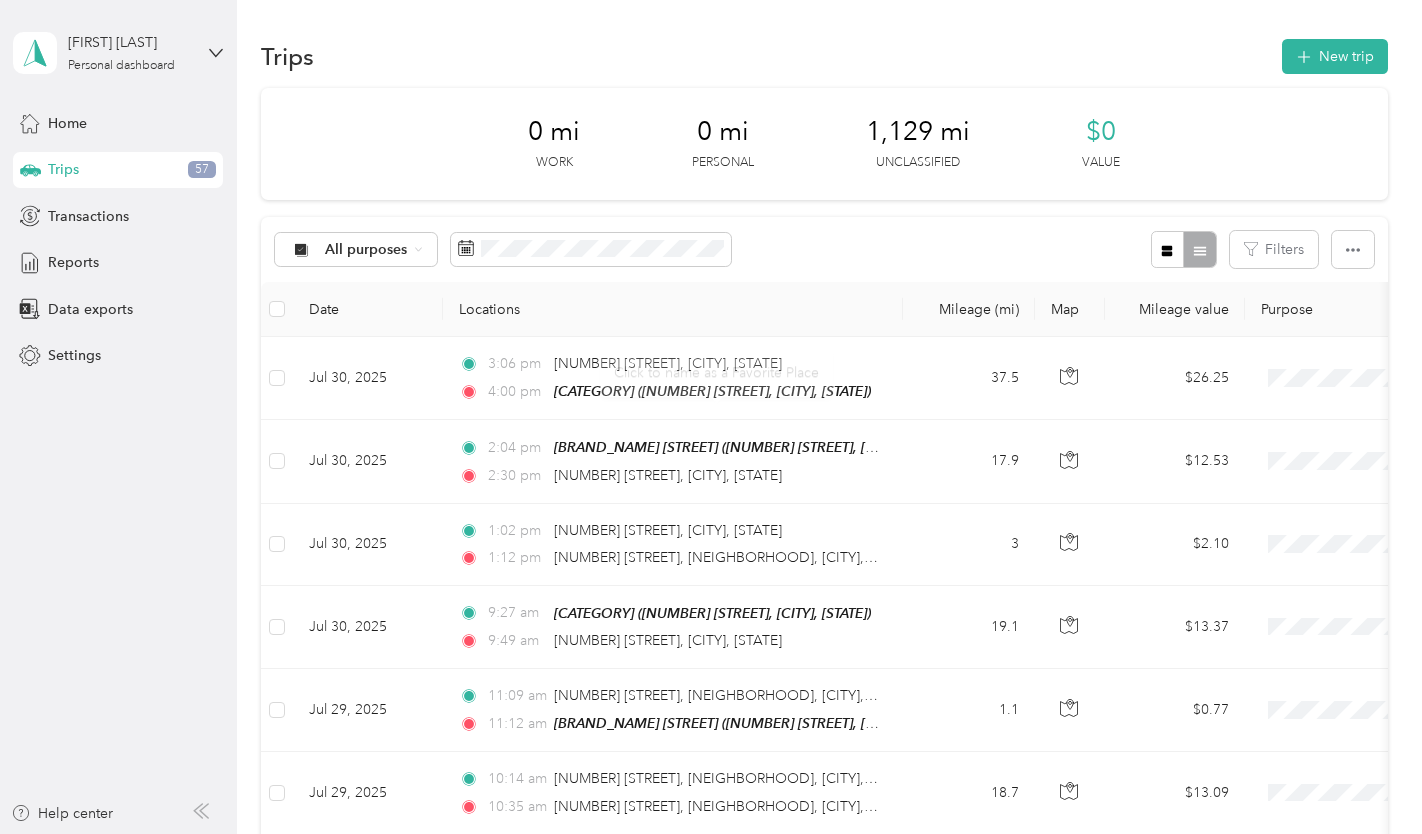 scroll, scrollTop: 0, scrollLeft: 0, axis: both 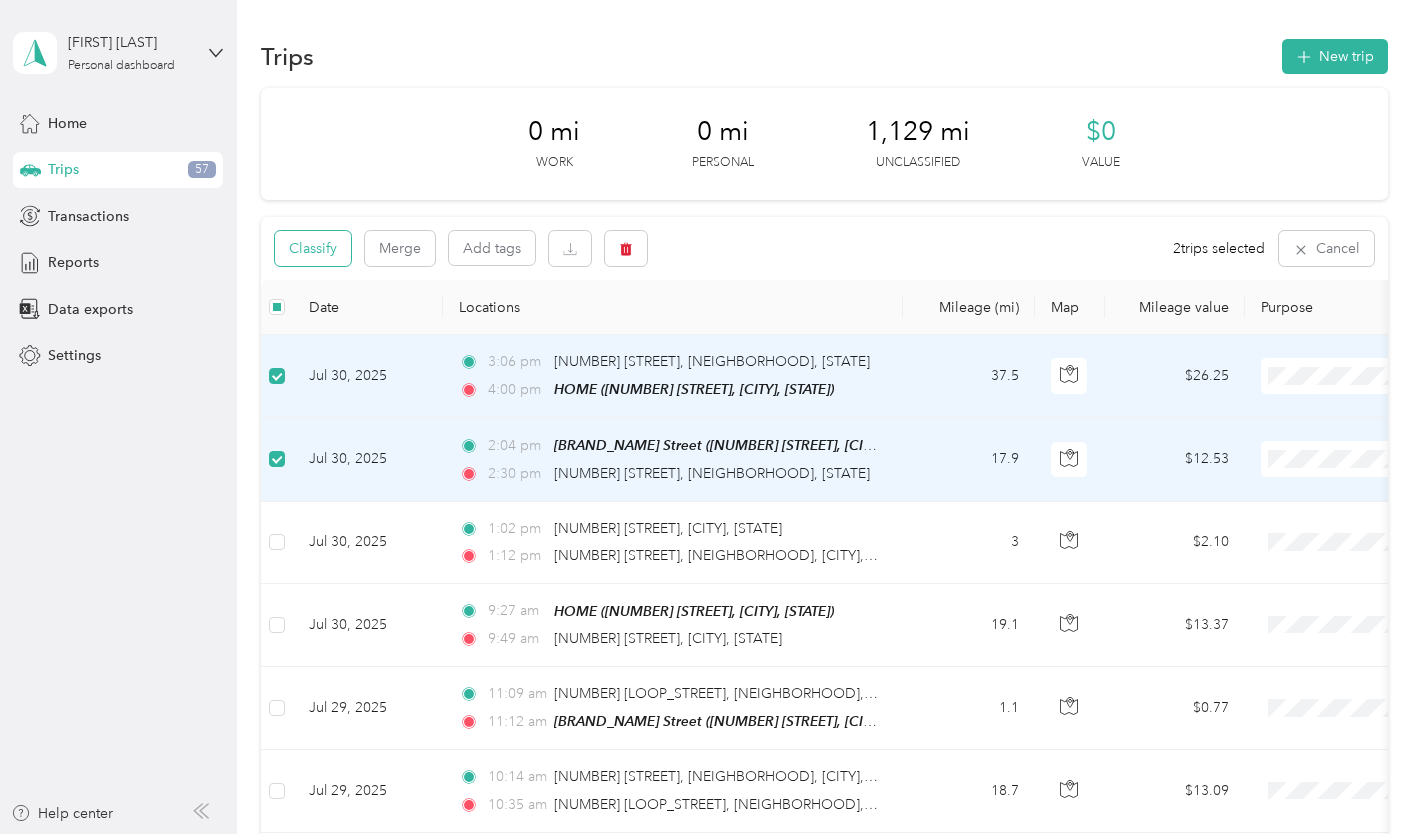 click on "Classify" at bounding box center (313, 248) 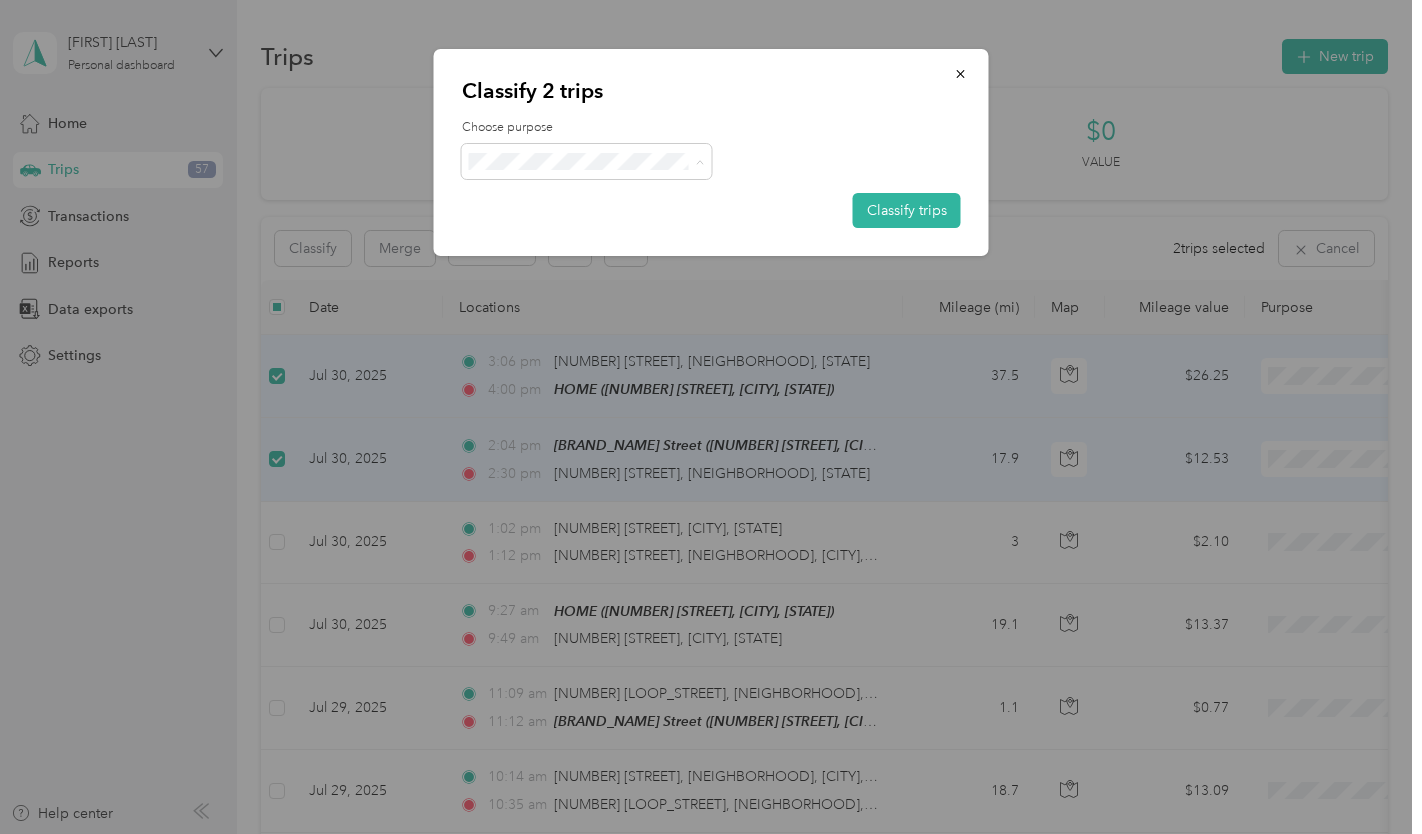 click on "Customer Meeting" at bounding box center [604, 373] 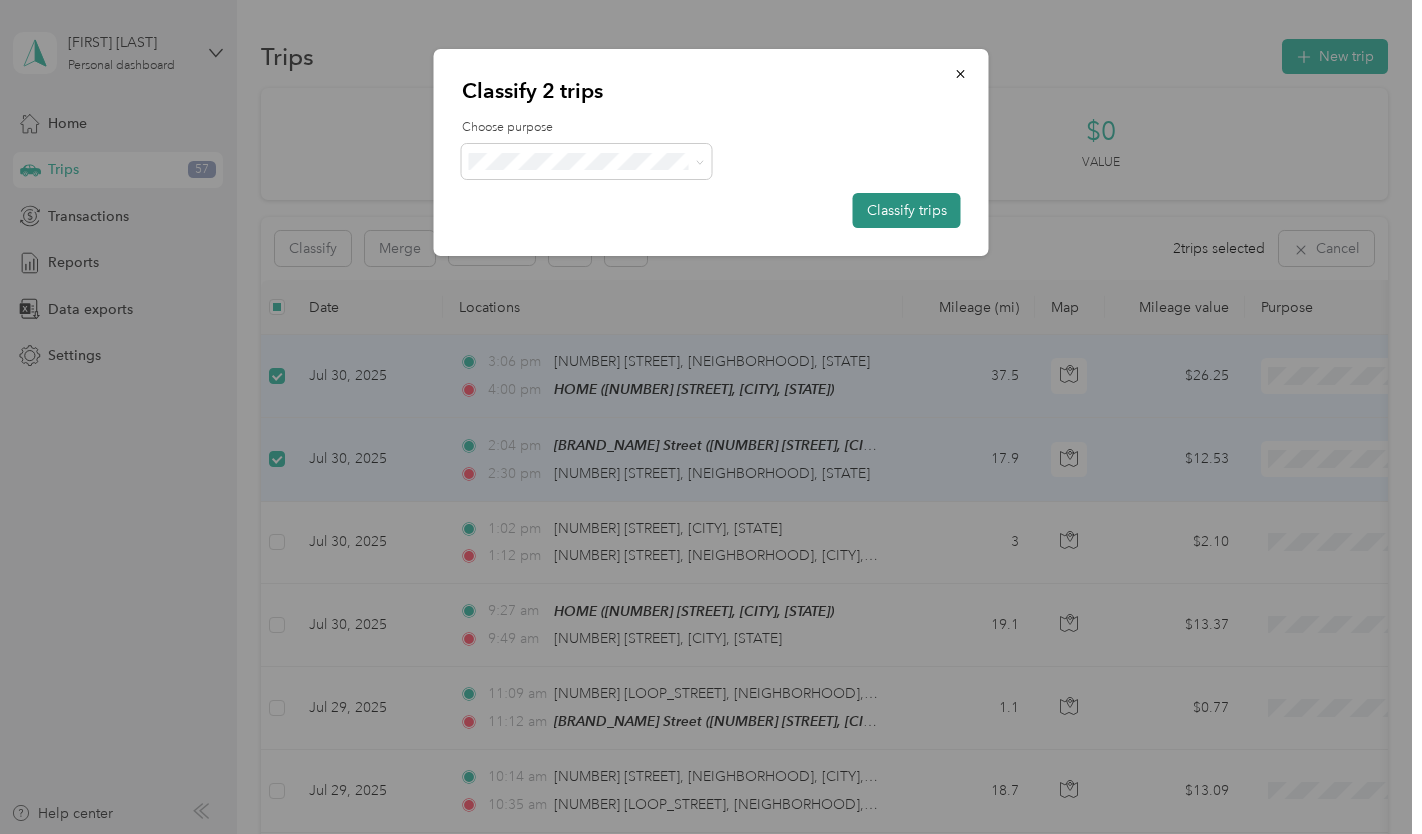 click on "Classify trips" at bounding box center [907, 210] 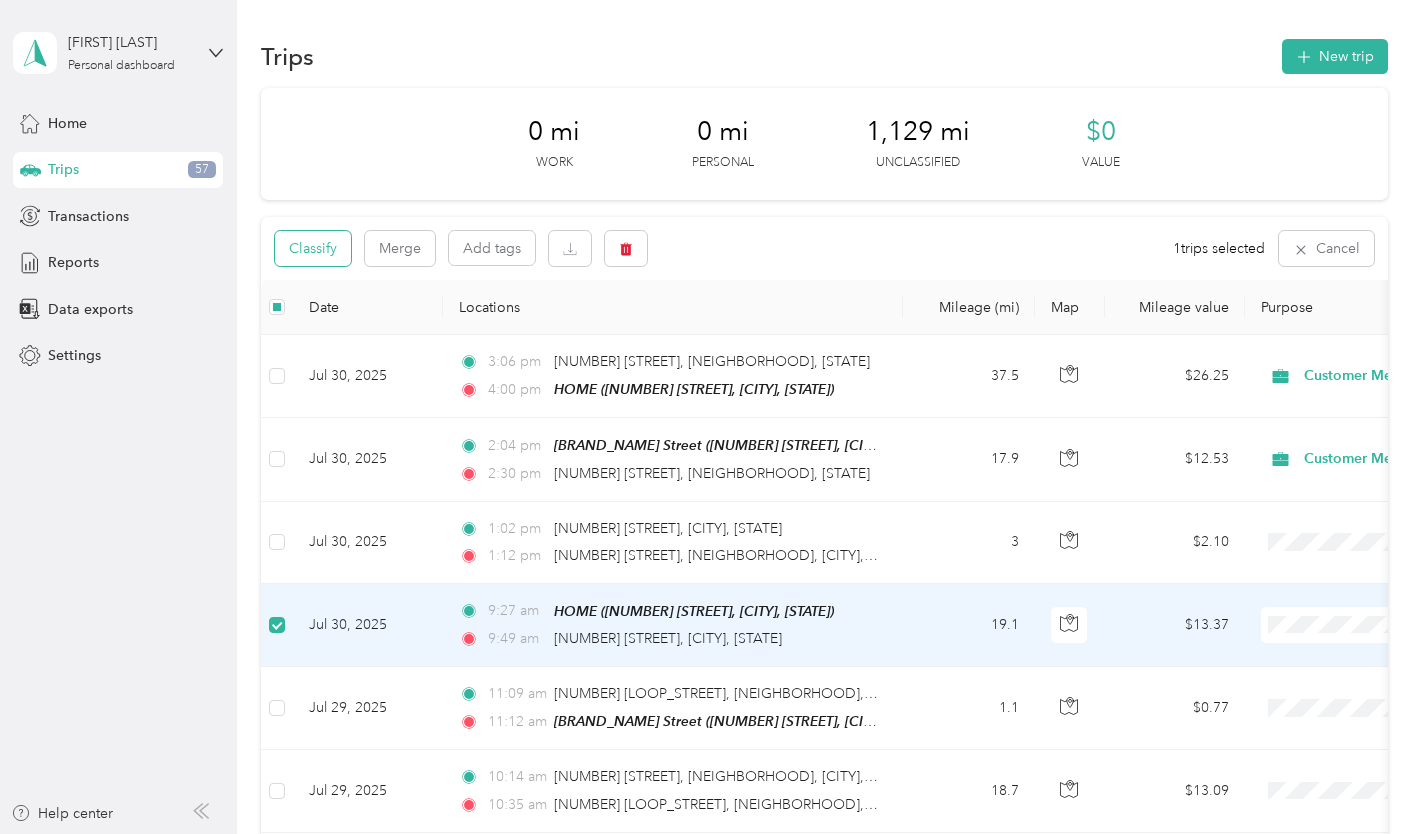 click on "Classify" at bounding box center [313, 248] 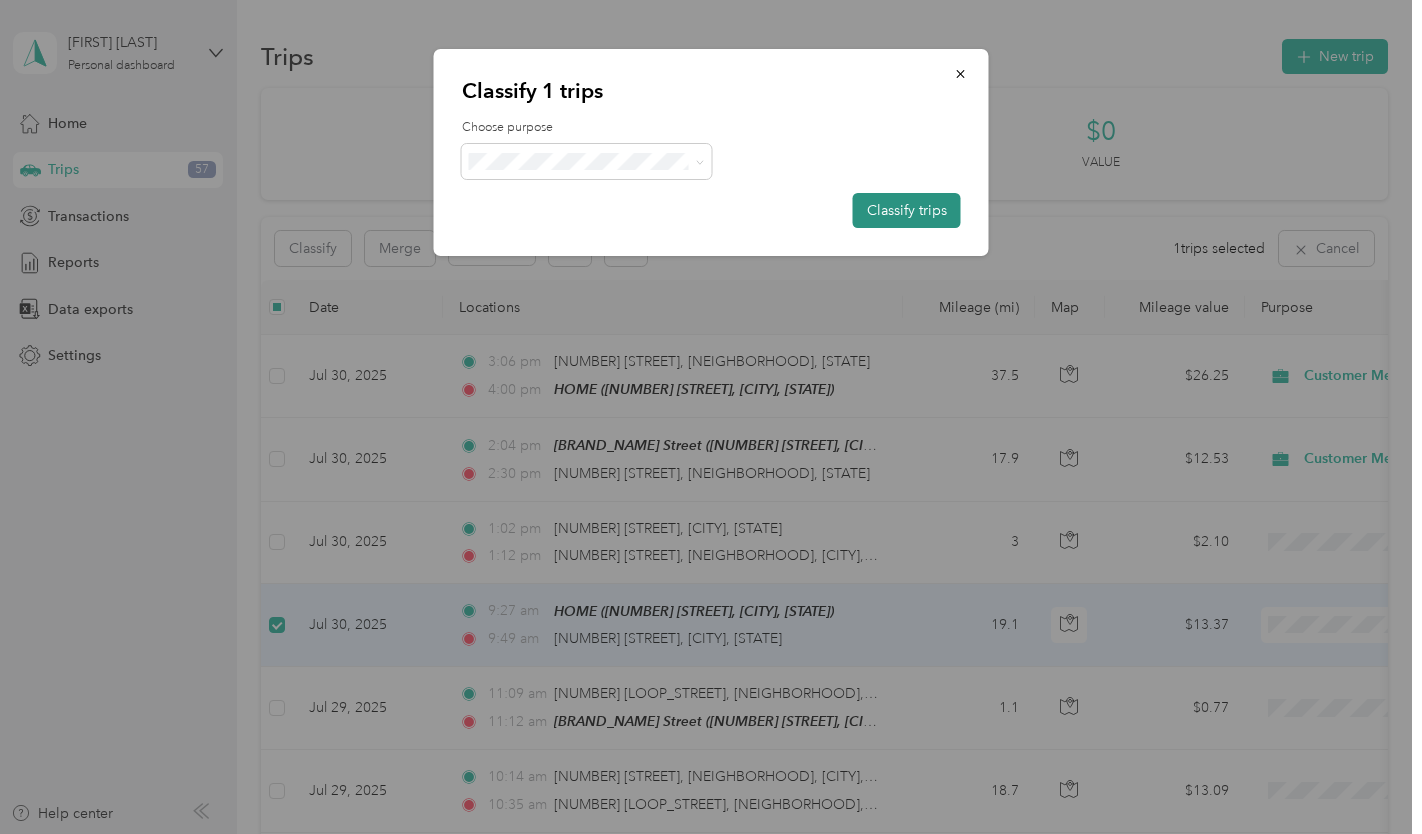 click on "Classify trips" at bounding box center (907, 210) 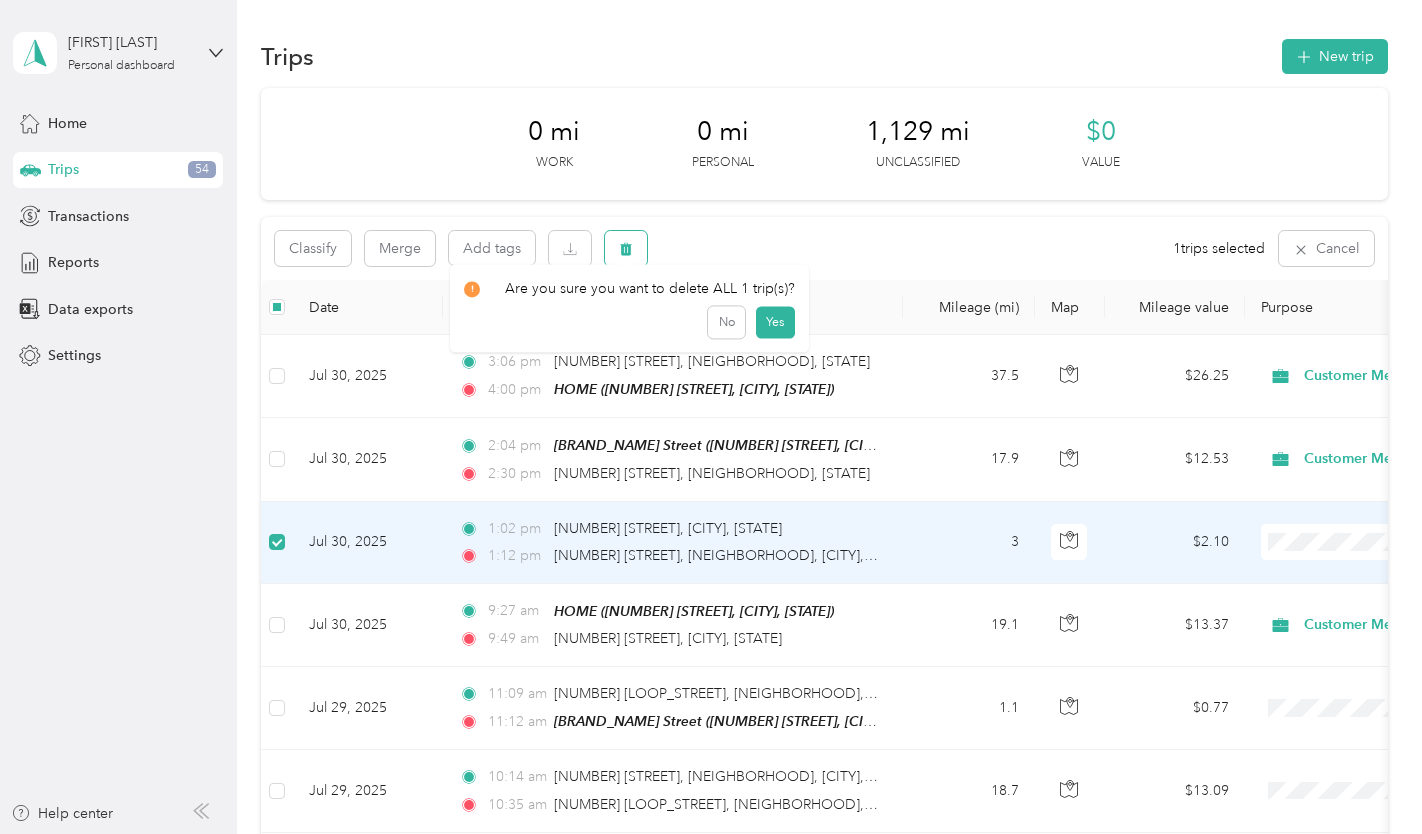 click at bounding box center (626, 248) 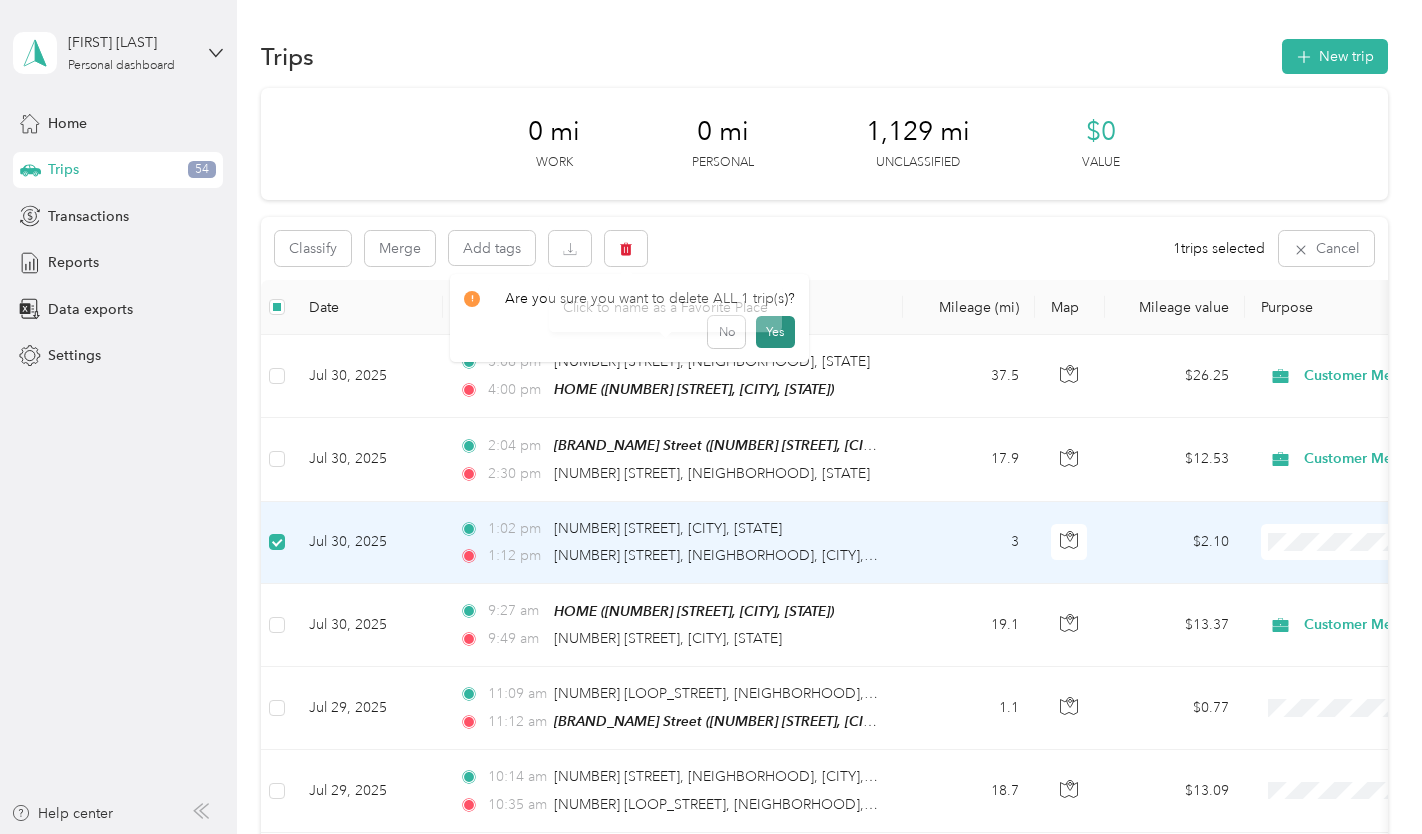 click on "Yes" at bounding box center [775, 332] 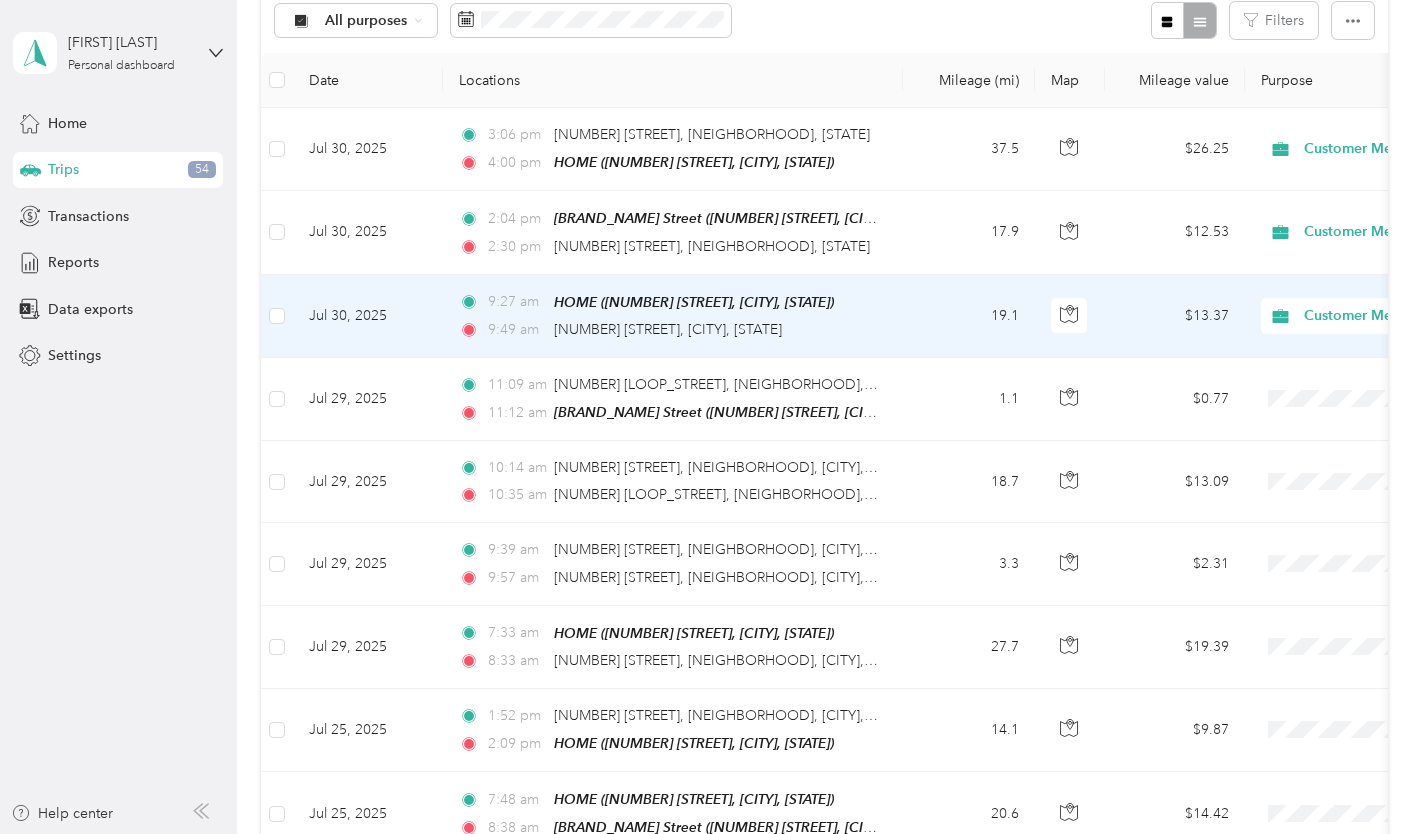 scroll, scrollTop: 233, scrollLeft: 0, axis: vertical 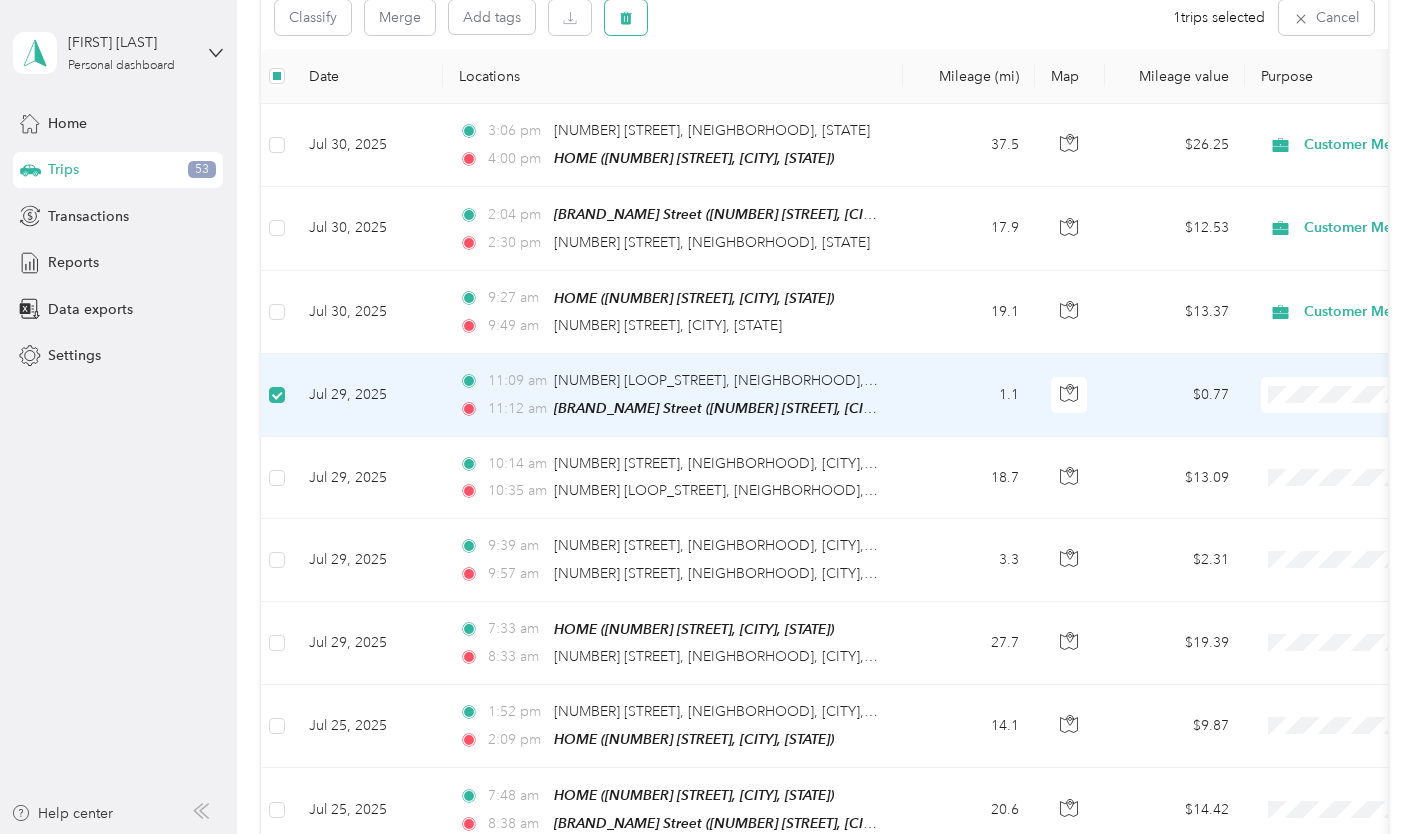 click at bounding box center (626, 17) 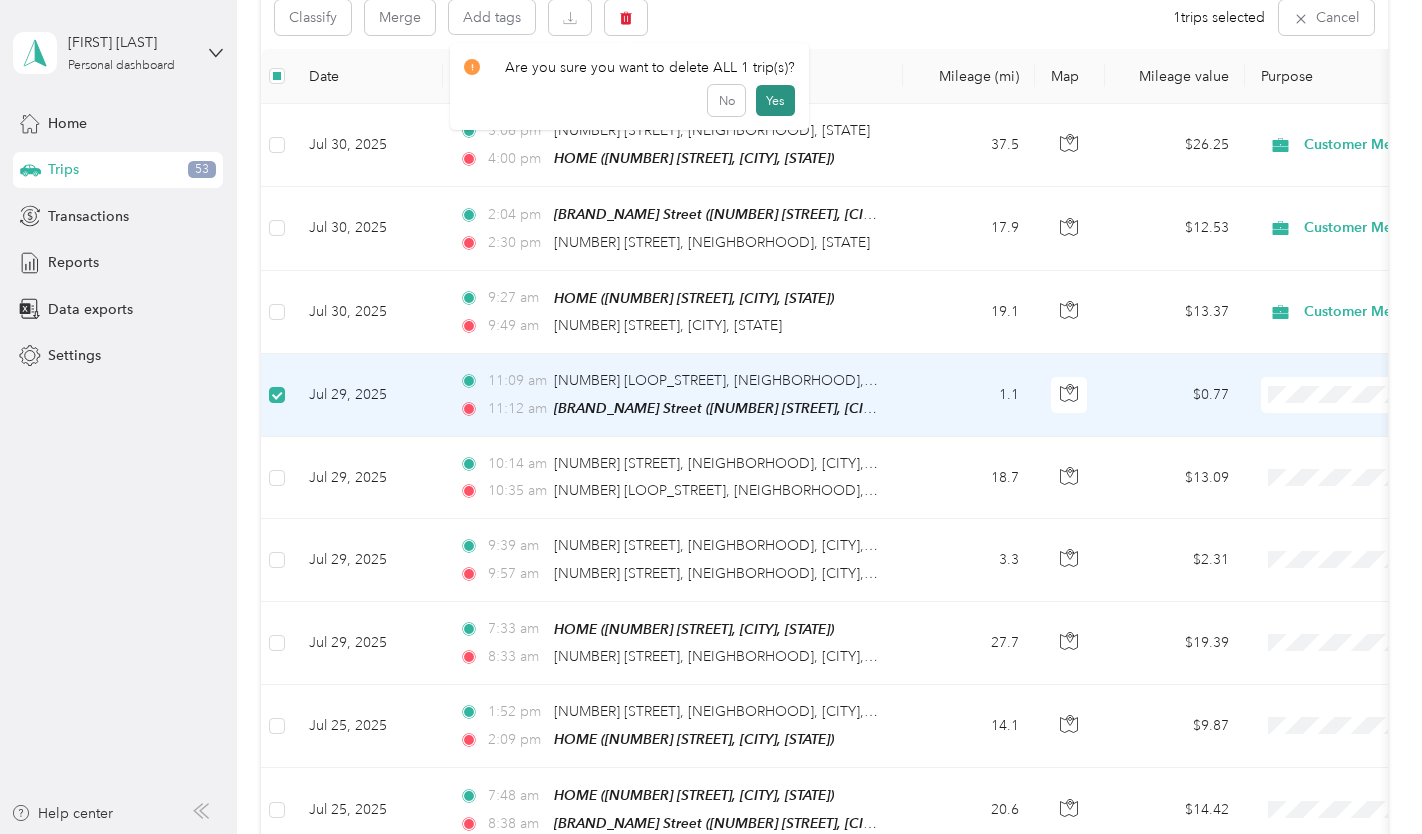 click on "Yes" at bounding box center (775, 101) 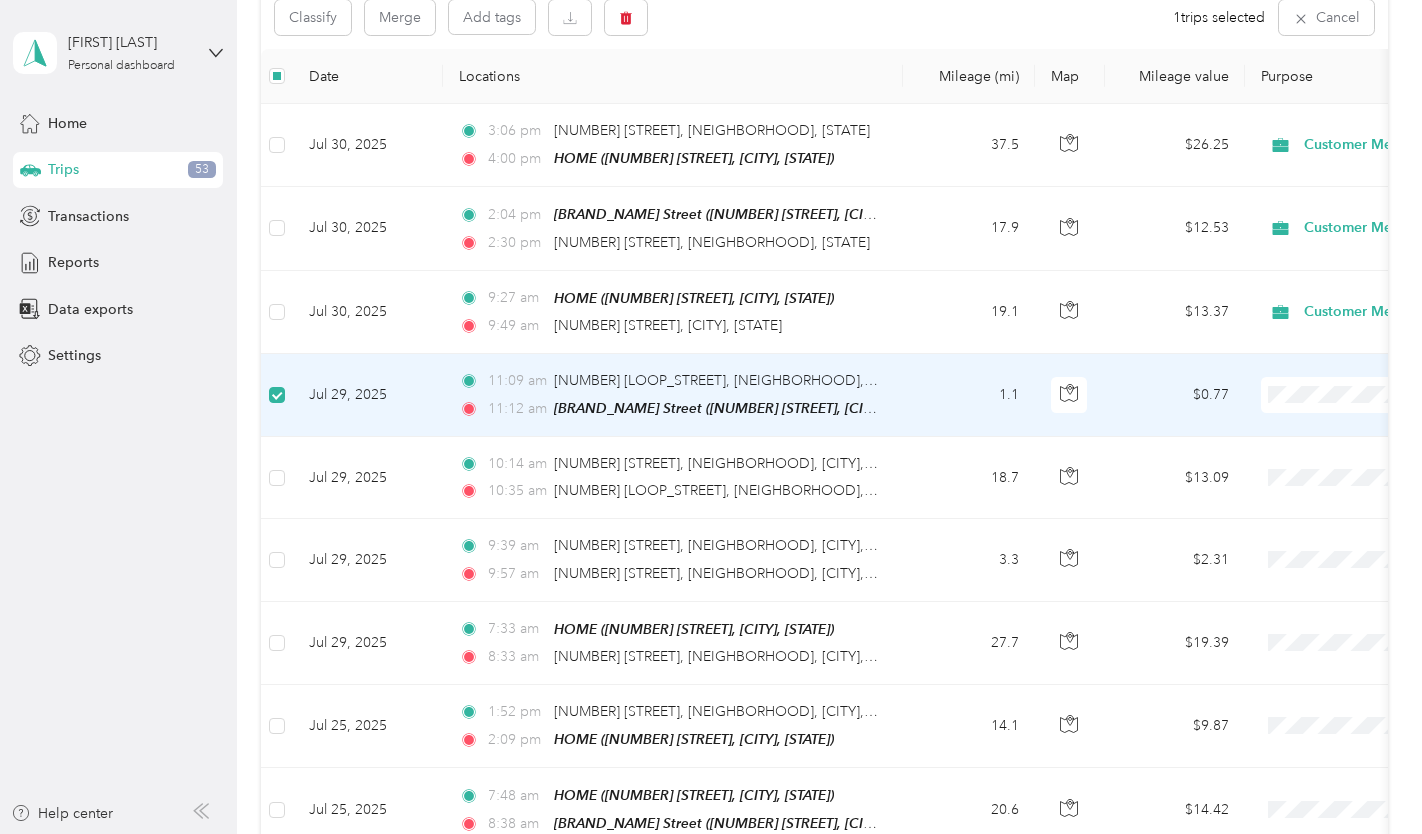 scroll, scrollTop: 233, scrollLeft: 0, axis: vertical 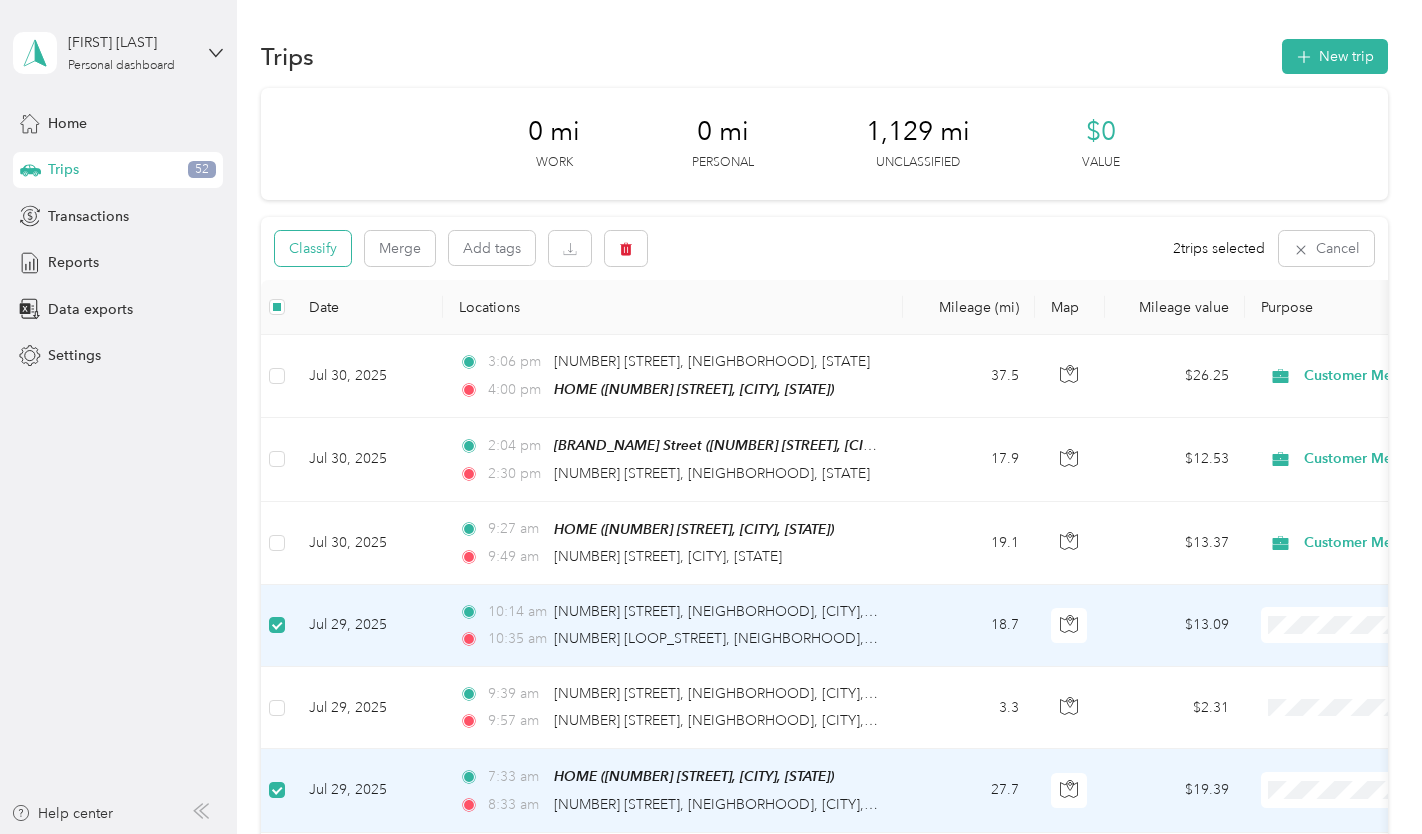 click on "Classify" at bounding box center [313, 248] 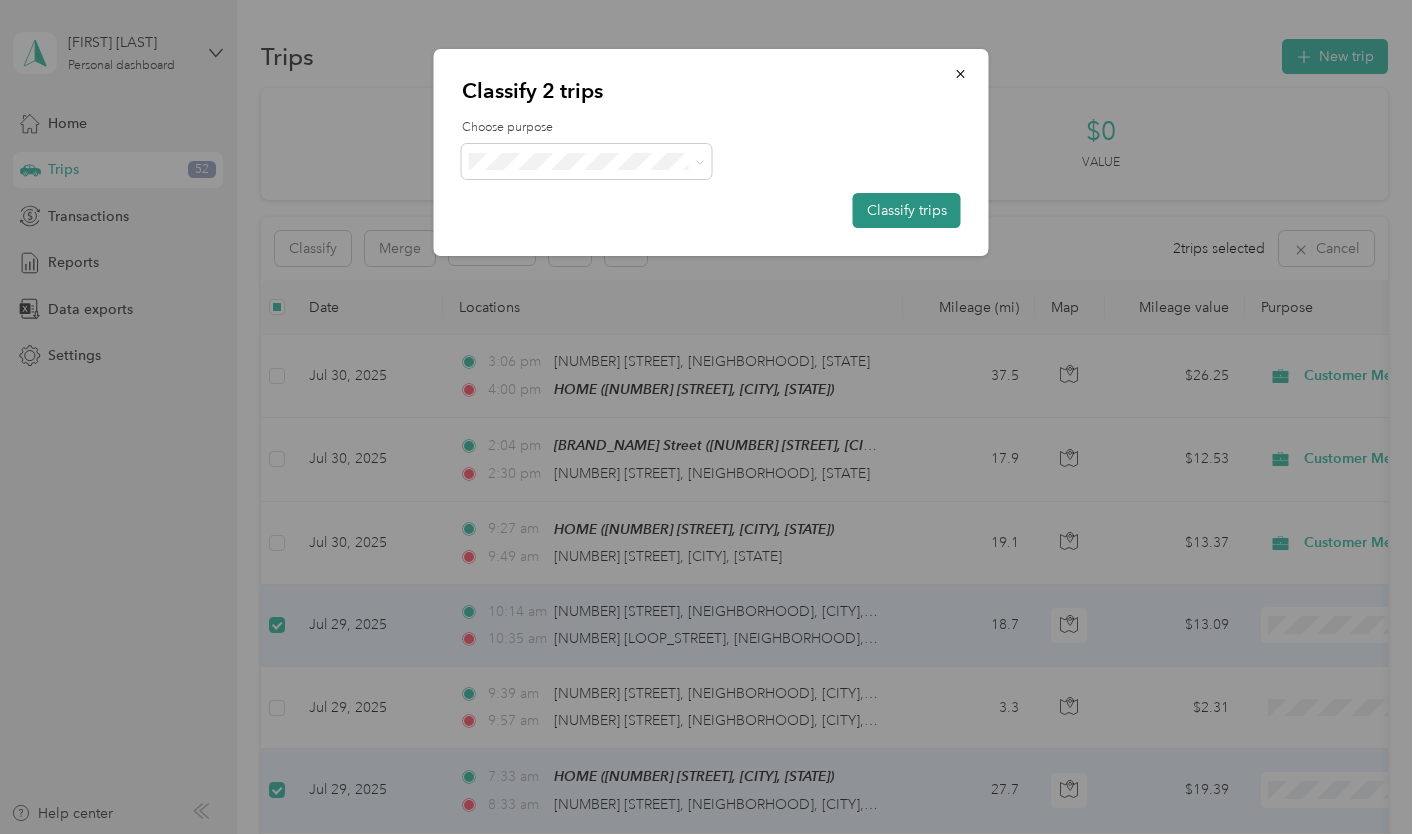 click on "Classify trips" at bounding box center [907, 210] 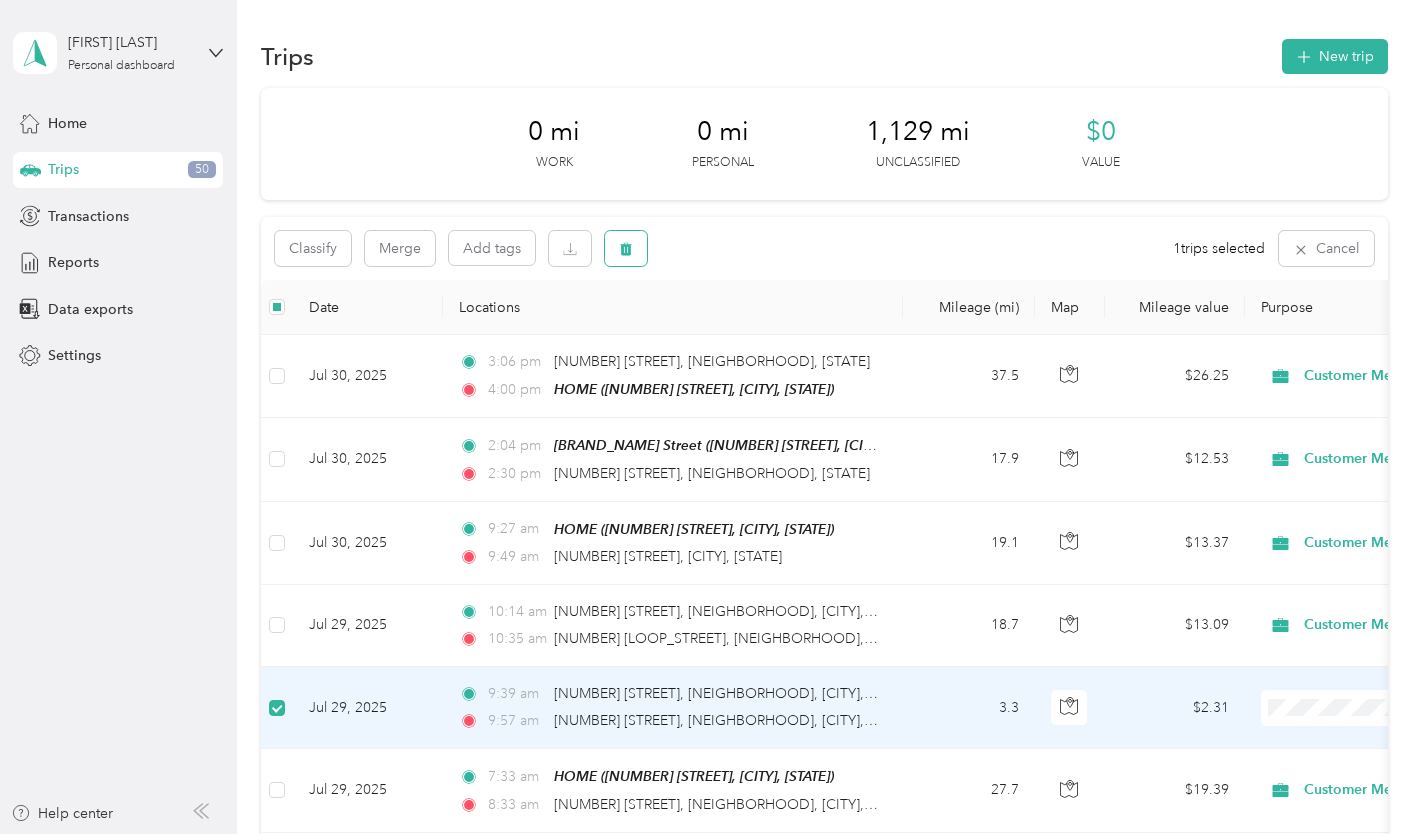 click 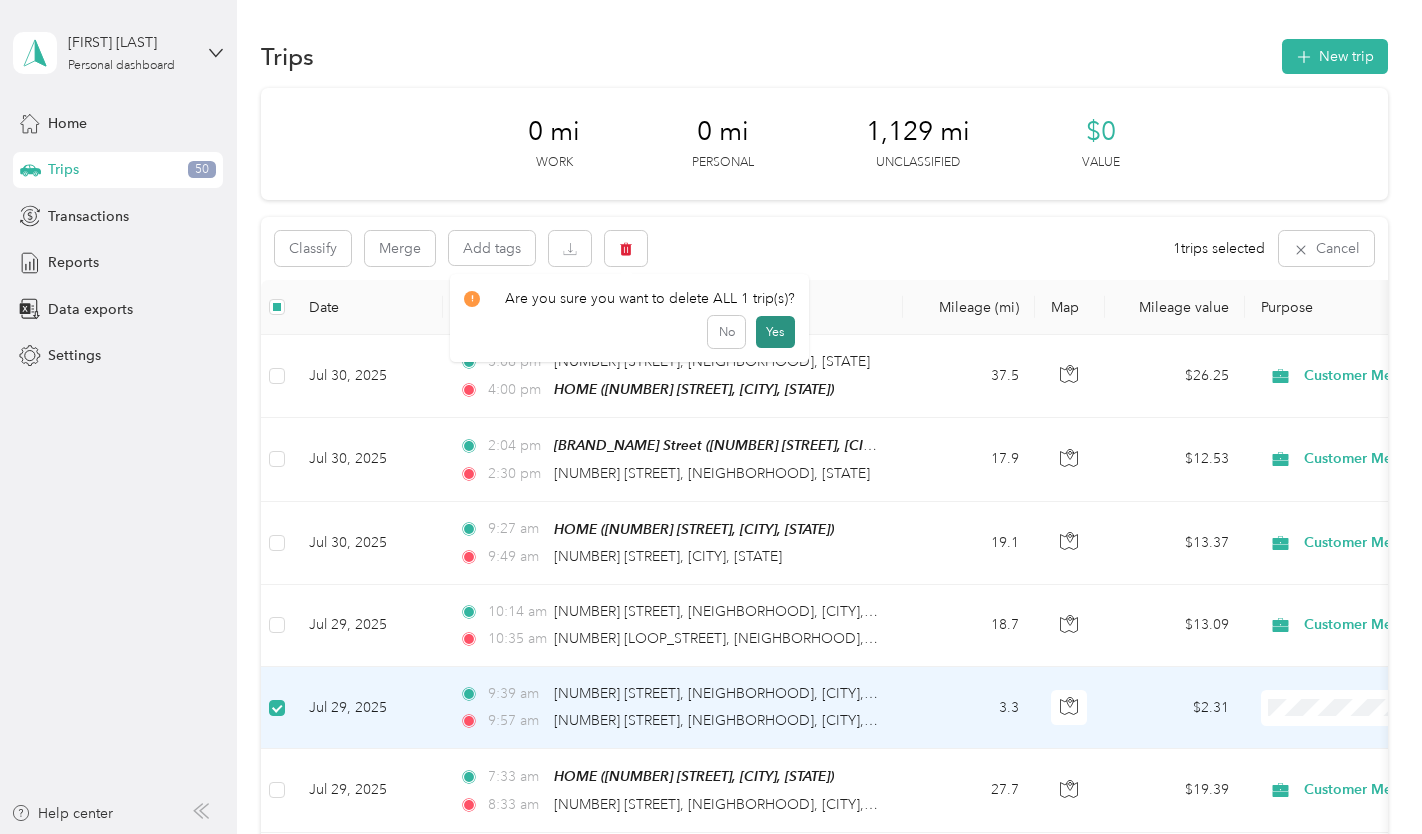 click on "Yes" at bounding box center (775, 332) 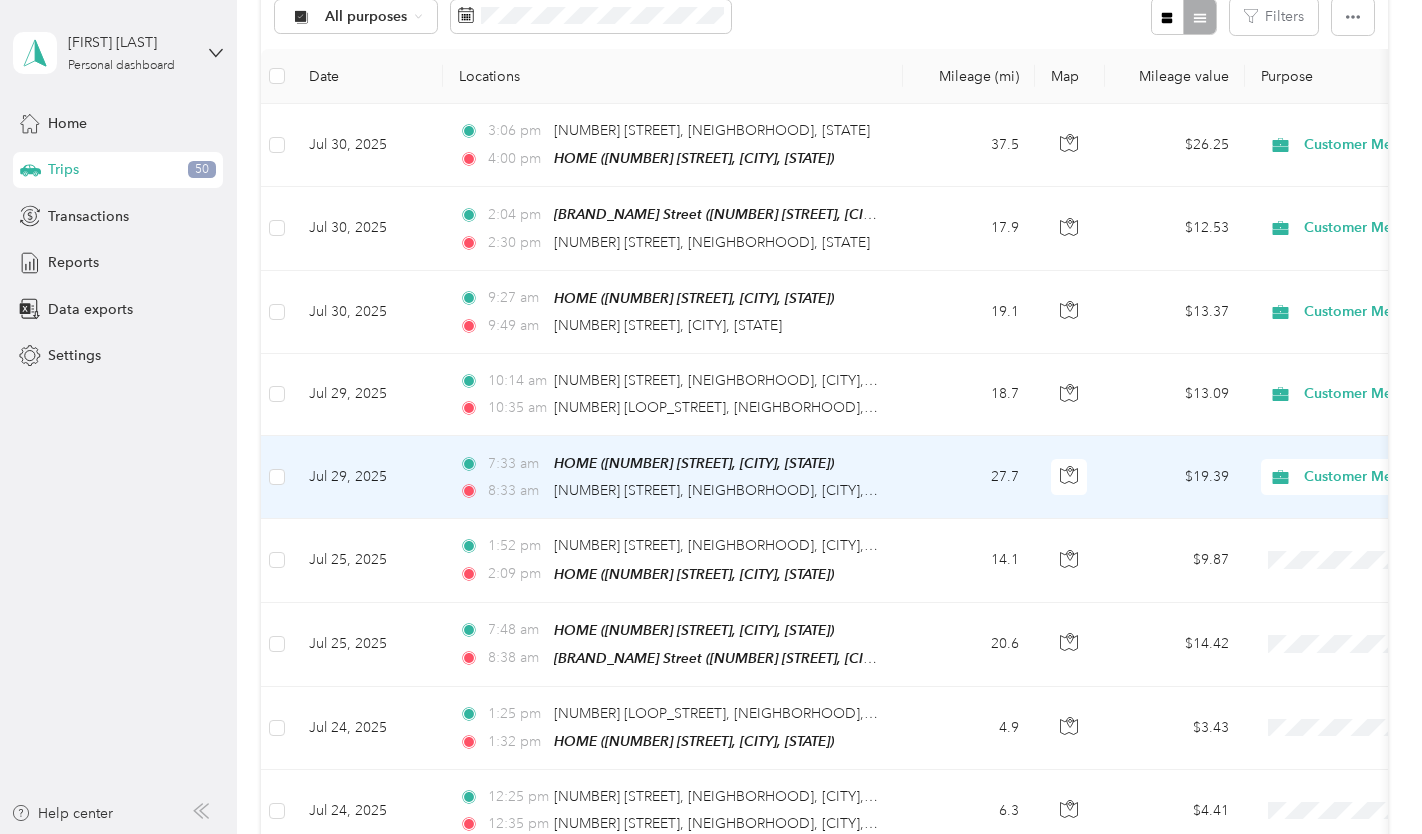scroll, scrollTop: 466, scrollLeft: 0, axis: vertical 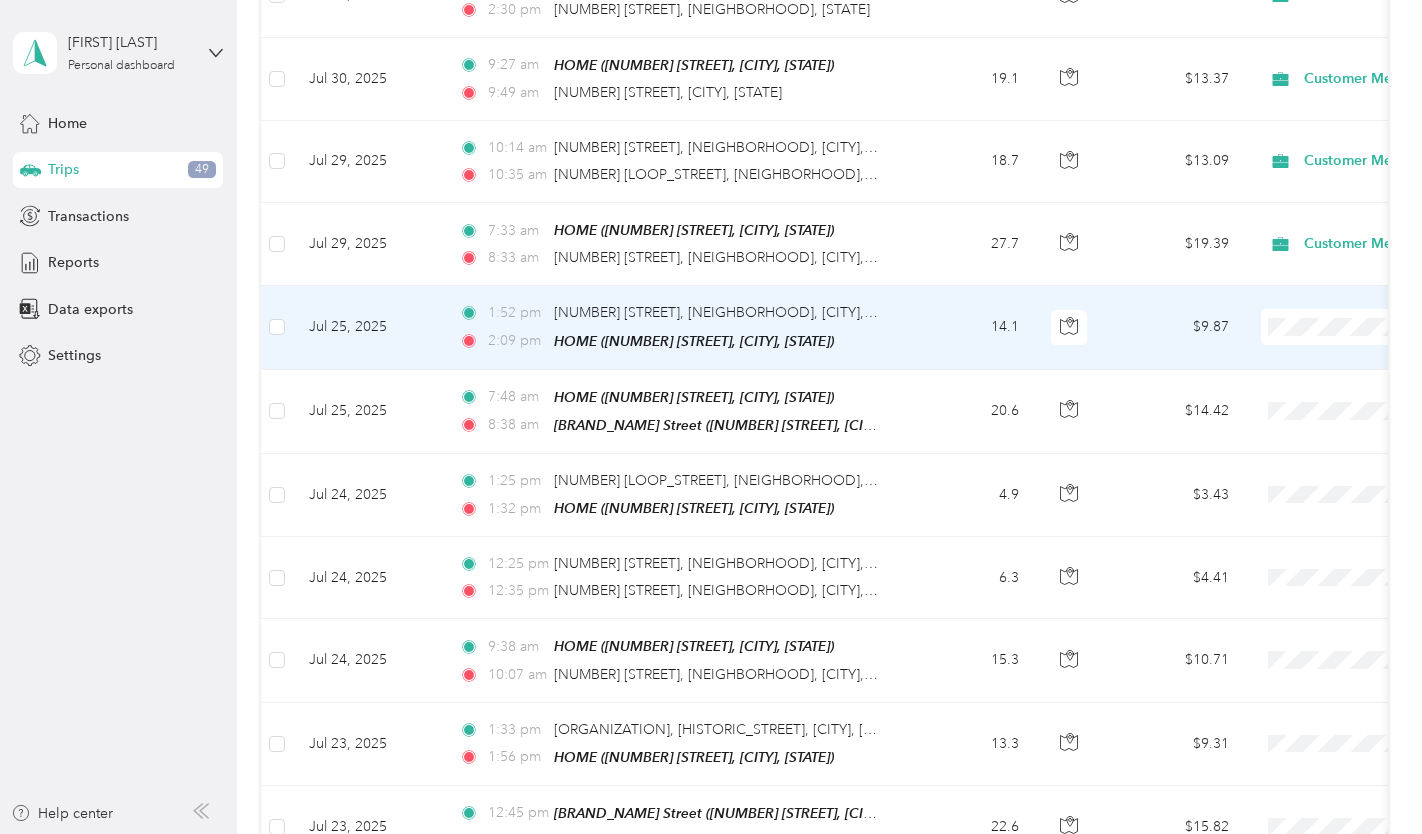 click on "Jul 25, 2025" at bounding box center (368, 327) 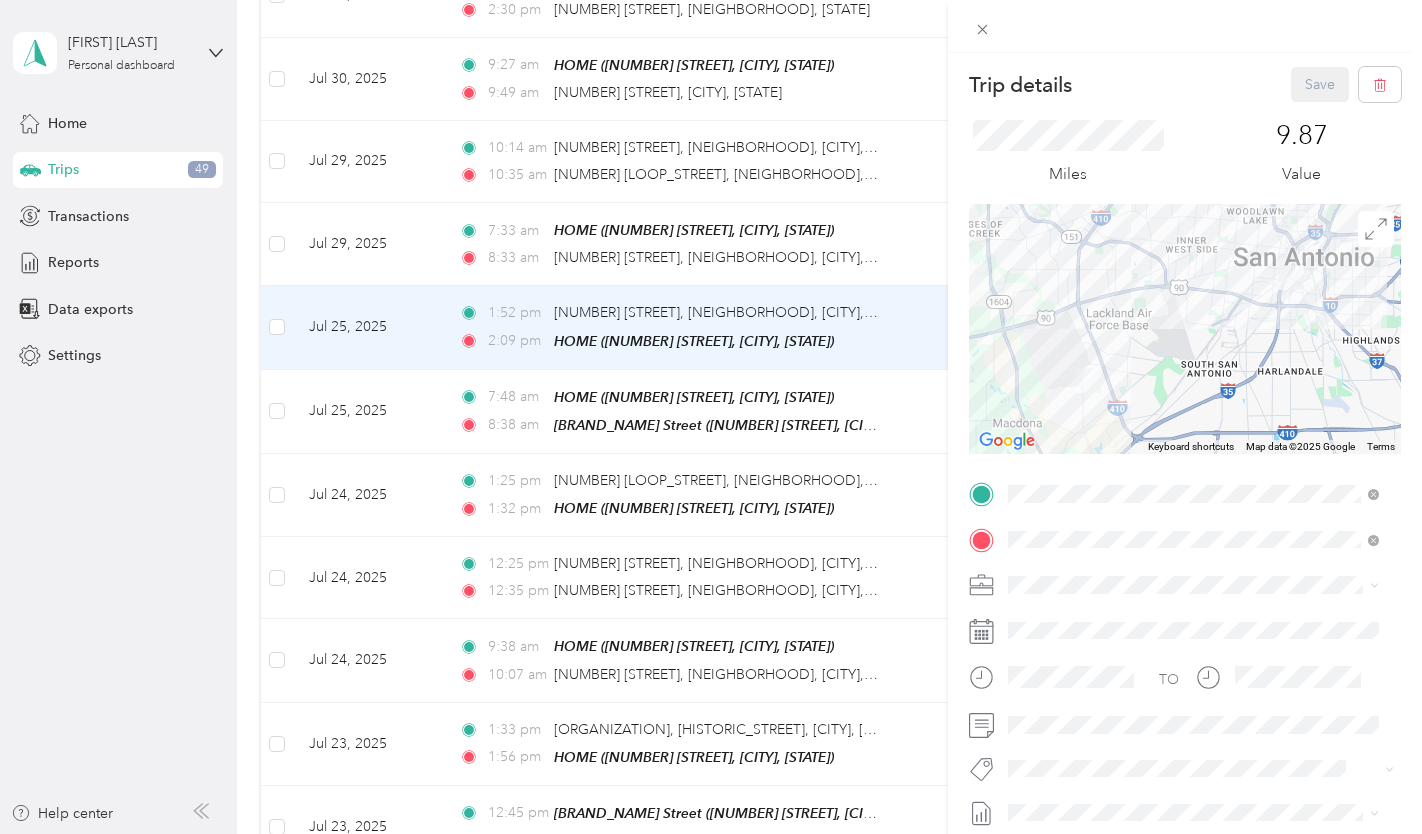 click at bounding box center [1185, 329] 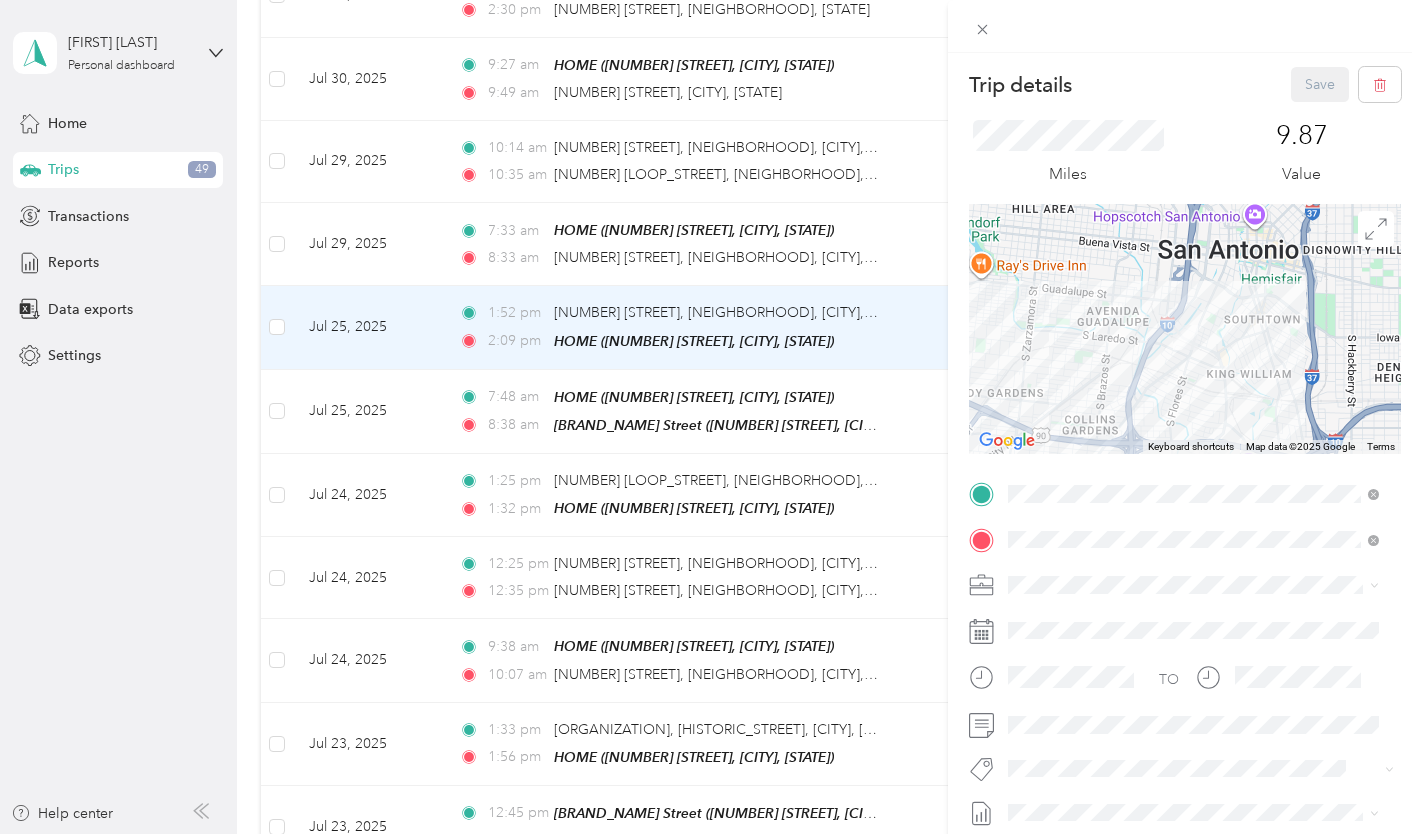 drag, startPoint x: 1309, startPoint y: 254, endPoint x: 1163, endPoint y: 401, distance: 207.18349 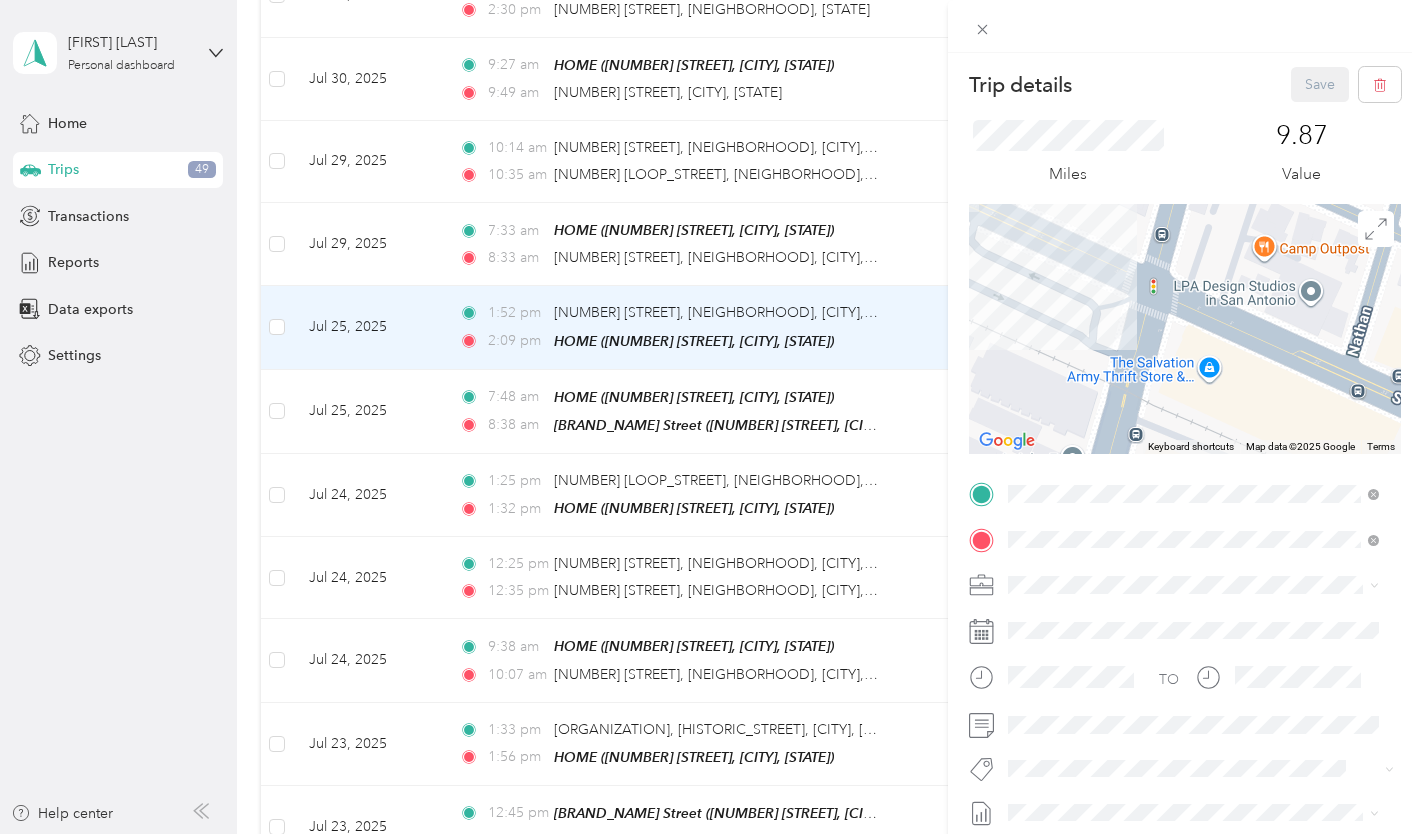 drag, startPoint x: 1136, startPoint y: 305, endPoint x: 1298, endPoint y: 389, distance: 182.48288 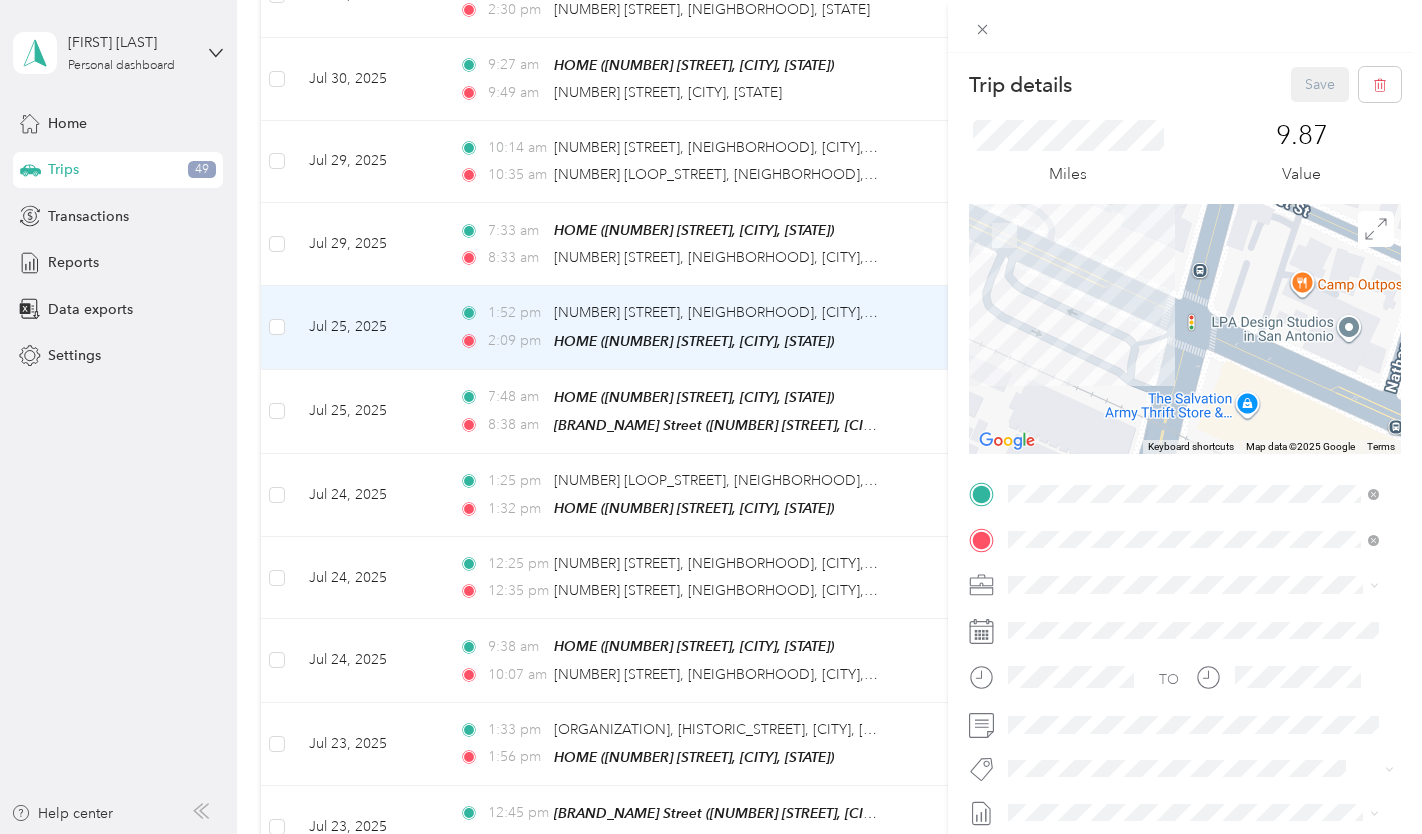 drag, startPoint x: 1207, startPoint y: 355, endPoint x: 1250, endPoint y: 396, distance: 59.413803 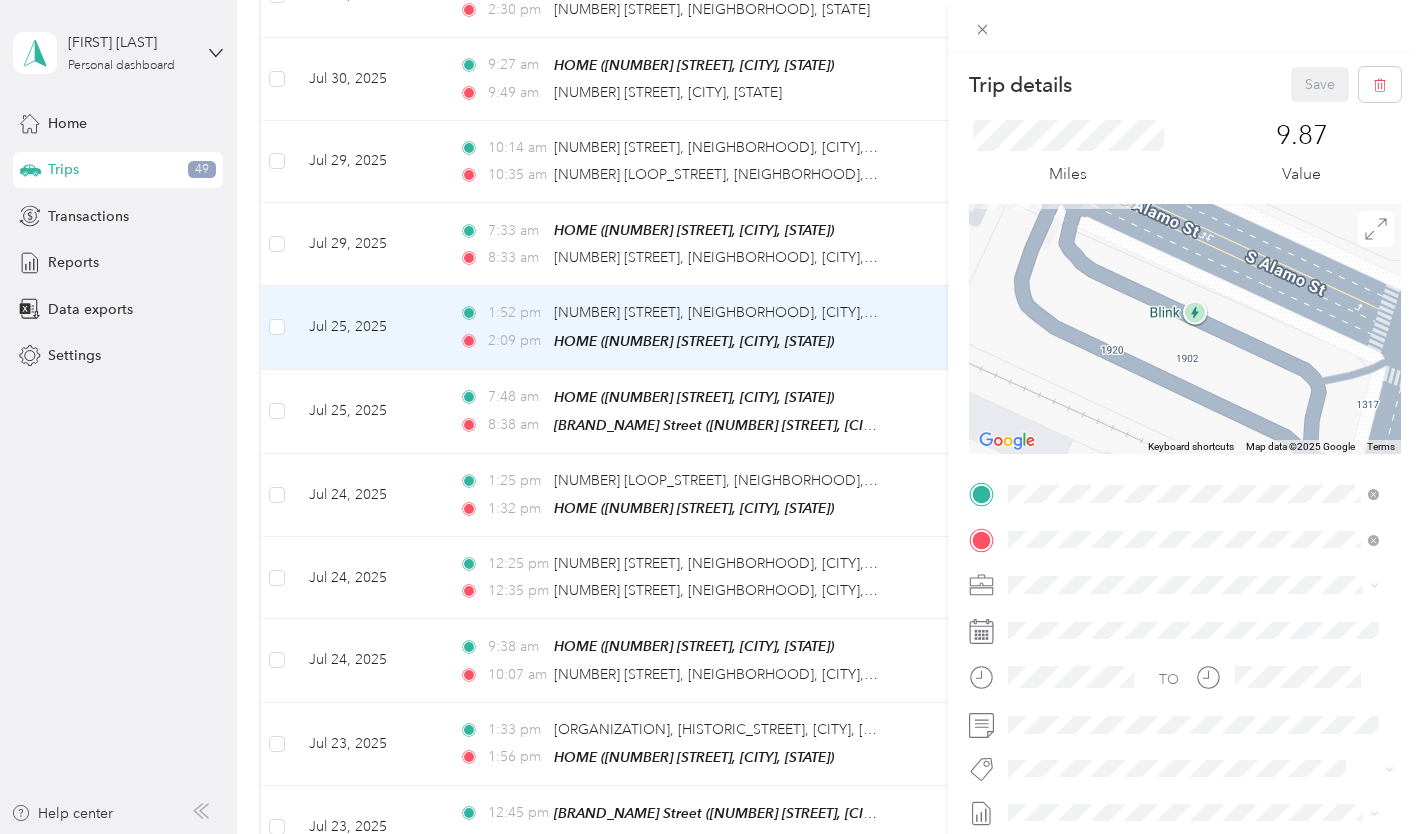 drag, startPoint x: 1088, startPoint y: 329, endPoint x: 1301, endPoint y: 345, distance: 213.6001 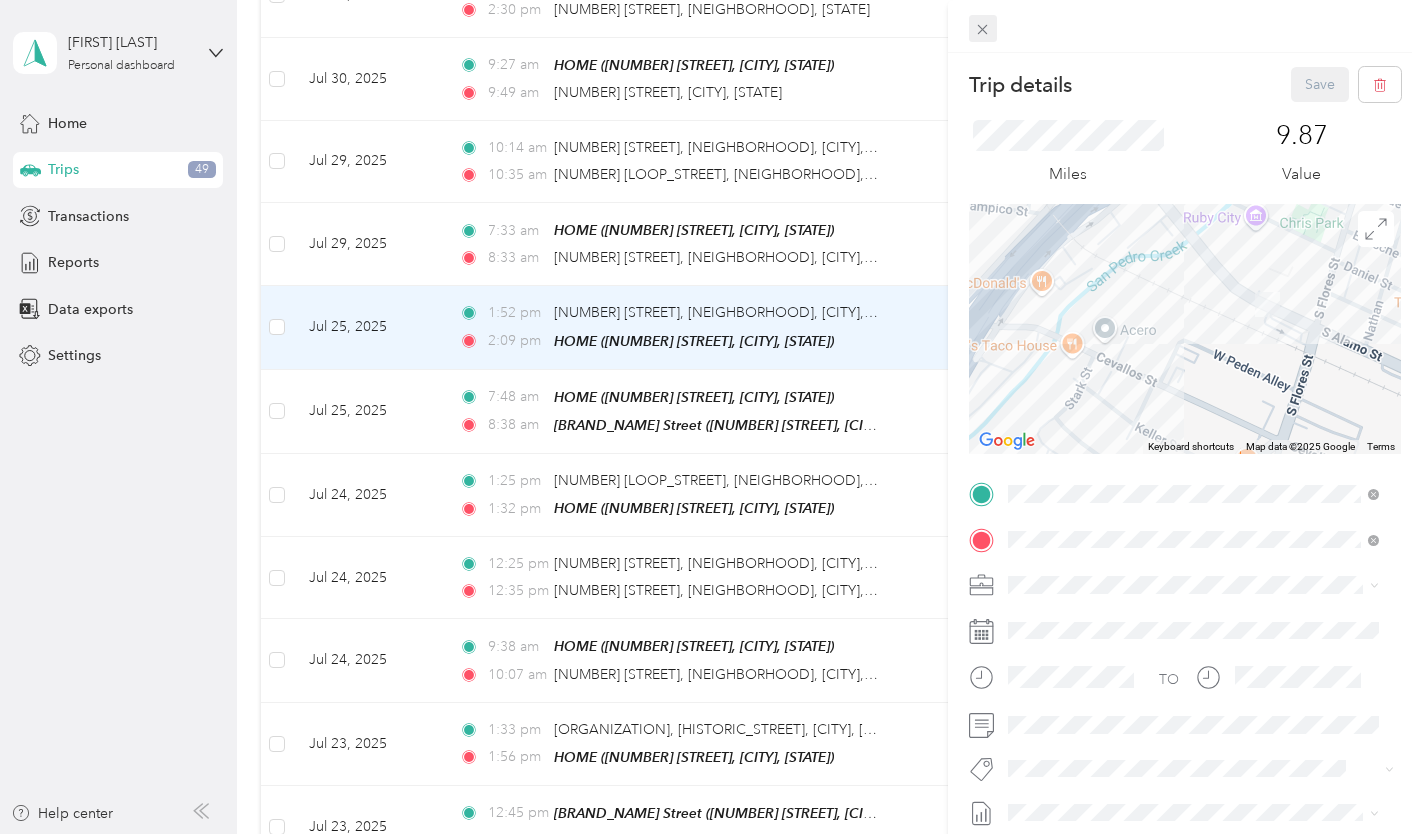 click at bounding box center (983, 29) 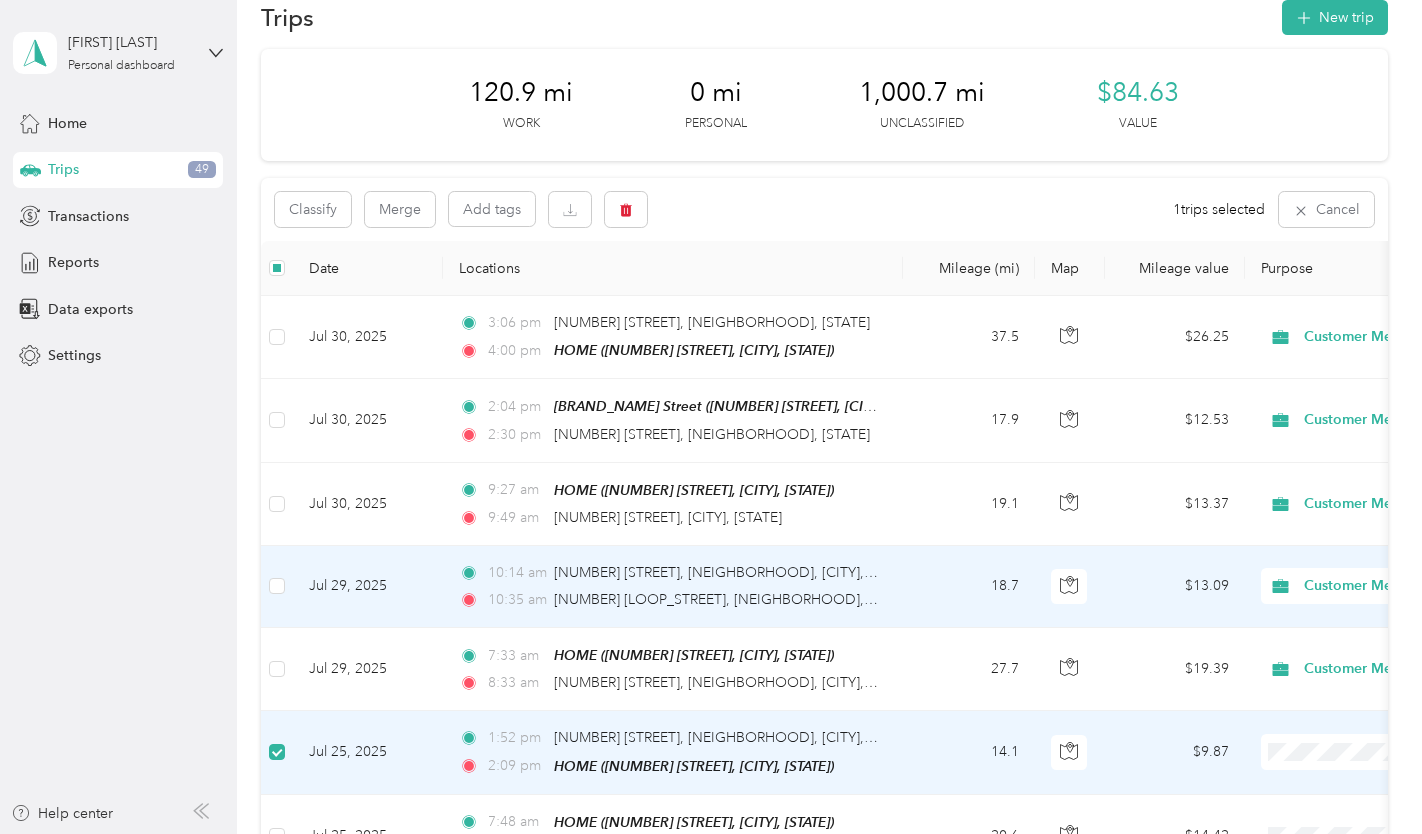 scroll, scrollTop: 0, scrollLeft: 0, axis: both 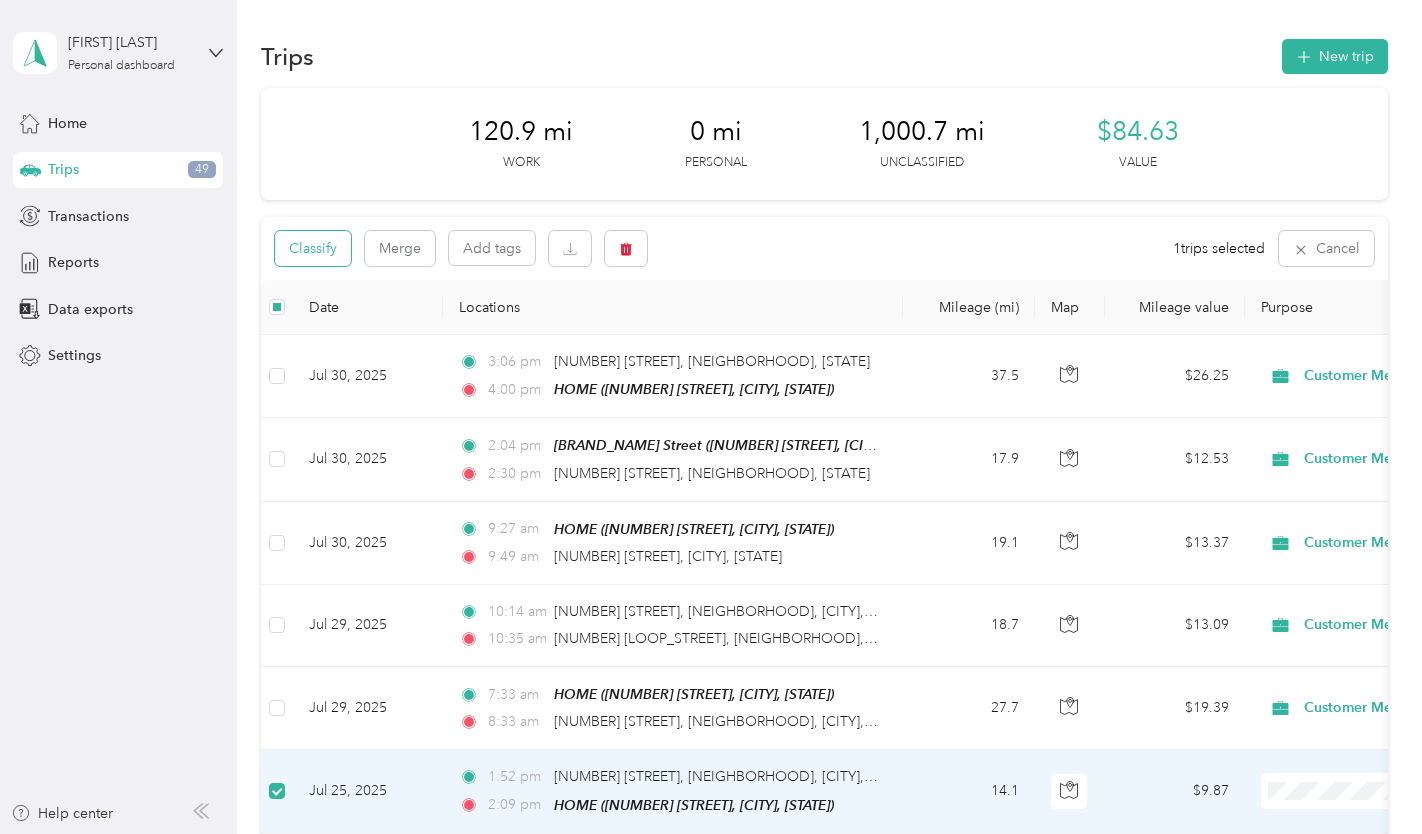 click on "Classify" at bounding box center (313, 248) 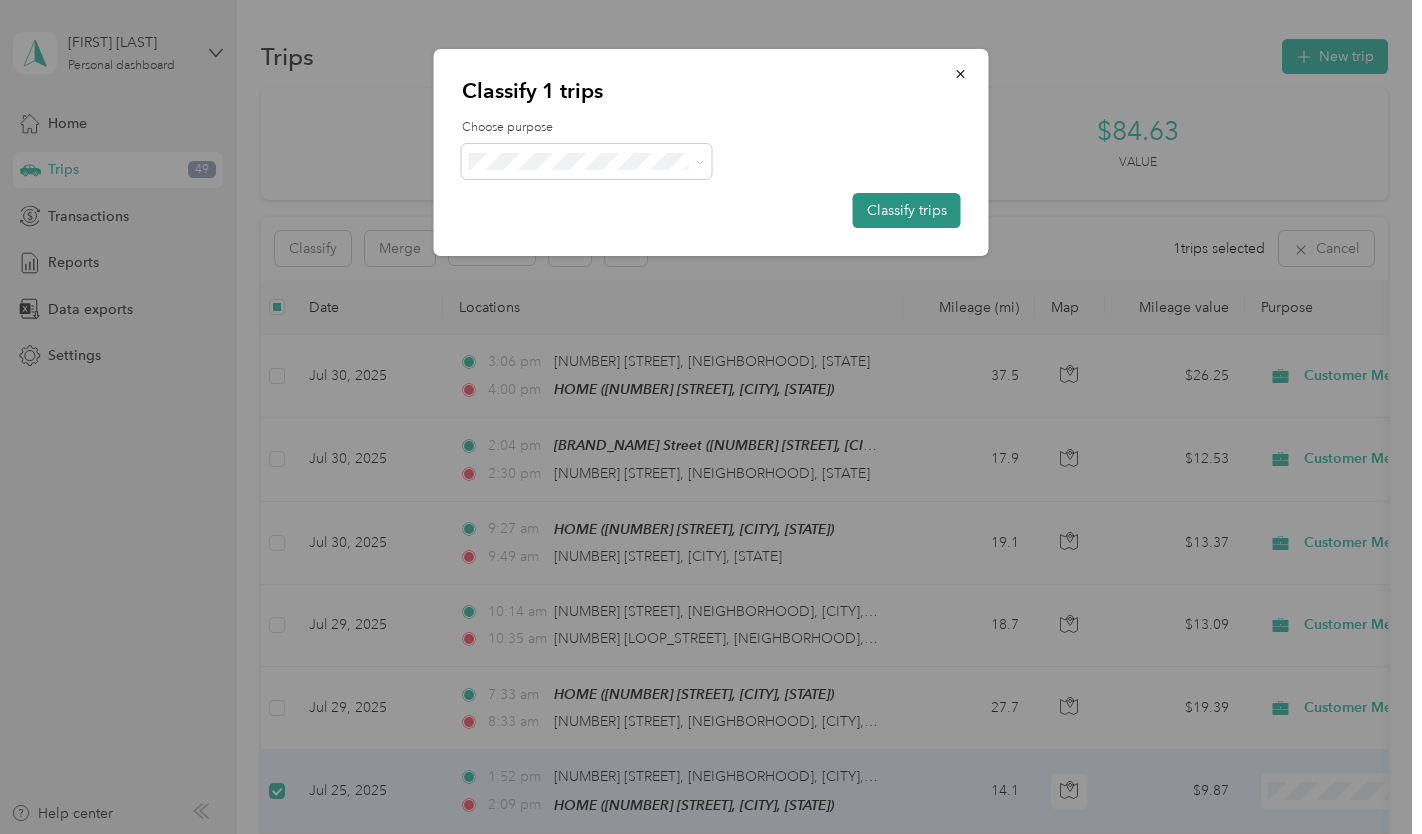 click on "Classify trips" at bounding box center [907, 210] 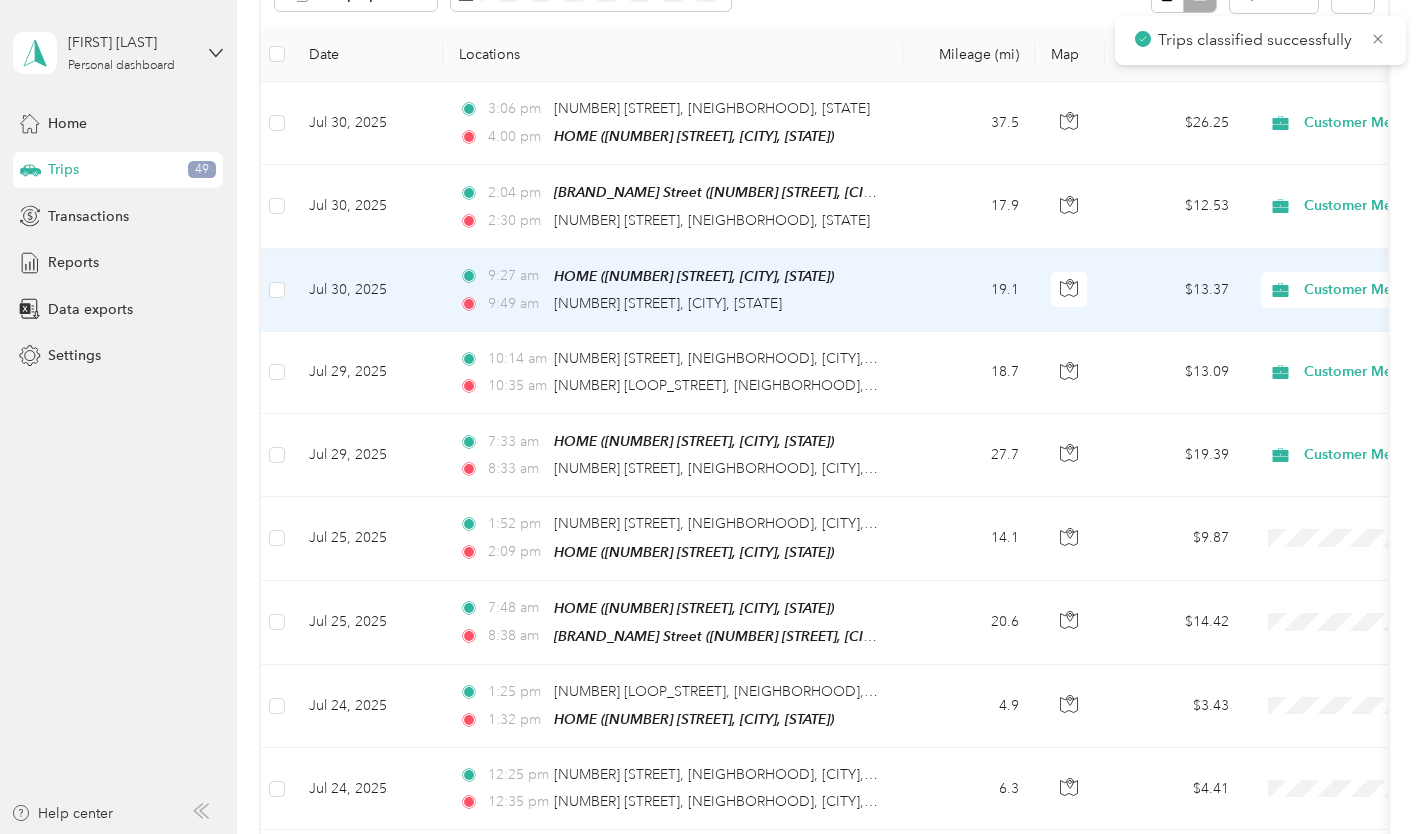 scroll, scrollTop: 466, scrollLeft: 0, axis: vertical 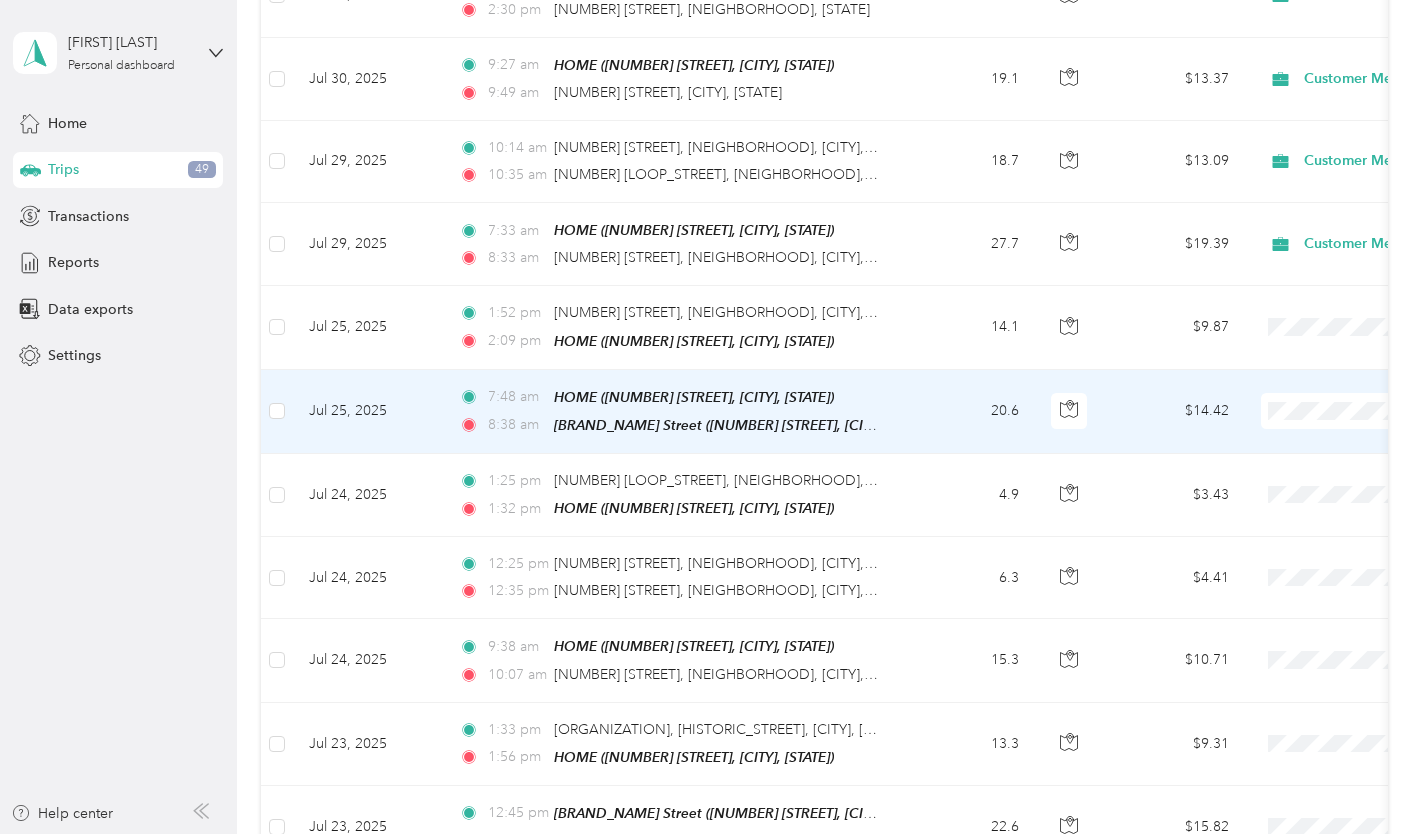 click at bounding box center (277, 412) 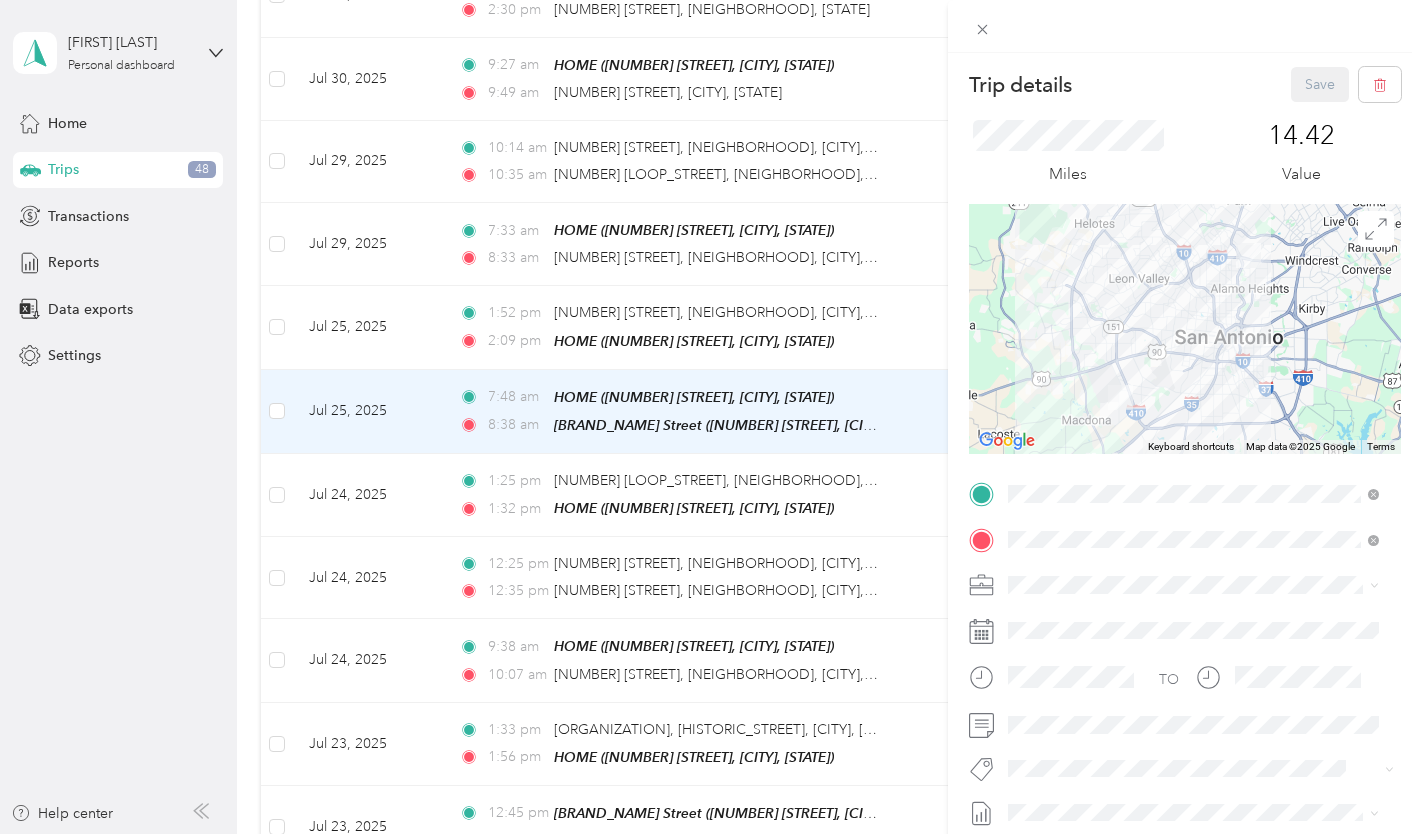 click on "Trip details Save This trip cannot be edited because it is either under review, approved, or paid. Contact your Team Manager to edit it. Miles 14.42 Value  To navigate the map with touch gestures double-tap and hold your finger on the map, then drag the map. ← Move left → Move right ↑ Move up ↓ Move down + Zoom in - Zoom out Home Jump left by 75% End Jump right by 75% Page Up Jump up by 75% Page Down Jump down by 75% Keyboard shortcuts Map Data Map data ©2025 Google Map data ©2025 Google 10 km  Click to toggle between metric and imperial units Terms Report a map error TO Add photo" at bounding box center (711, 417) 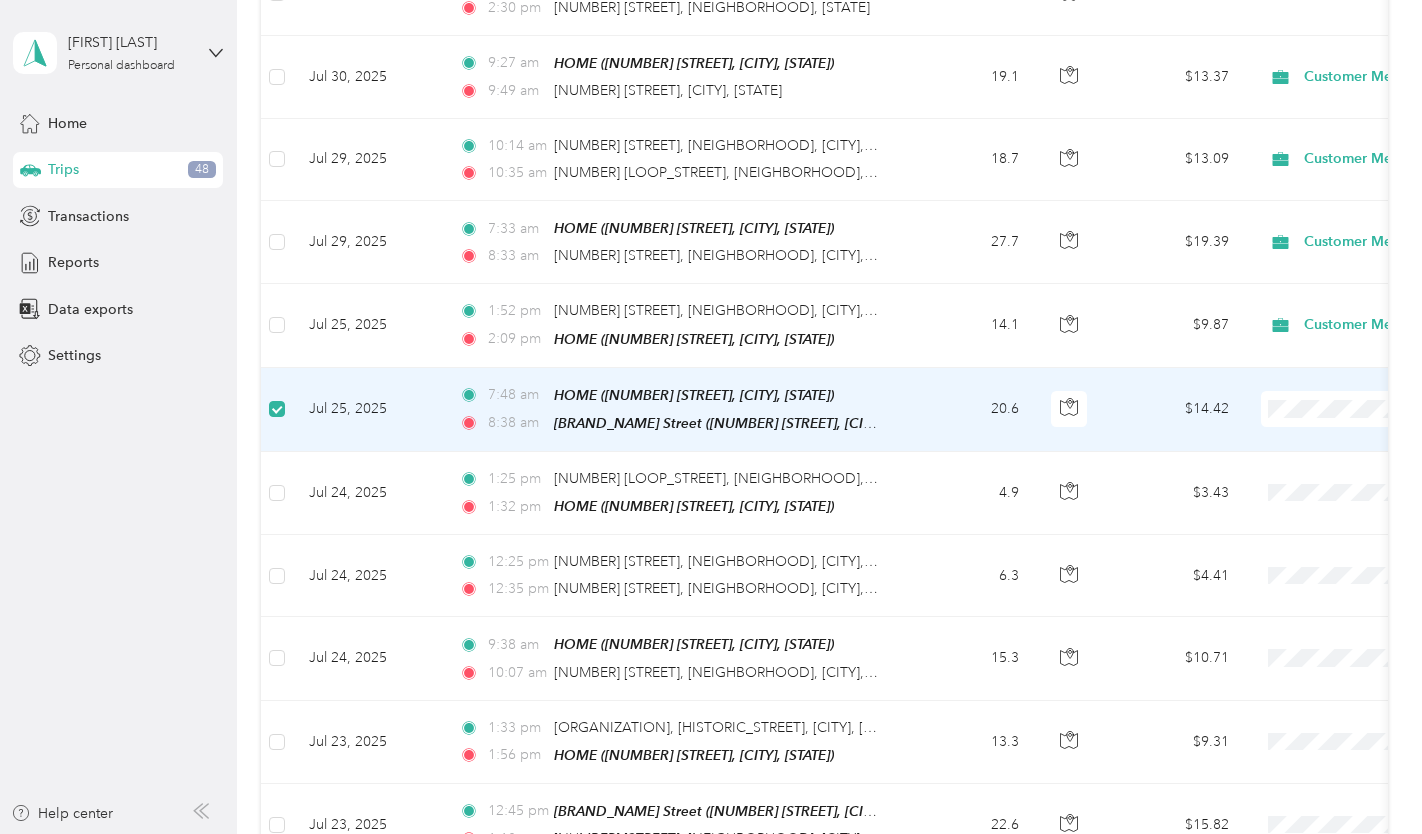 scroll, scrollTop: 464, scrollLeft: 0, axis: vertical 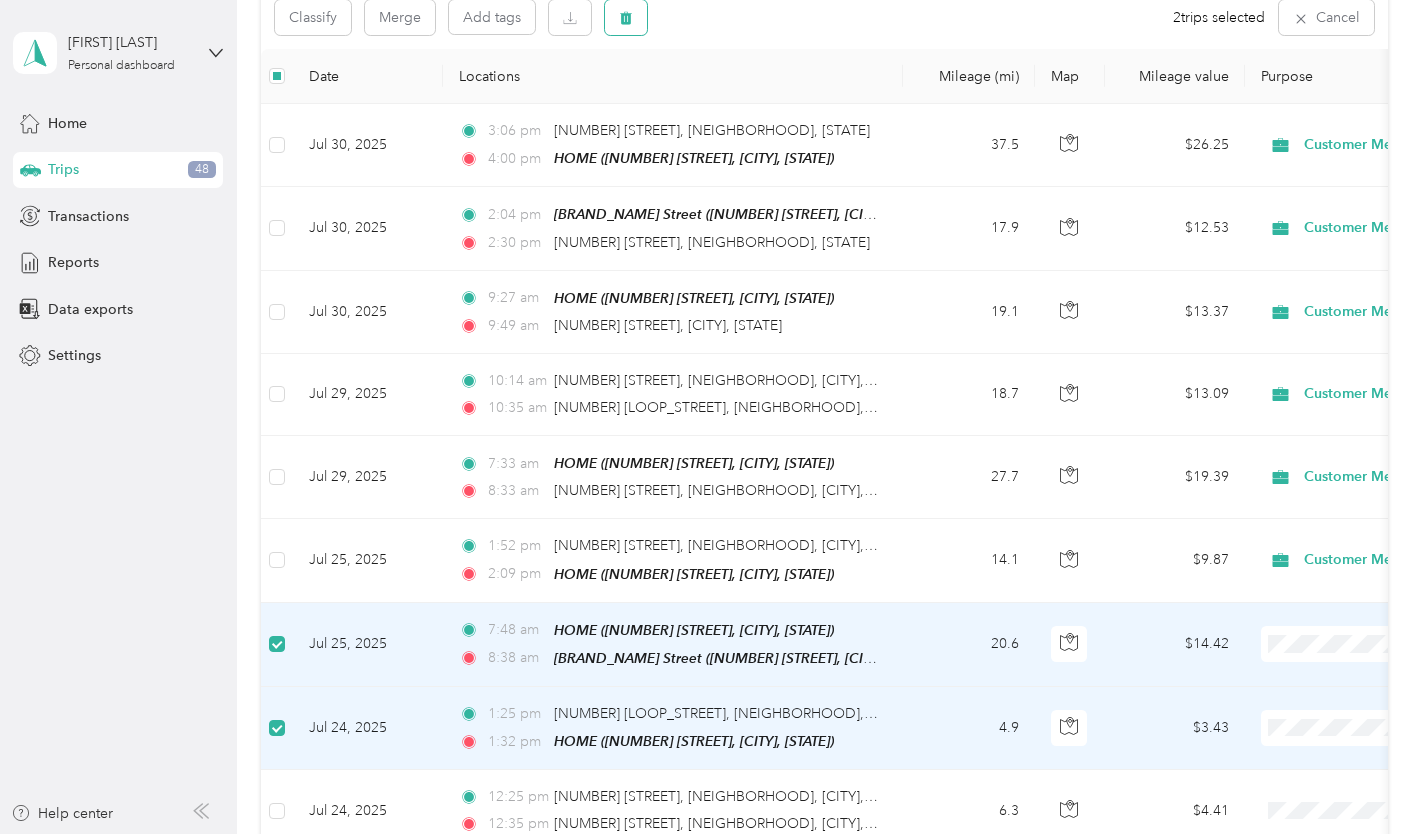 click at bounding box center (626, 17) 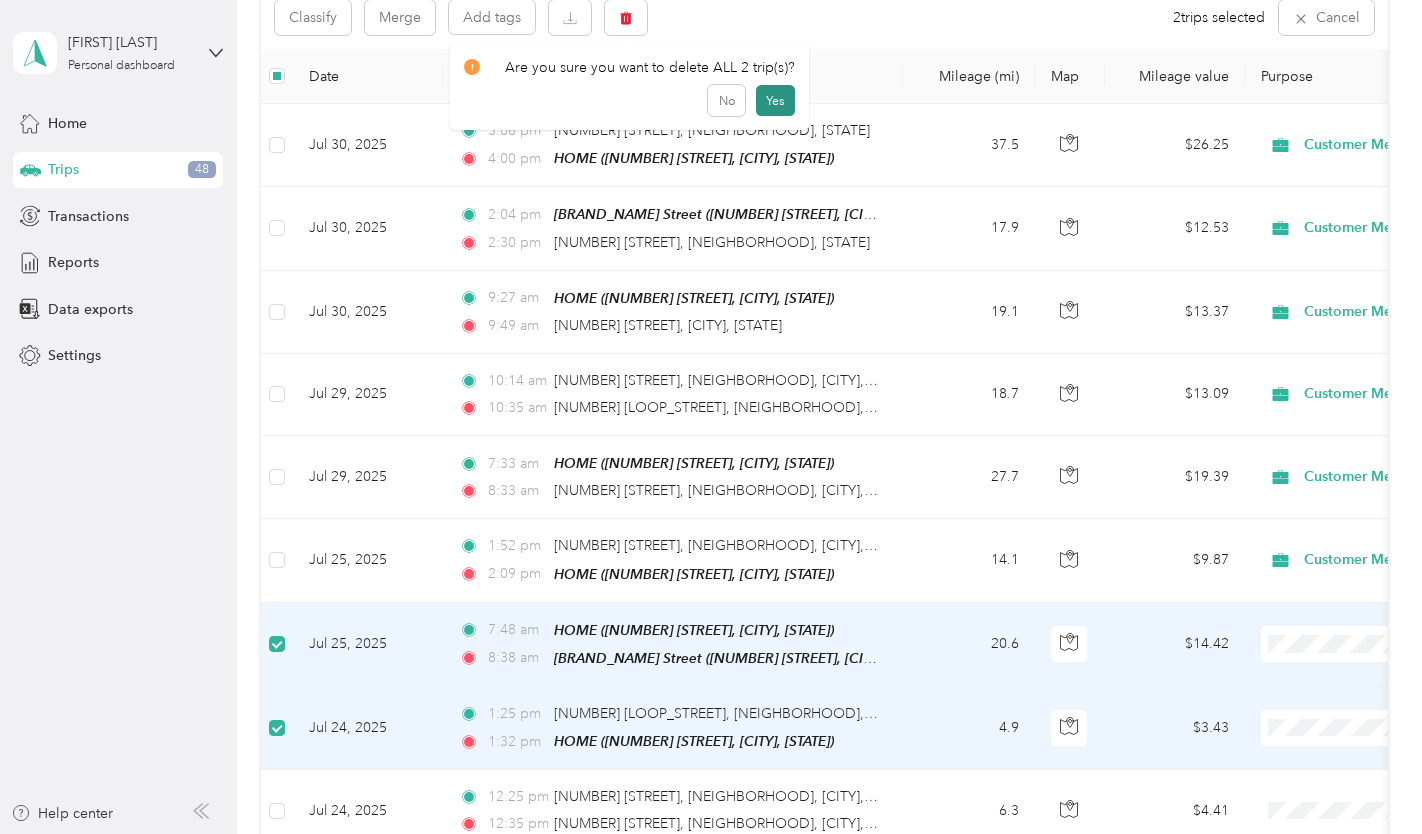 click on "Yes" at bounding box center [775, 101] 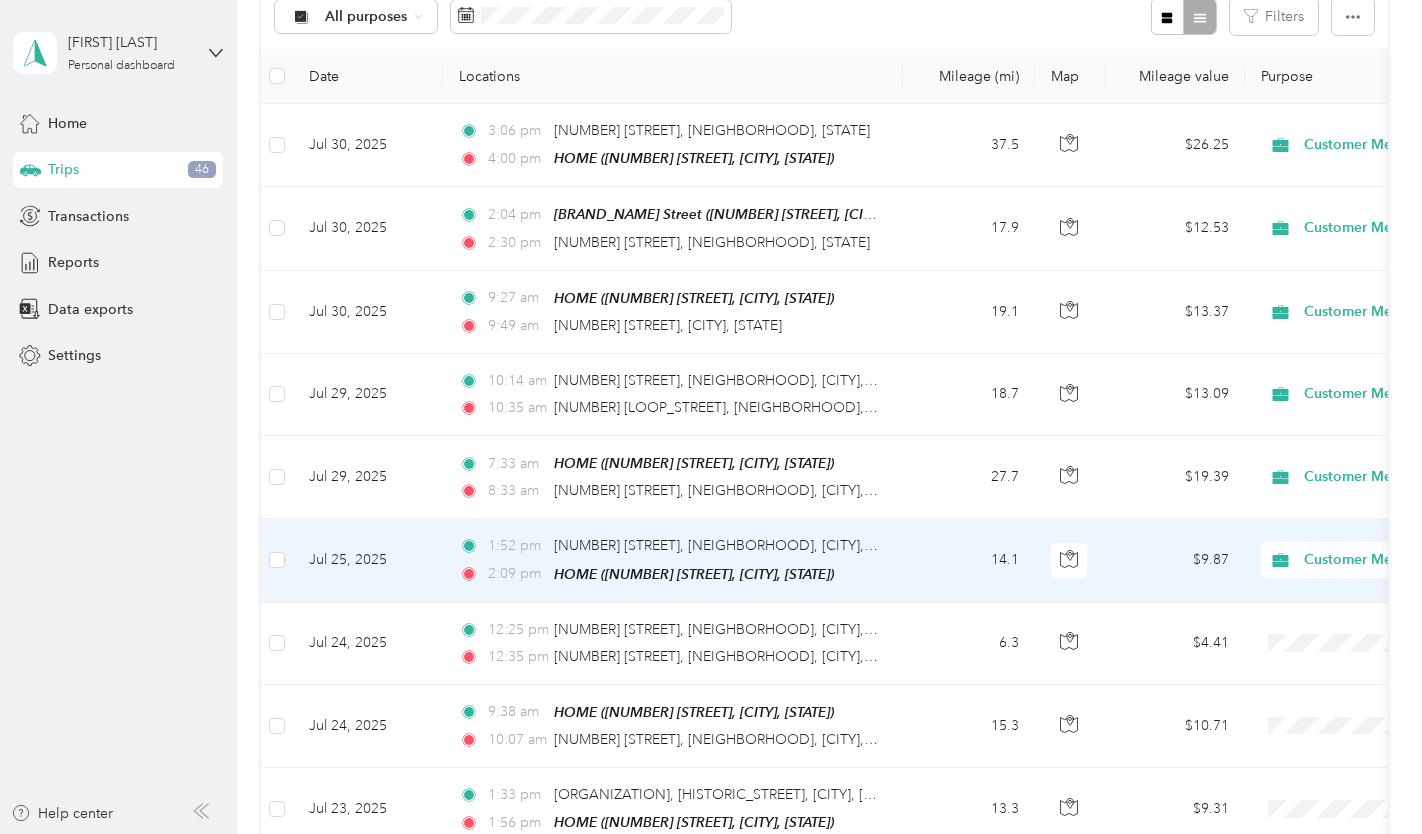 scroll, scrollTop: 466, scrollLeft: 0, axis: vertical 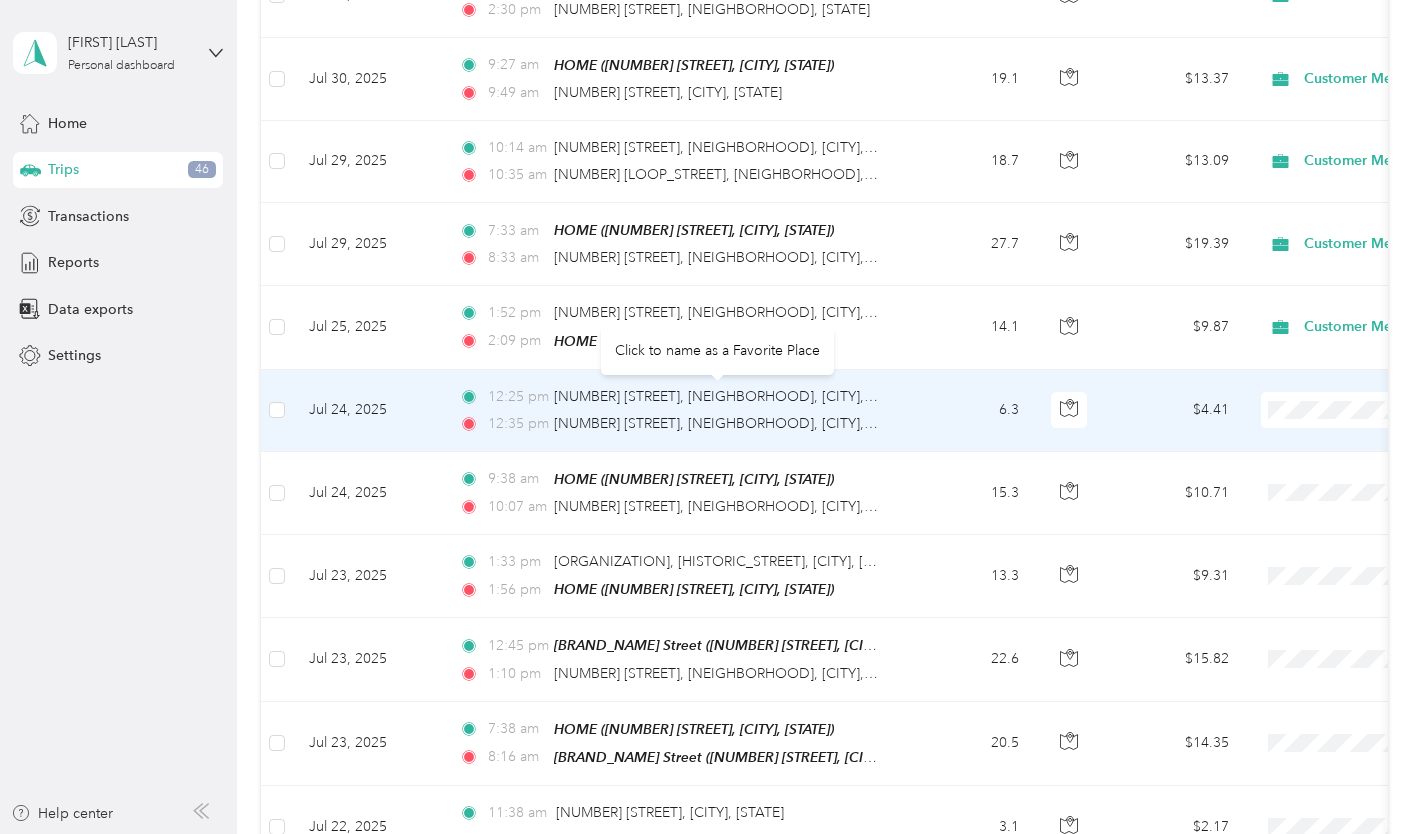 click on "[NUMBER] [STREET], [AREA], [CITY], [STATE]" at bounding box center [716, 397] 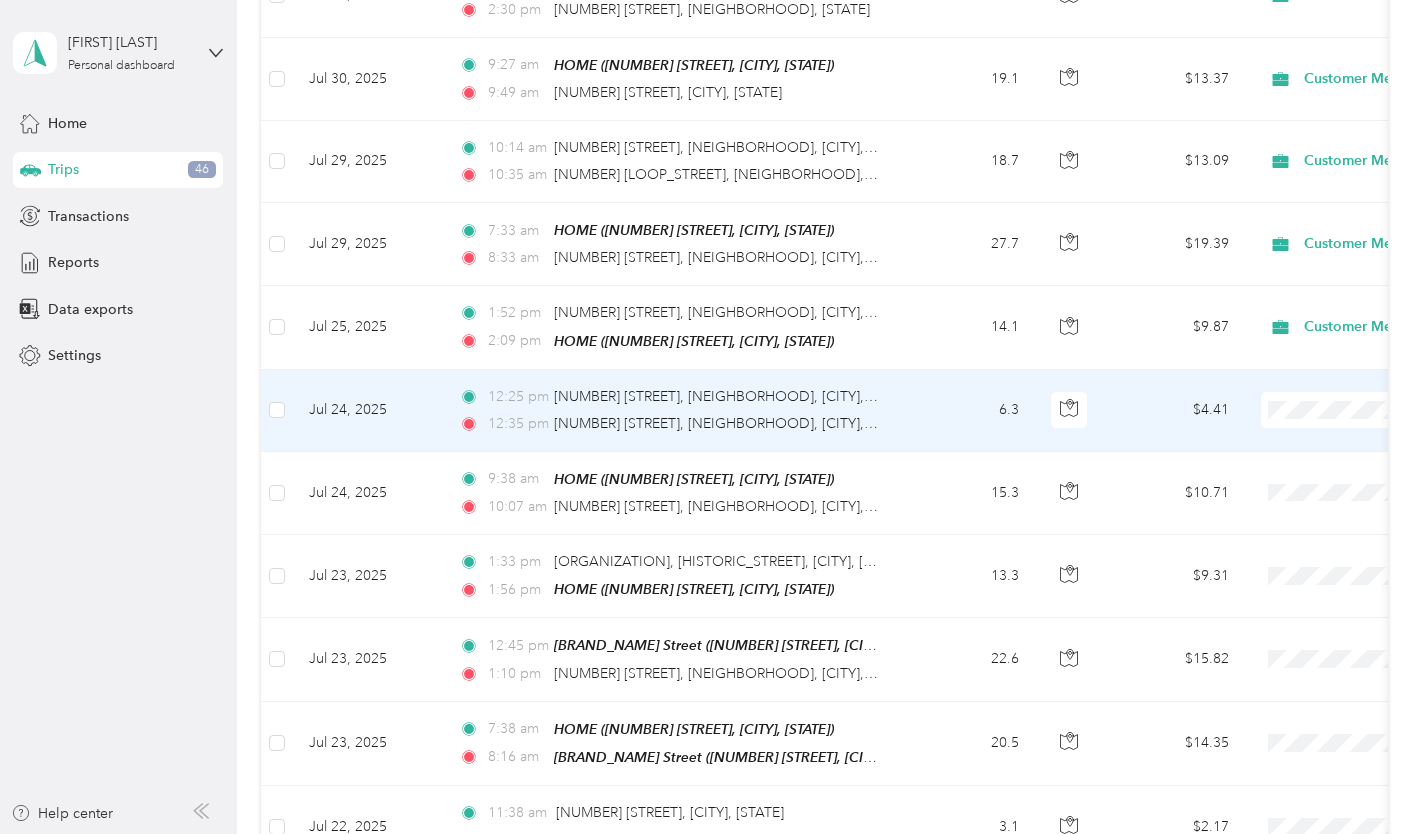 click on "Jul 24, 2025" at bounding box center [368, 411] 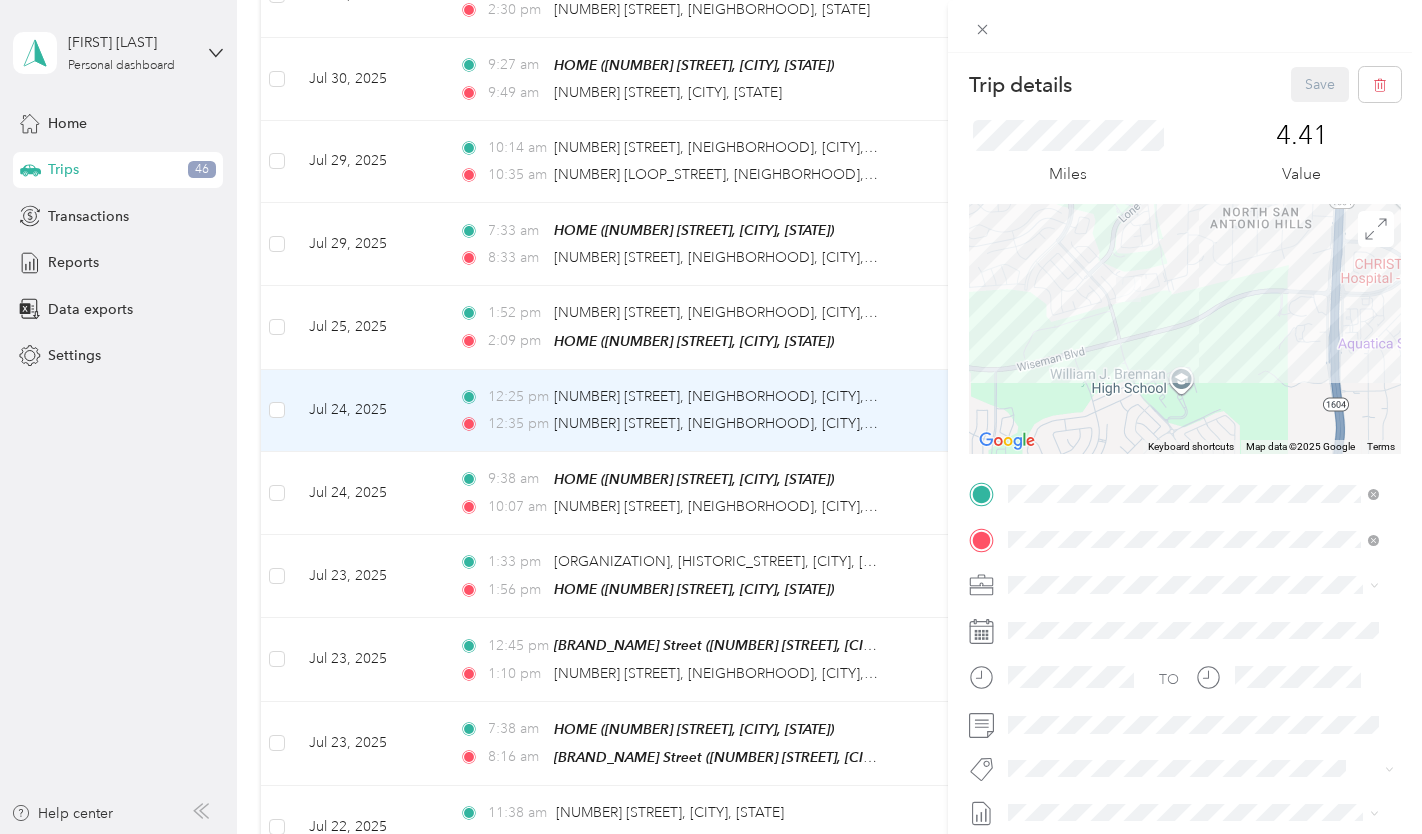 drag, startPoint x: 1099, startPoint y: 313, endPoint x: 1297, endPoint y: 360, distance: 203.50185 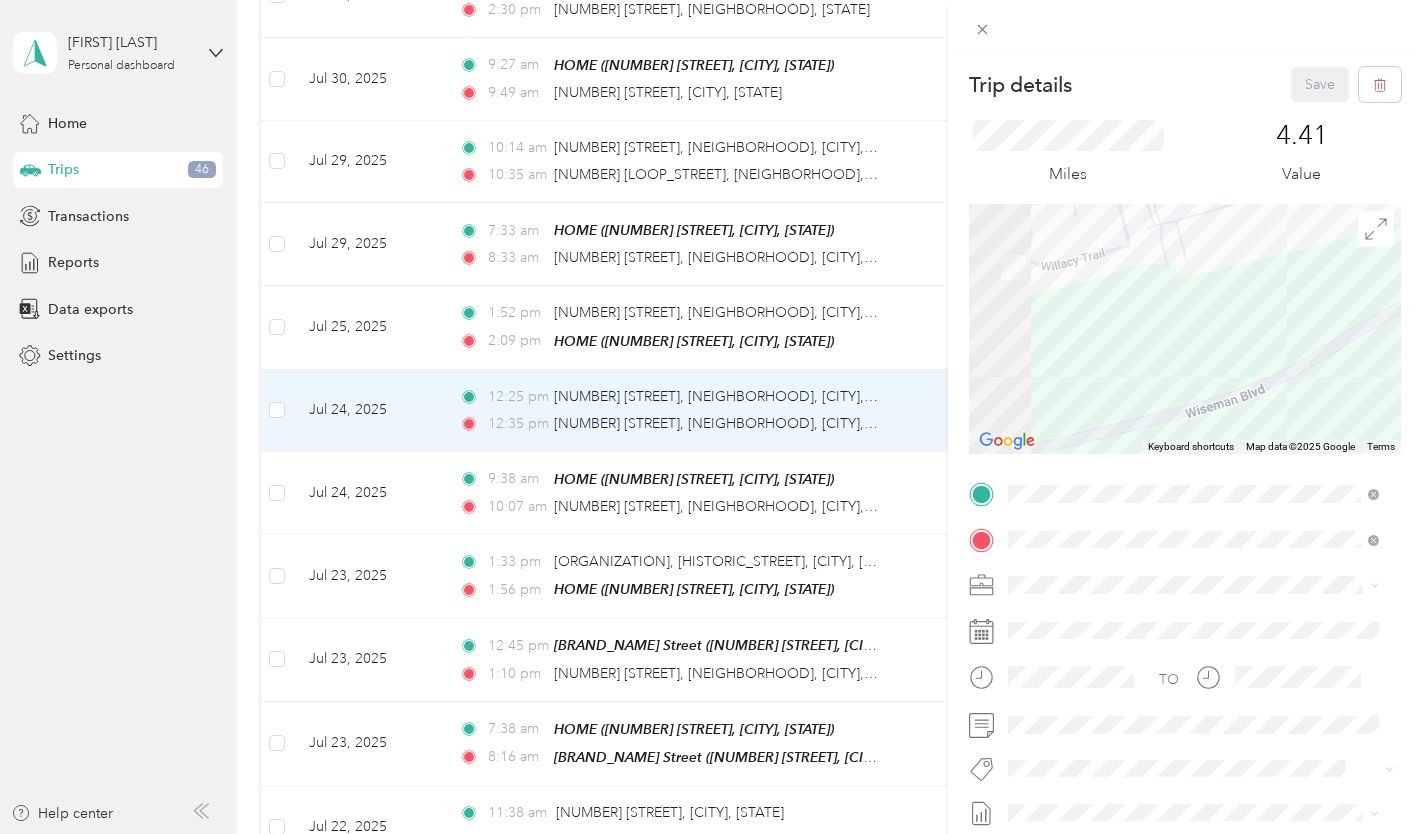 drag, startPoint x: 1181, startPoint y: 367, endPoint x: 1257, endPoint y: 446, distance: 109.62208 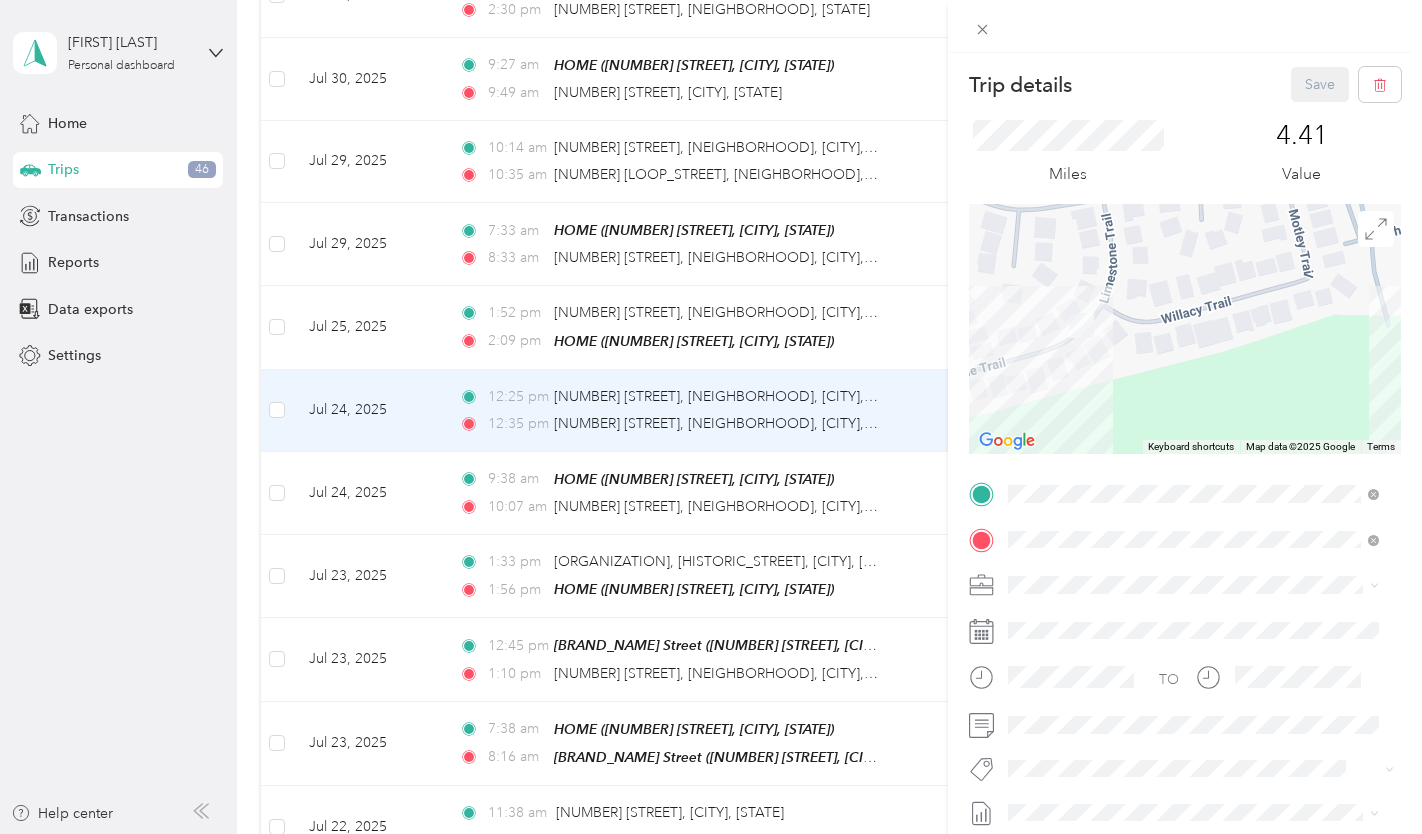 drag, startPoint x: 1069, startPoint y: 313, endPoint x: 1218, endPoint y: 329, distance: 149.8566 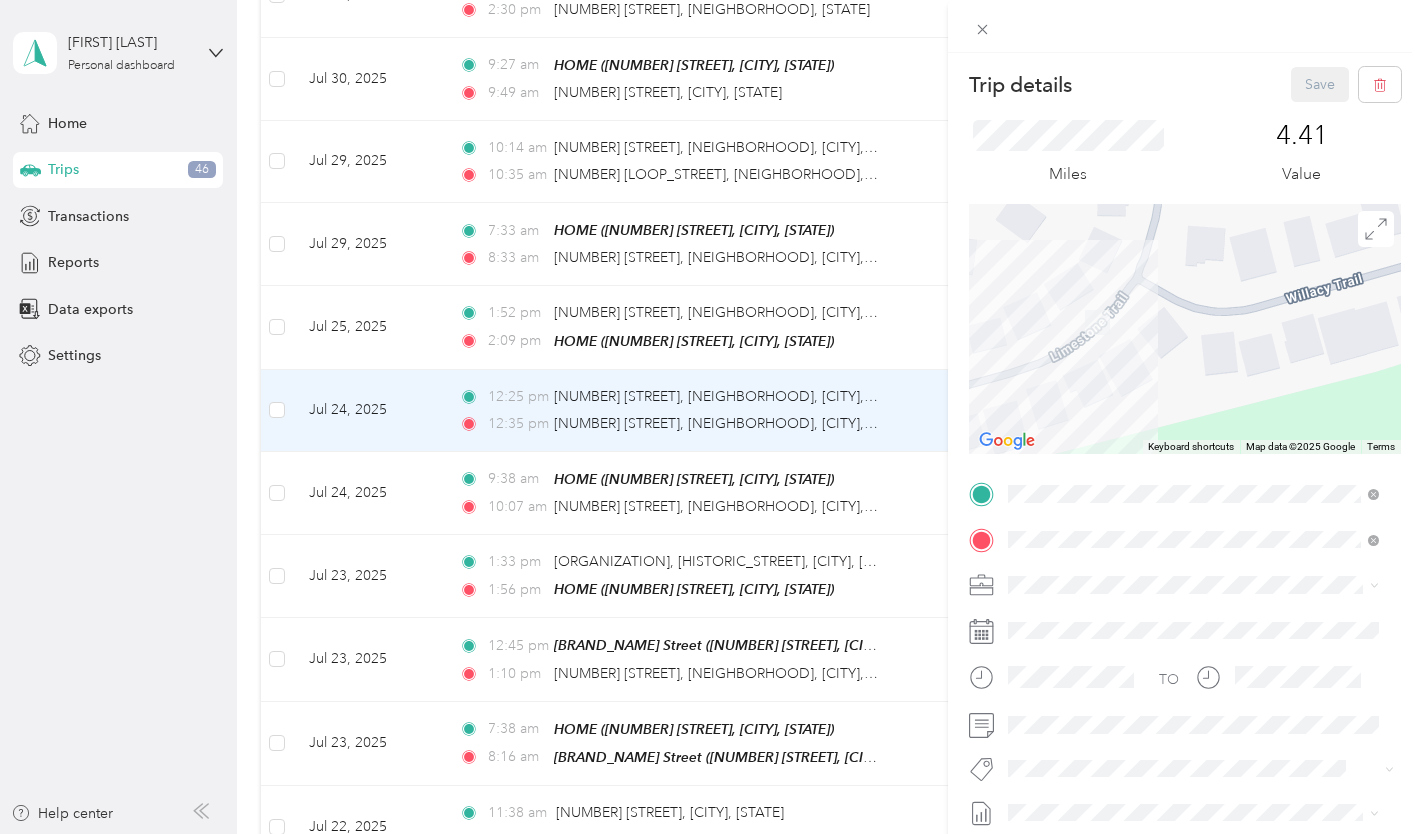 drag, startPoint x: 1075, startPoint y: 329, endPoint x: 1180, endPoint y: 333, distance: 105.076164 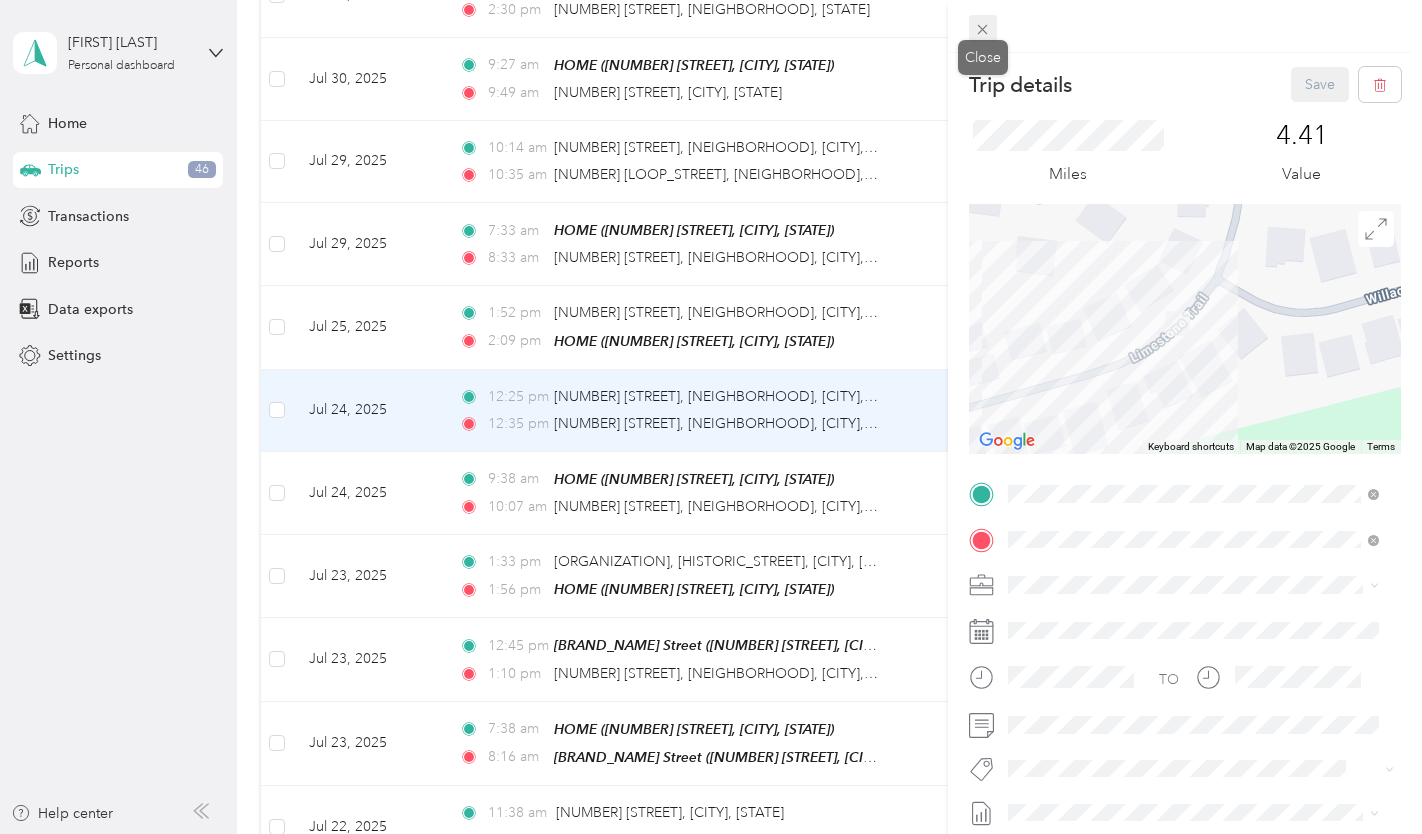 click 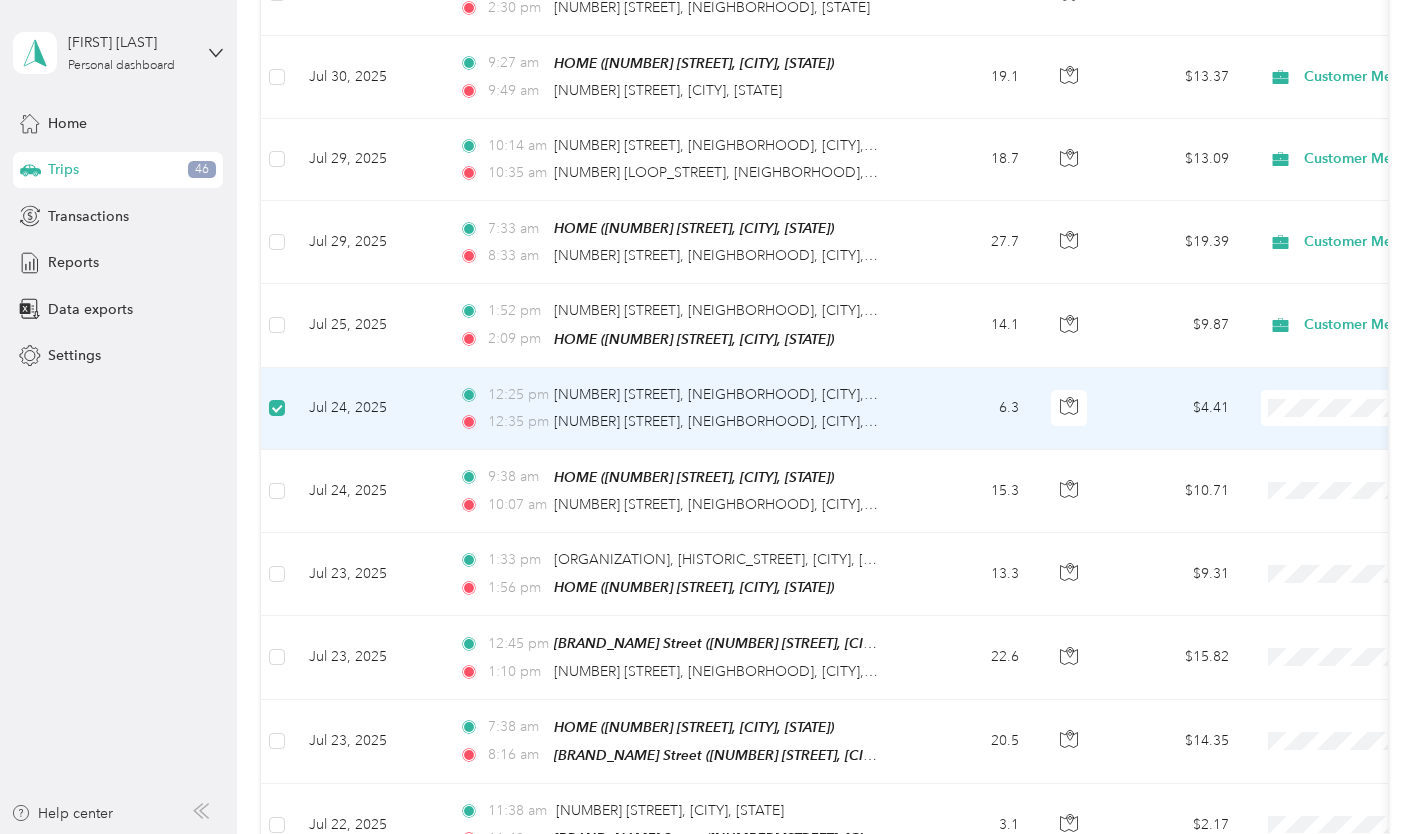 scroll, scrollTop: 464, scrollLeft: 0, axis: vertical 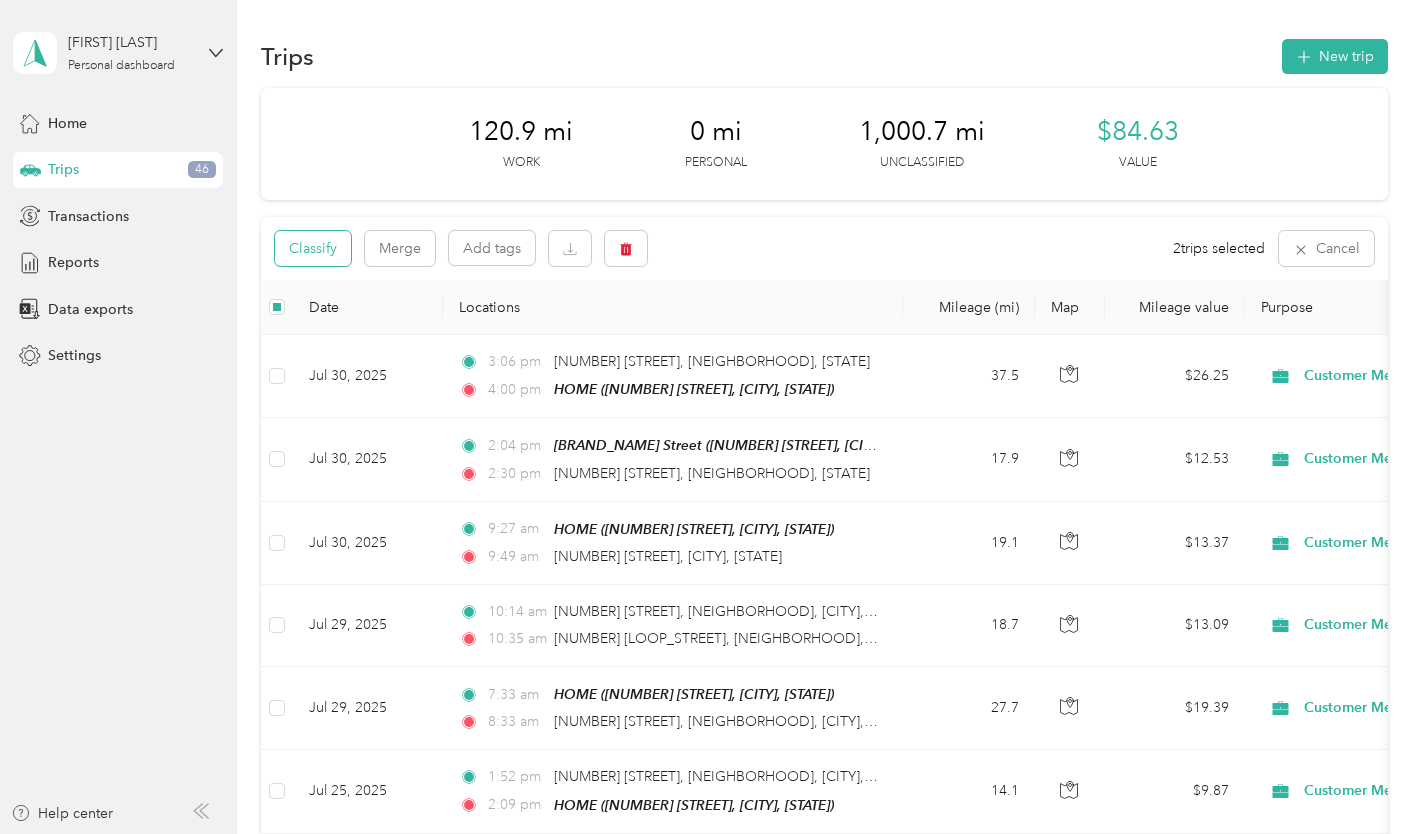 click on "Classify" at bounding box center (313, 248) 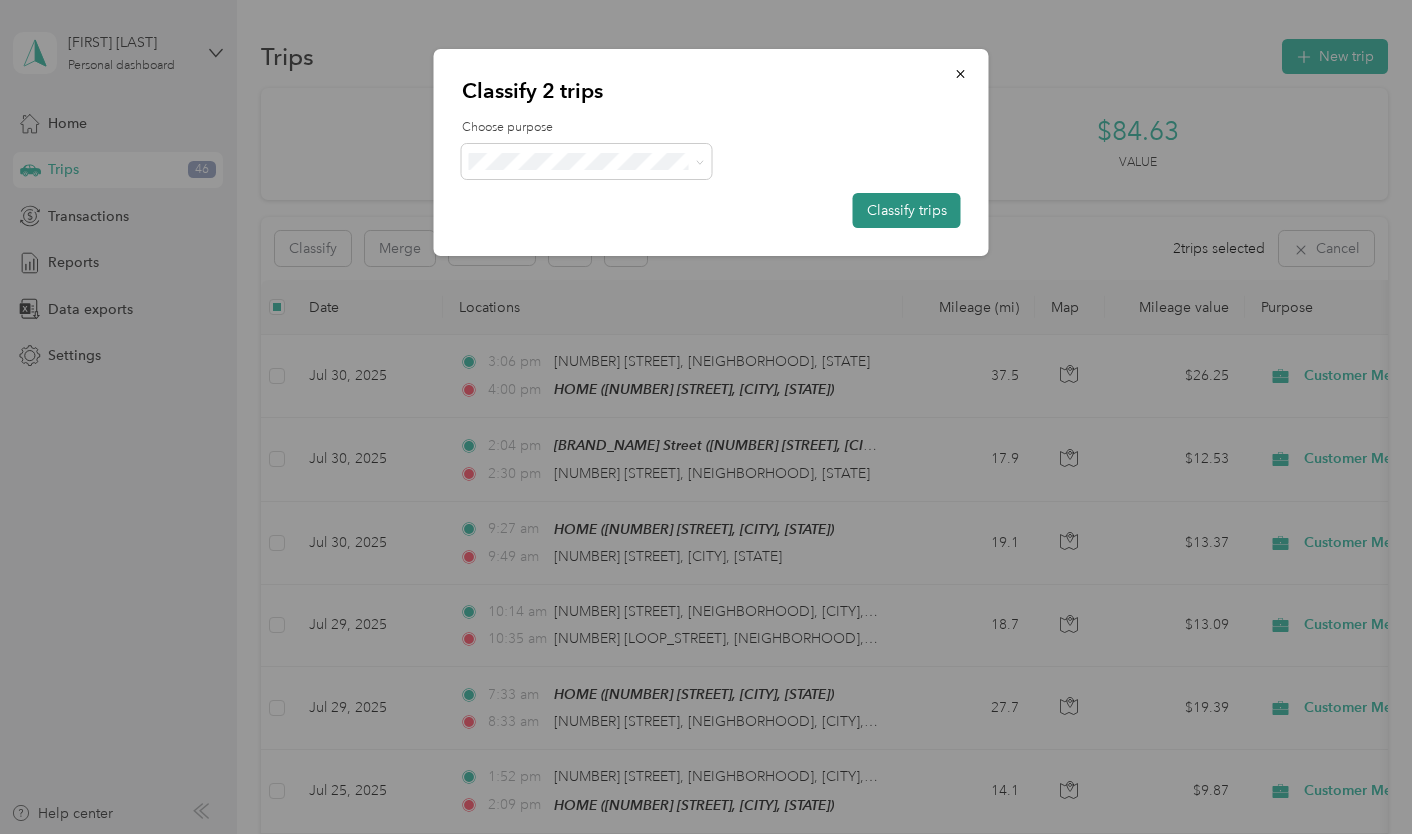 click on "Classify trips" at bounding box center (907, 210) 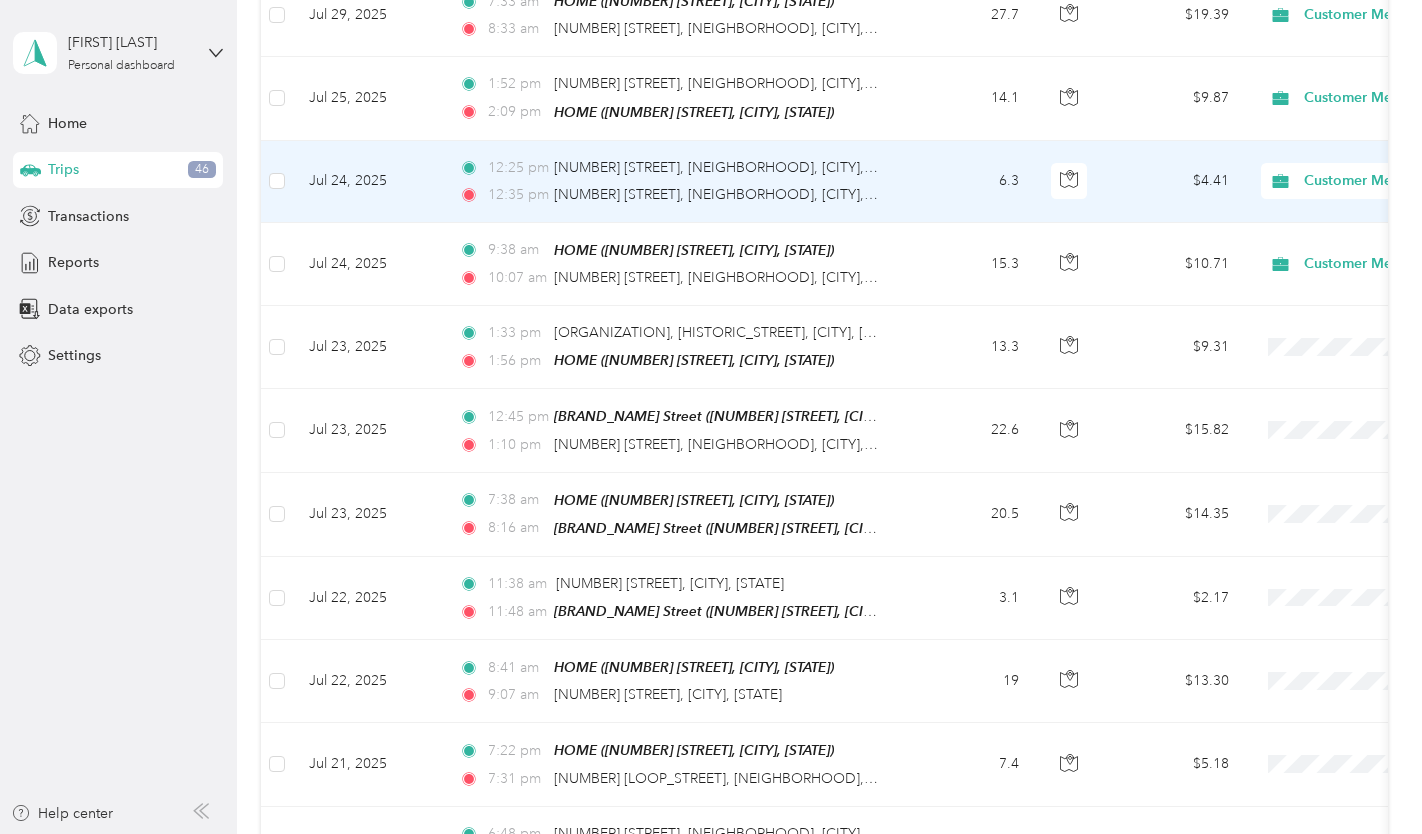 scroll, scrollTop: 700, scrollLeft: 0, axis: vertical 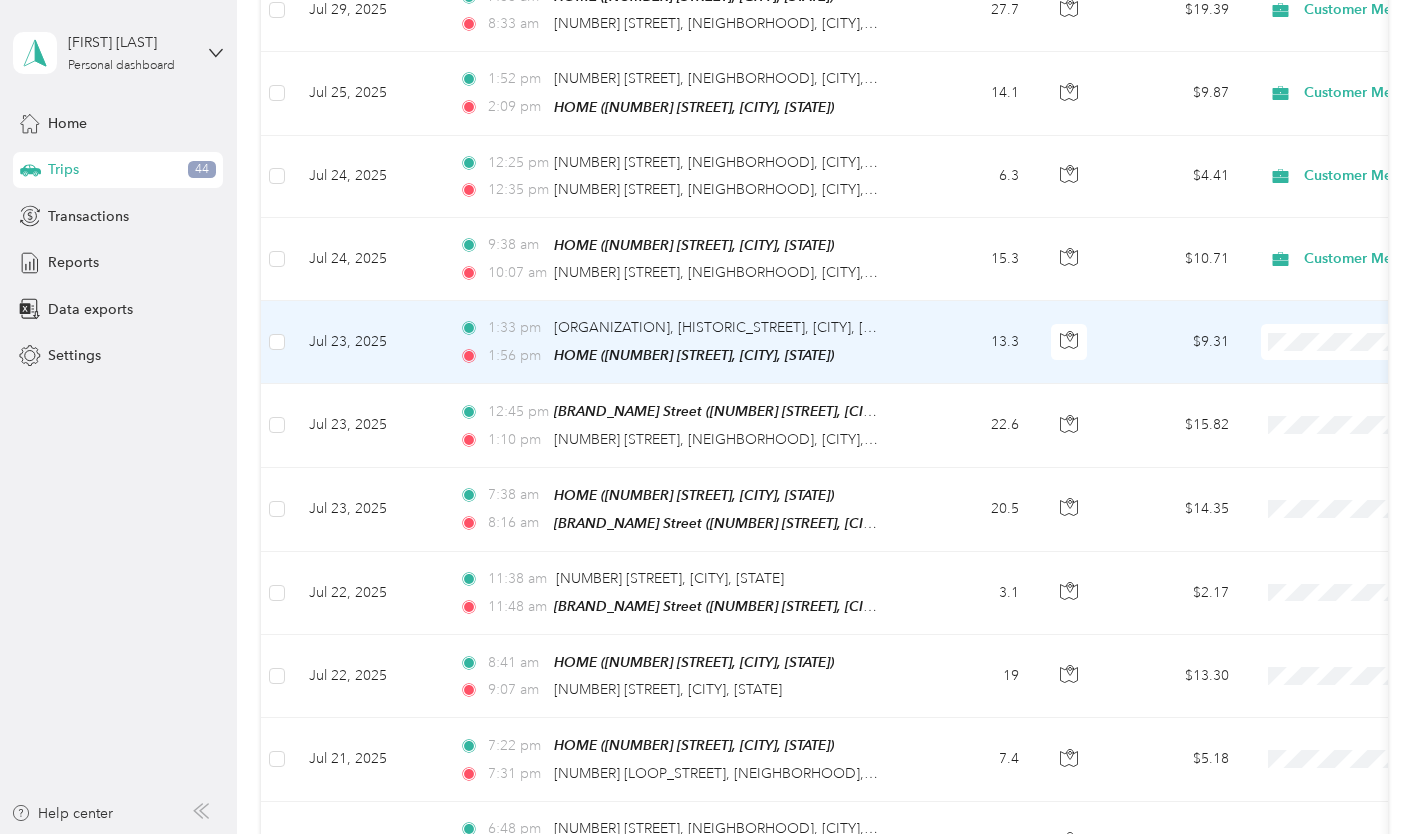 click on "Jul 23, 2025" at bounding box center [368, 342] 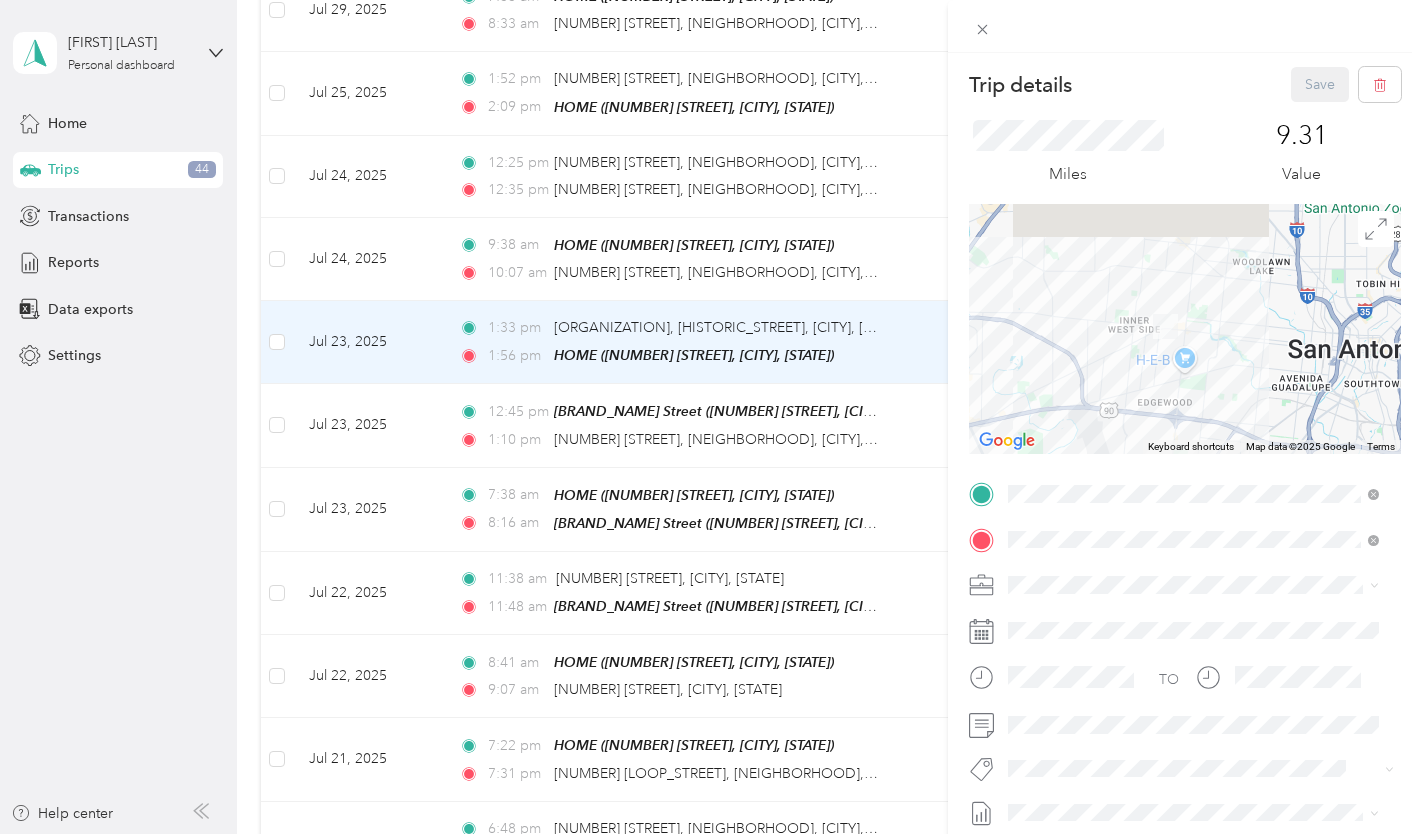 drag, startPoint x: 1212, startPoint y: 266, endPoint x: 1122, endPoint y: 376, distance: 142.12671 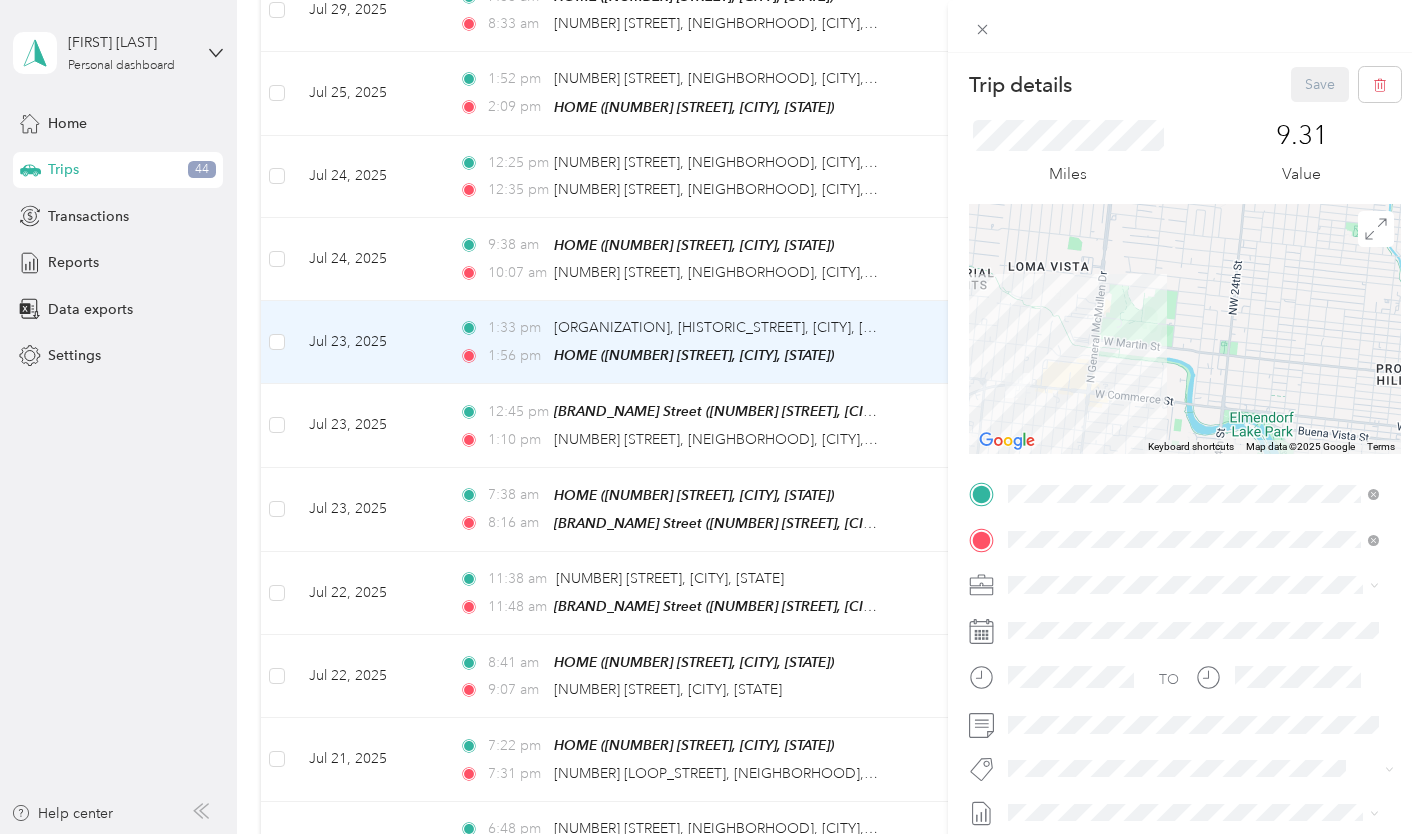 drag, startPoint x: 1093, startPoint y: 366, endPoint x: 1203, endPoint y: 311, distance: 122.98374 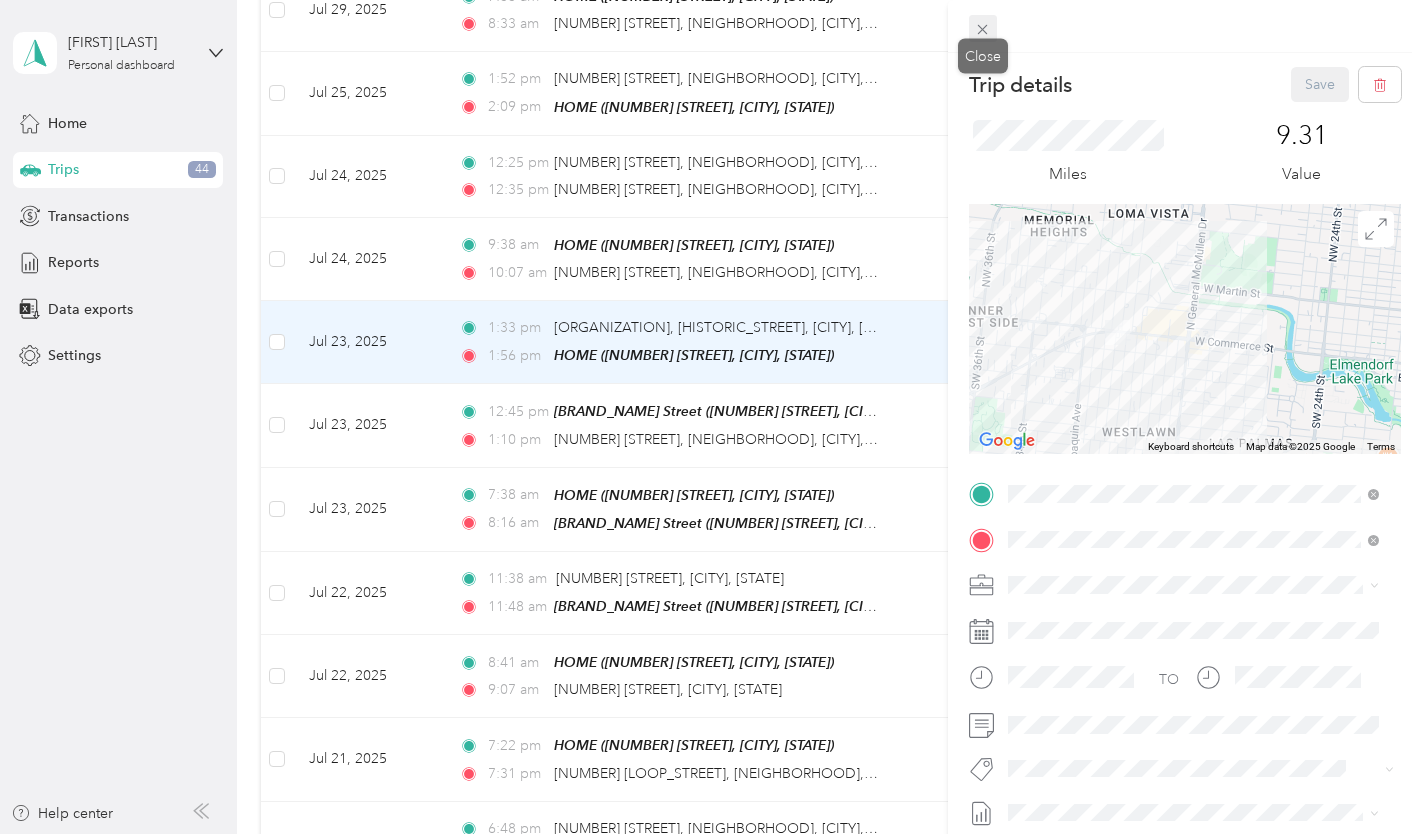 click 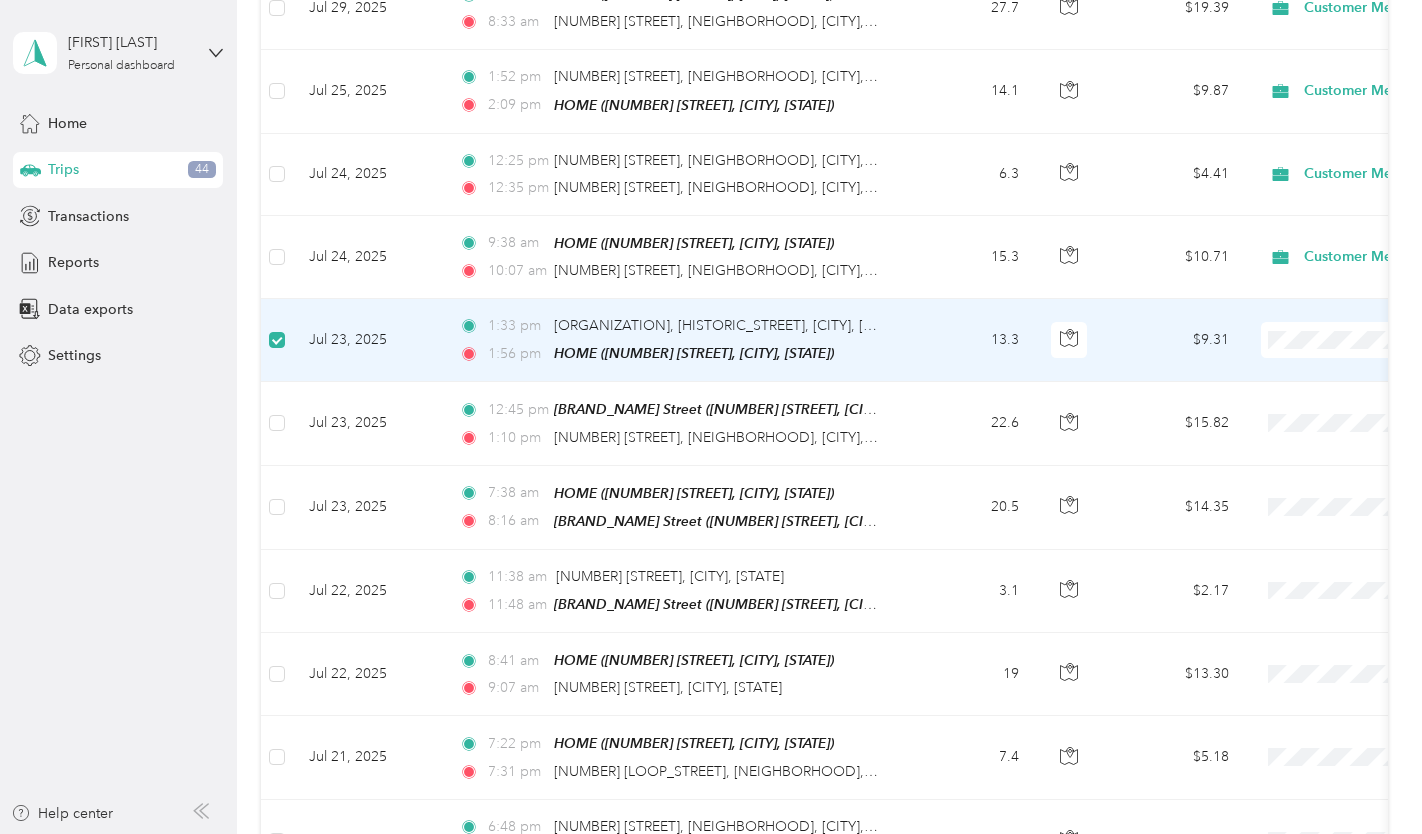scroll, scrollTop: 698, scrollLeft: 0, axis: vertical 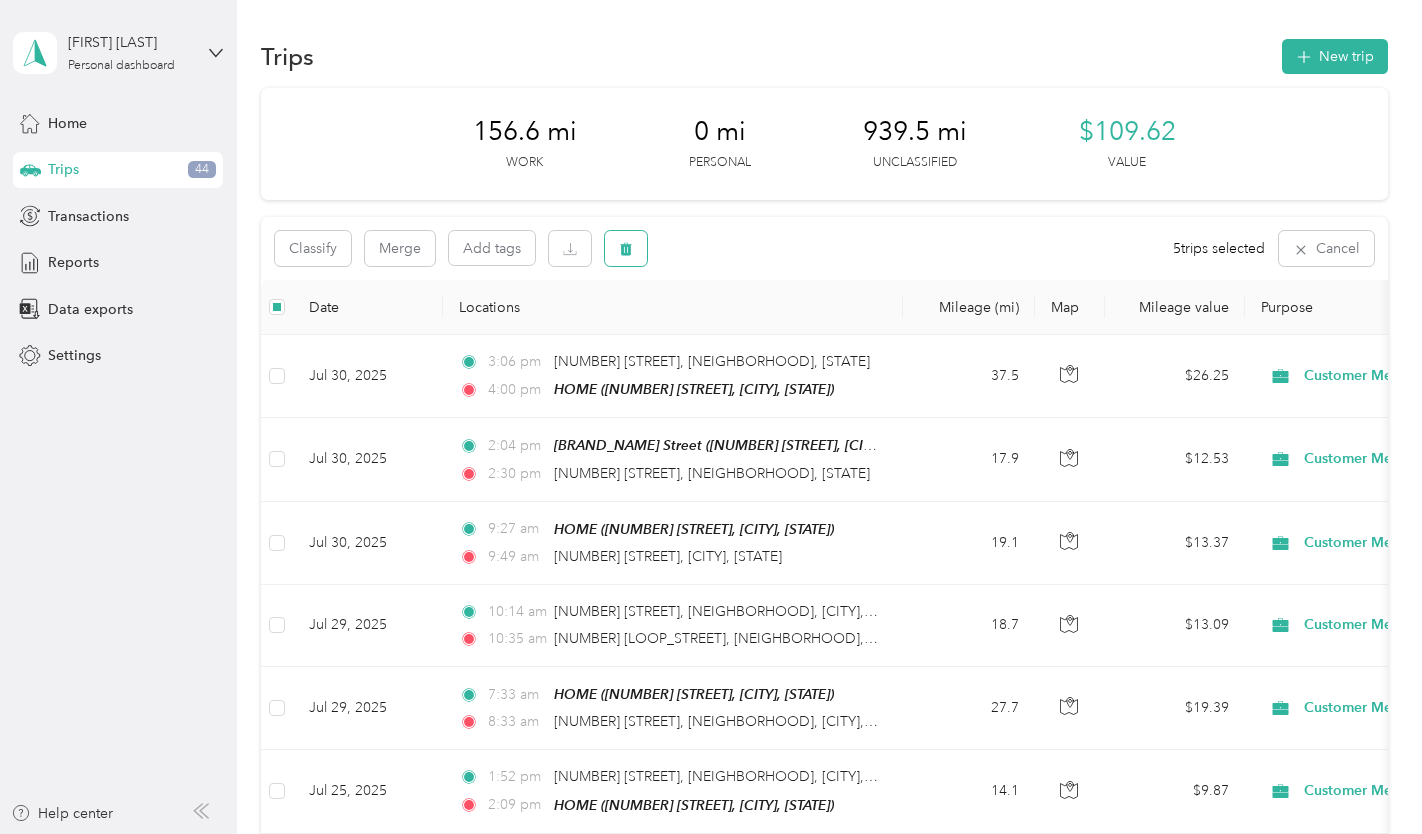 click at bounding box center (626, 248) 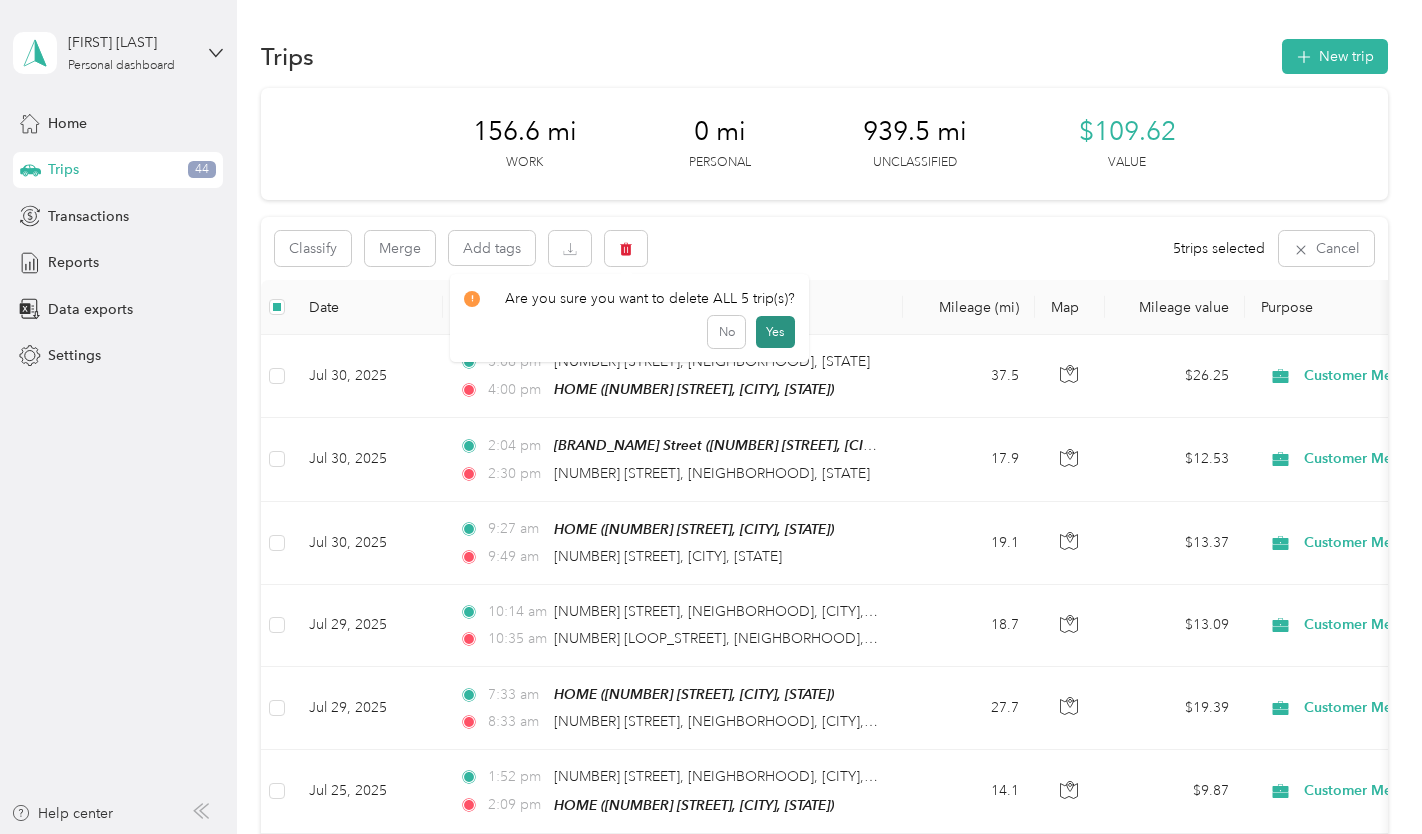 click on "Yes" at bounding box center (775, 332) 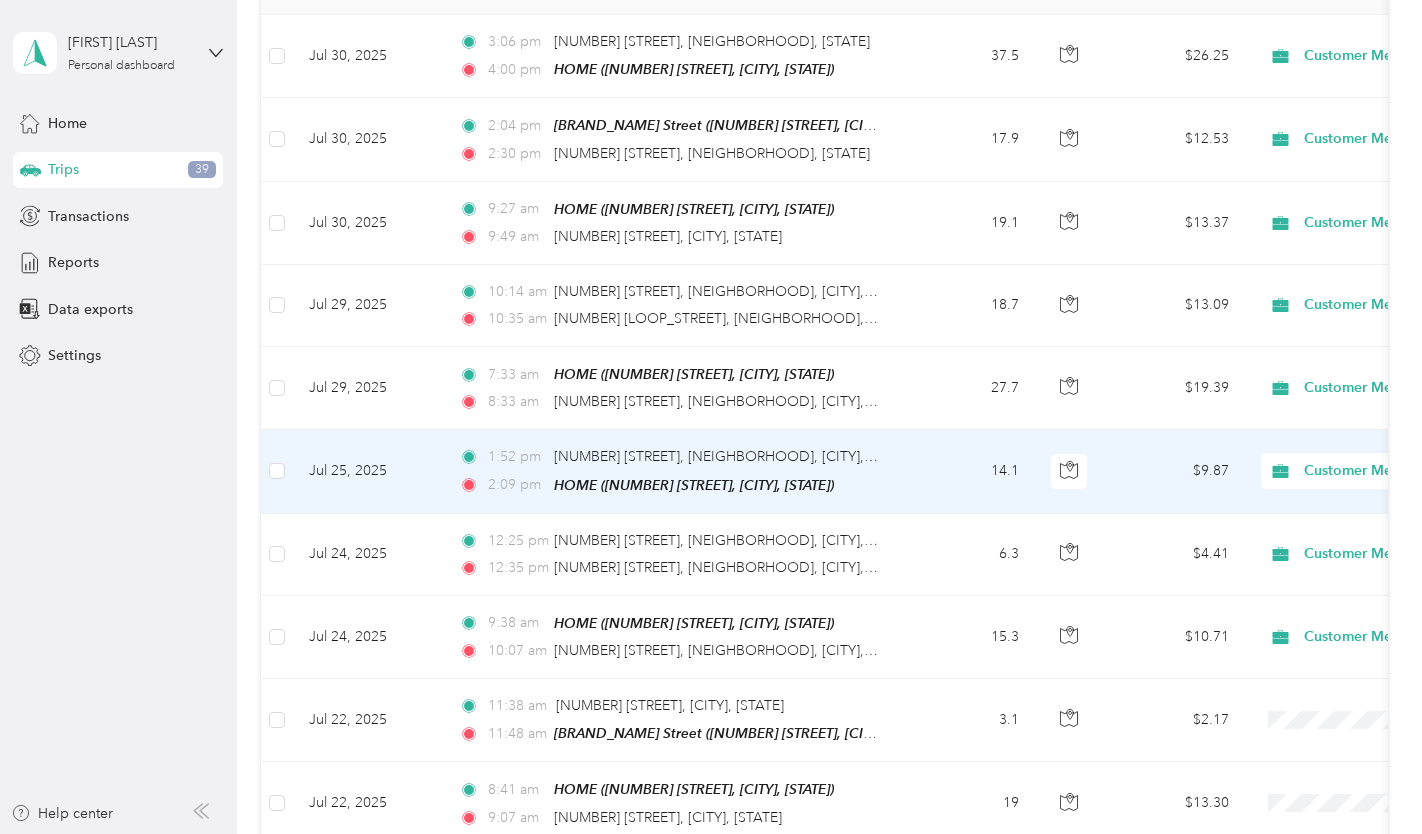 scroll, scrollTop: 700, scrollLeft: 0, axis: vertical 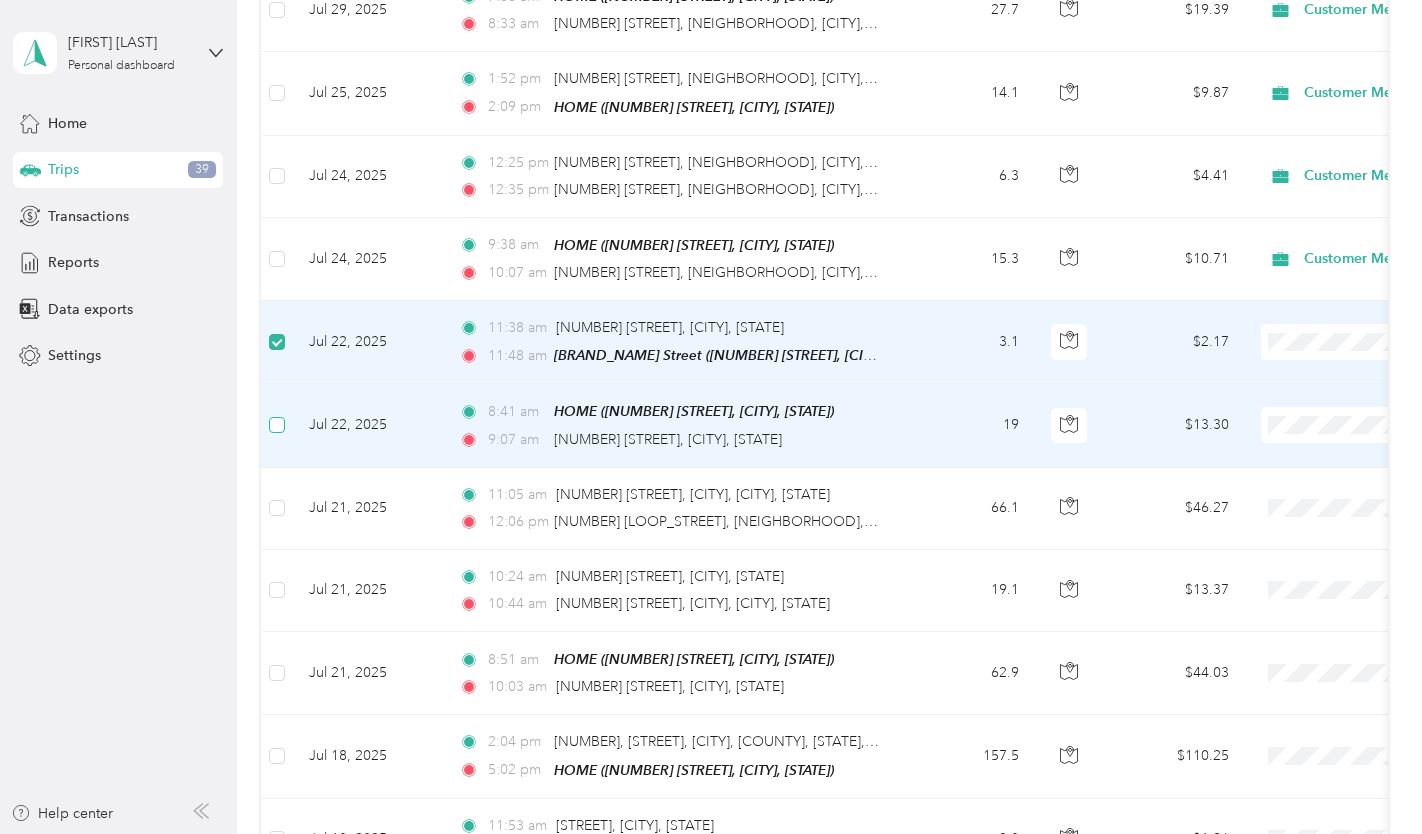 click at bounding box center [277, 425] 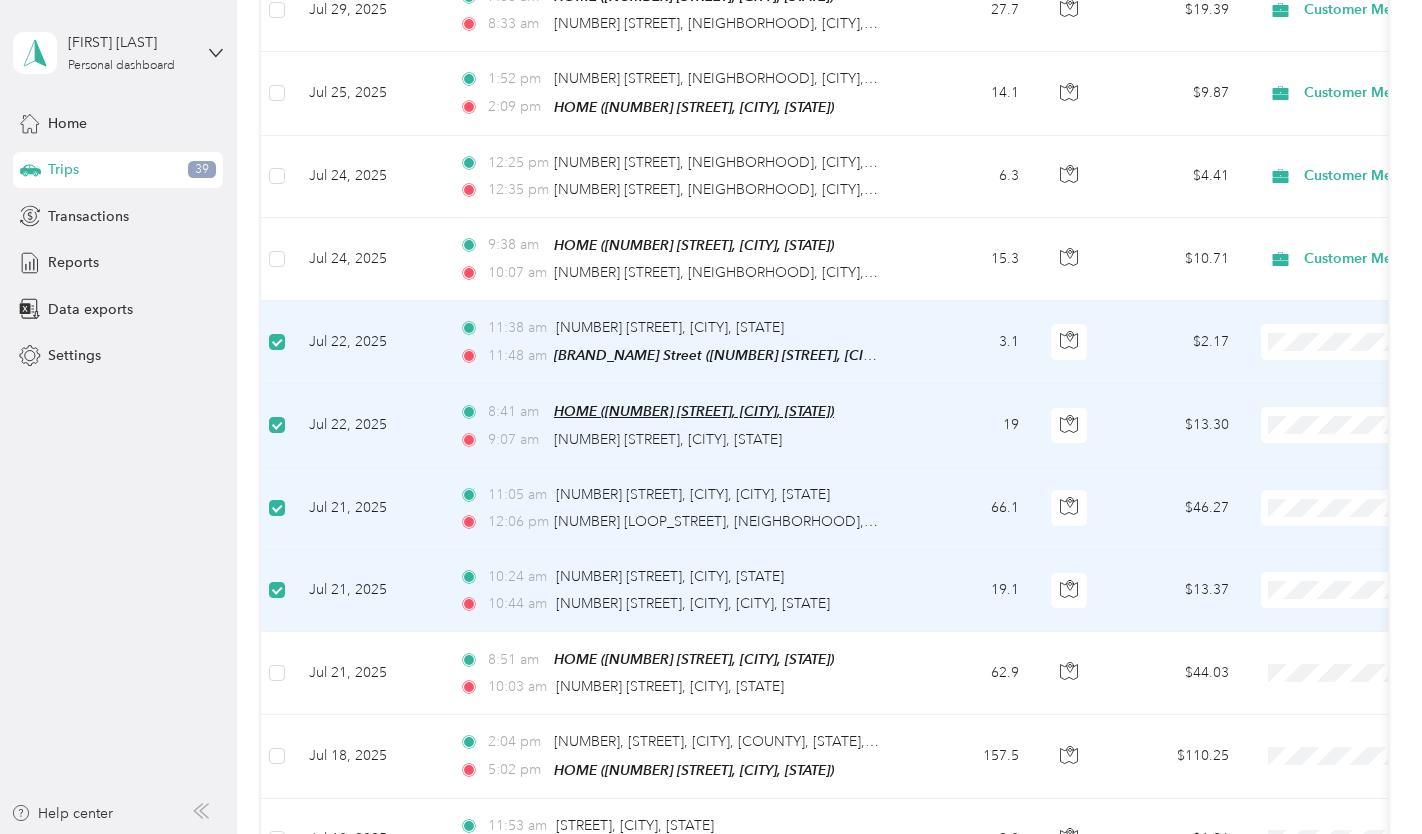 scroll, scrollTop: 931, scrollLeft: 0, axis: vertical 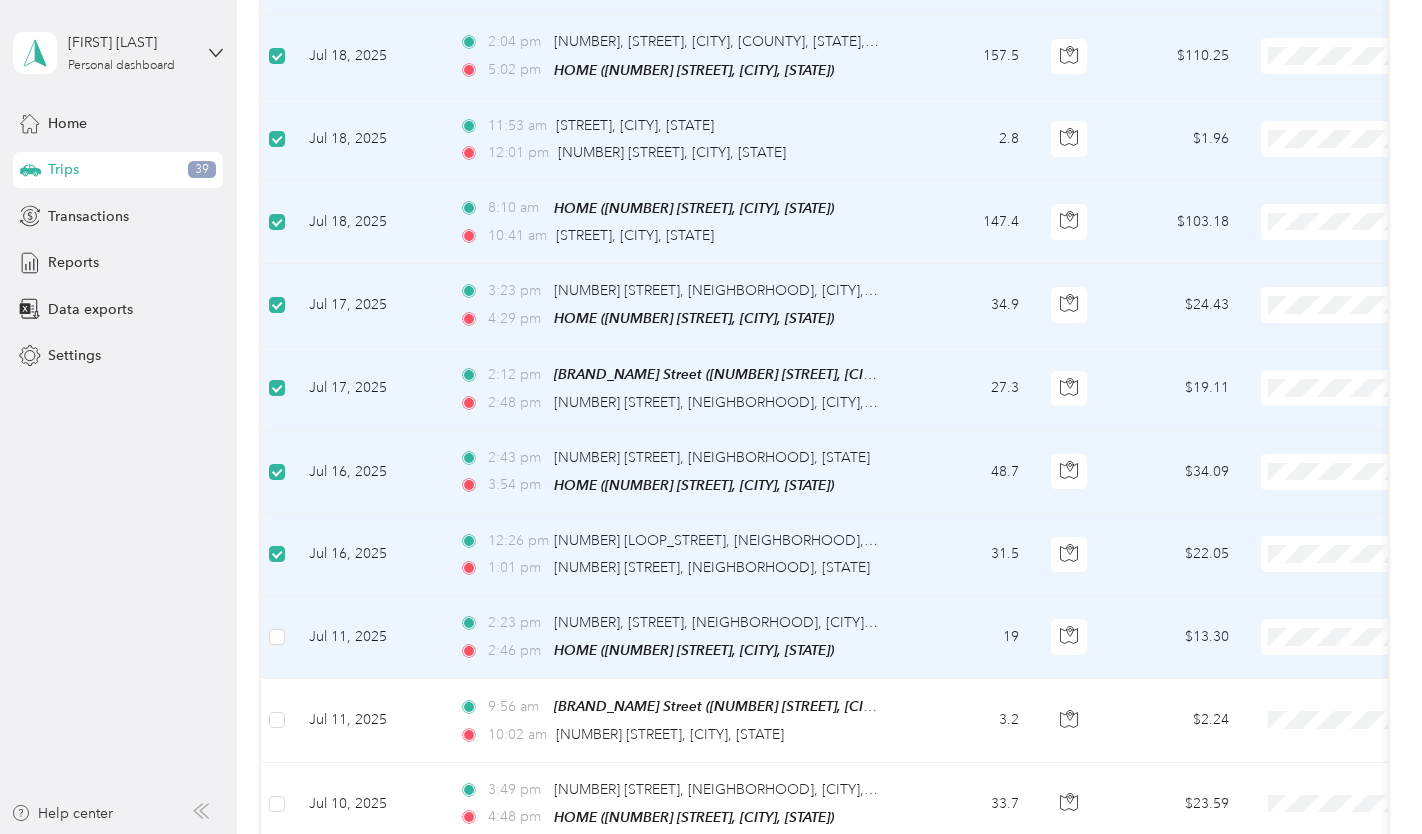 click at bounding box center (277, 637) 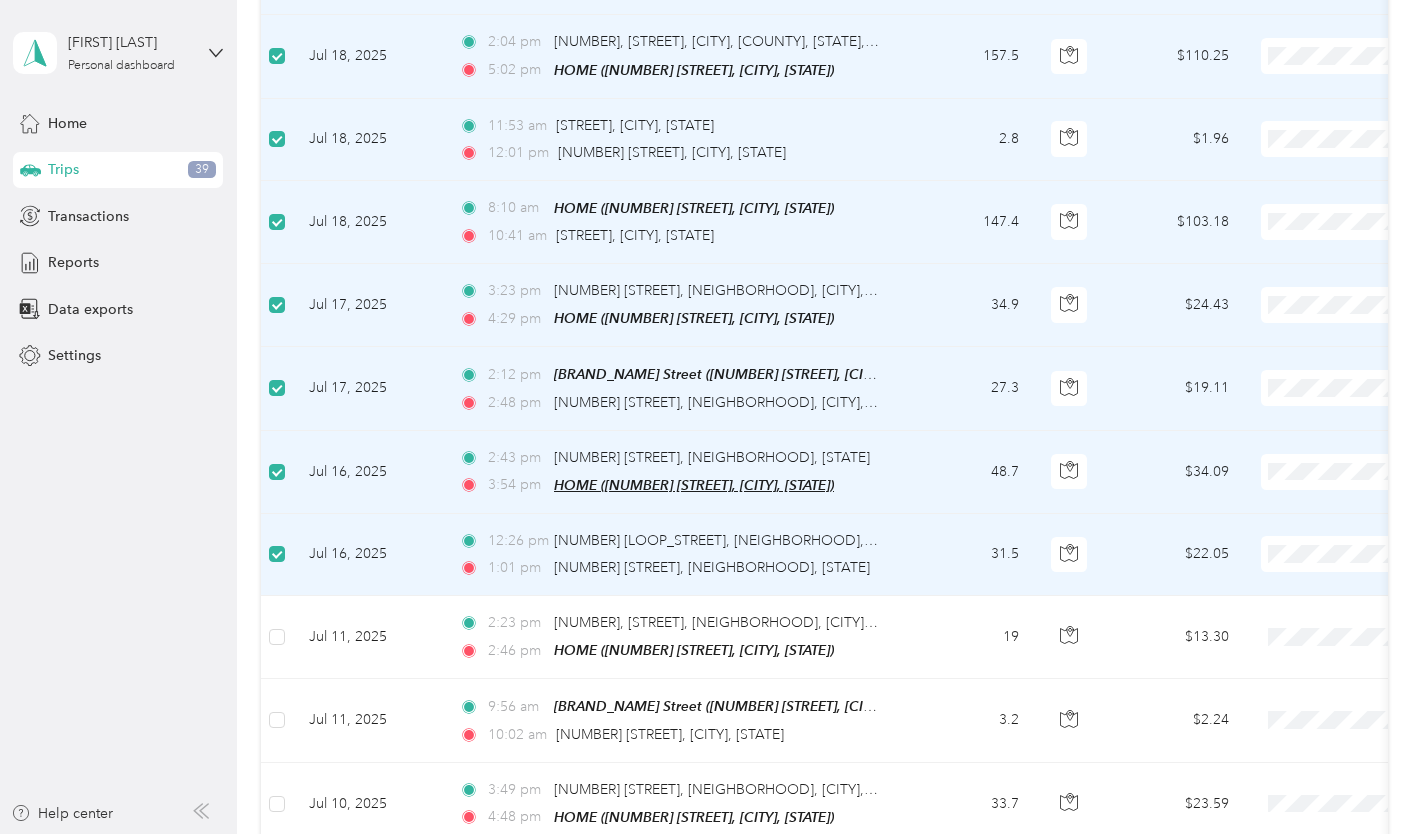 scroll, scrollTop: 1631, scrollLeft: 0, axis: vertical 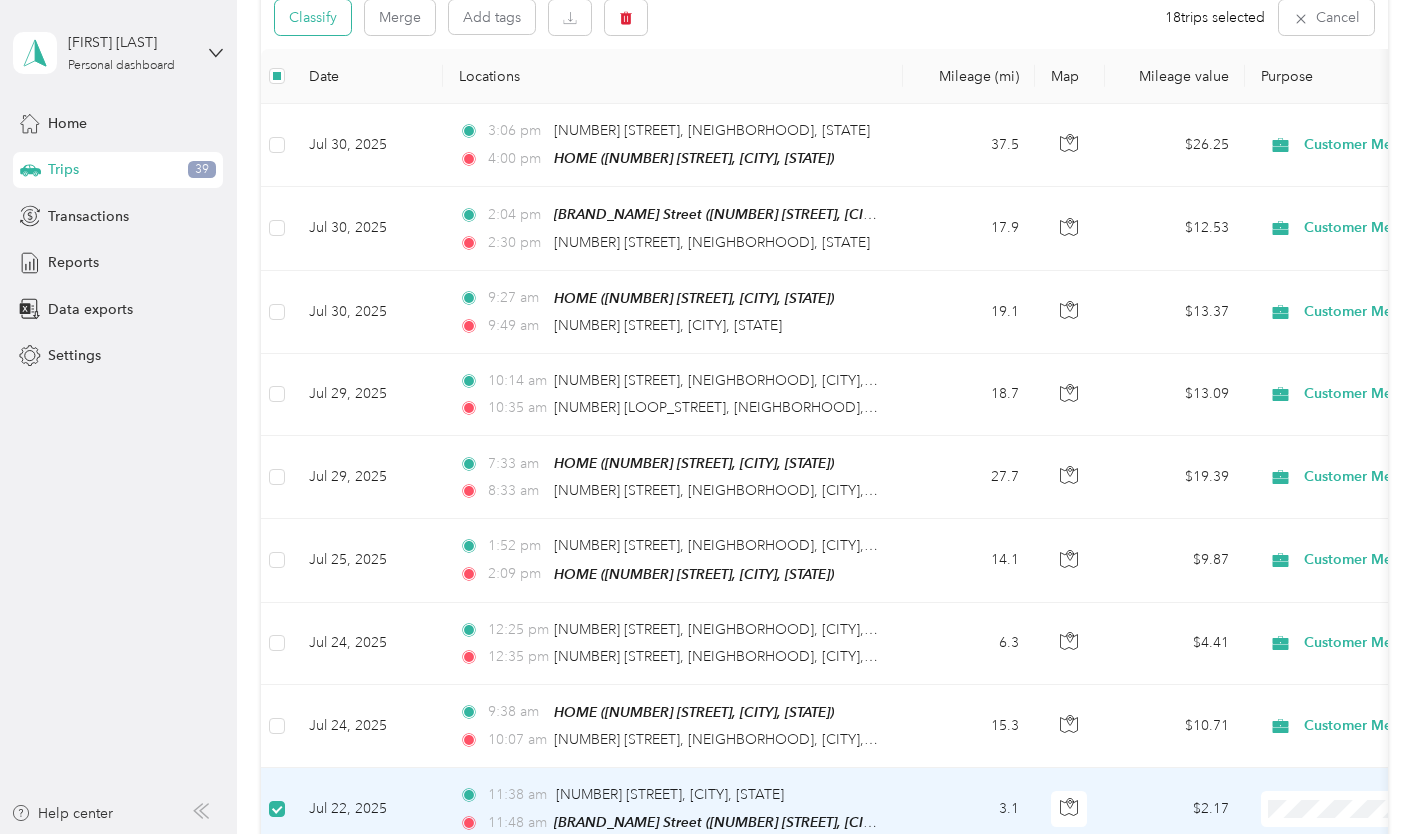 click on "Classify" at bounding box center [313, 17] 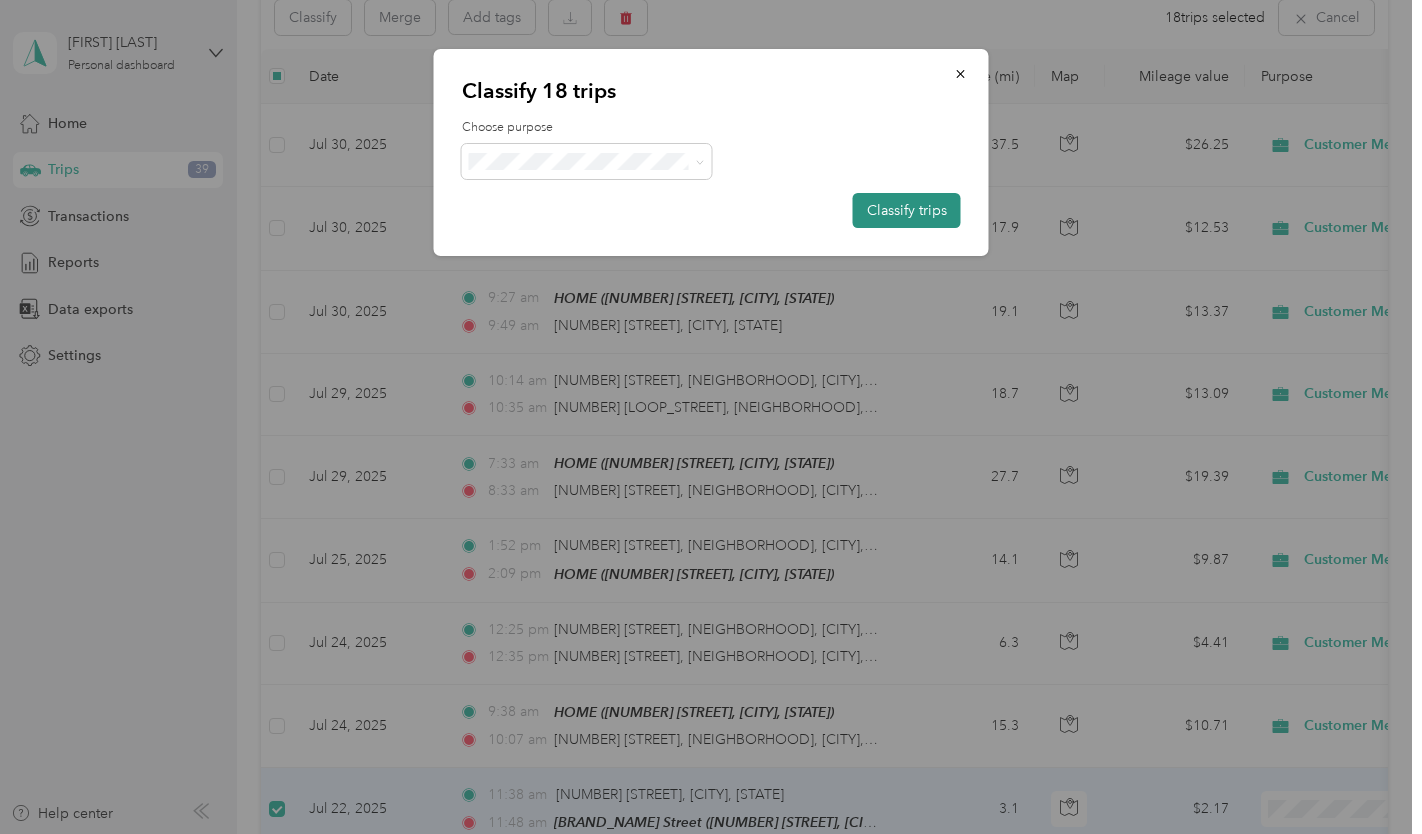 click on "Classify trips" at bounding box center [907, 210] 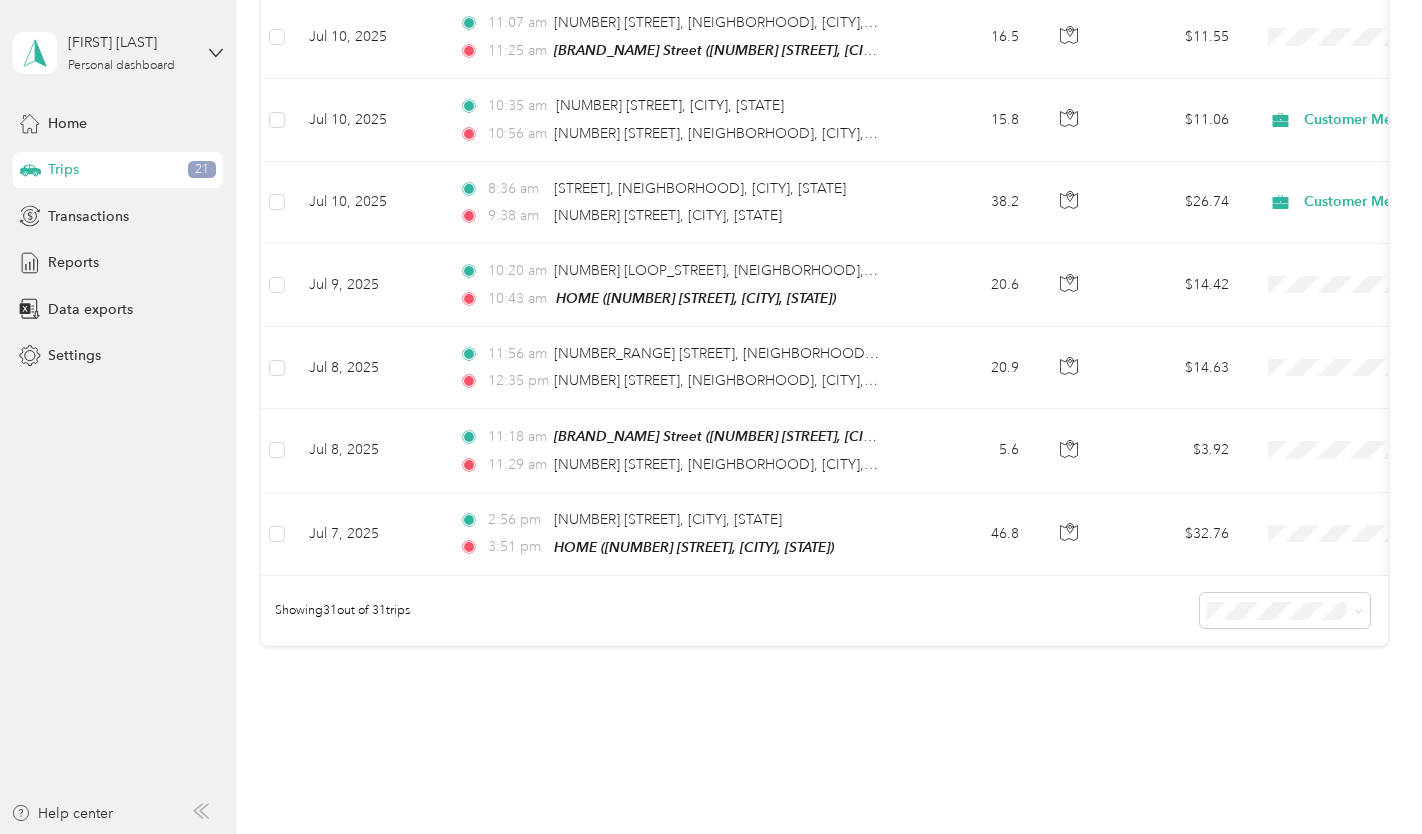 scroll, scrollTop: 1866, scrollLeft: 0, axis: vertical 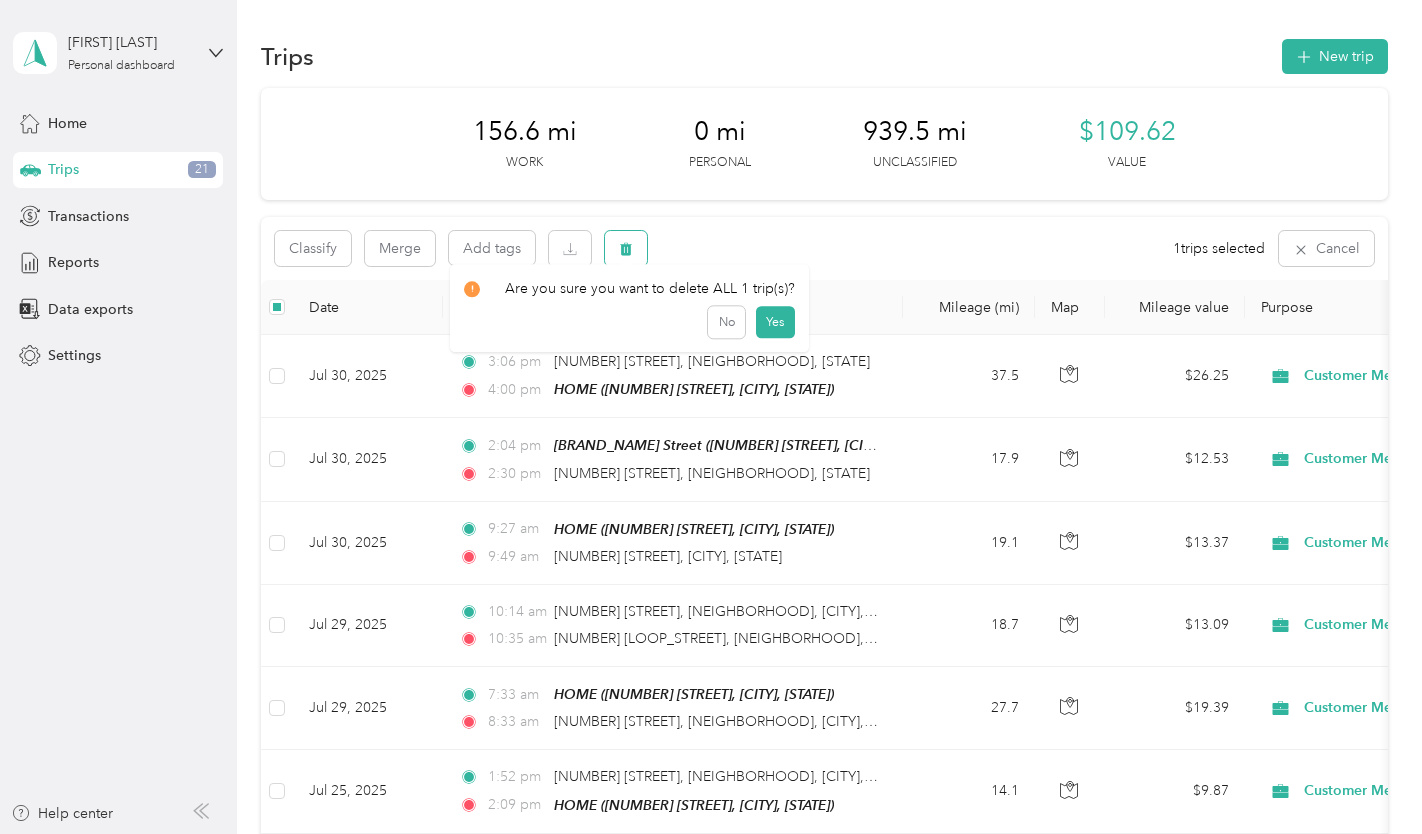 click 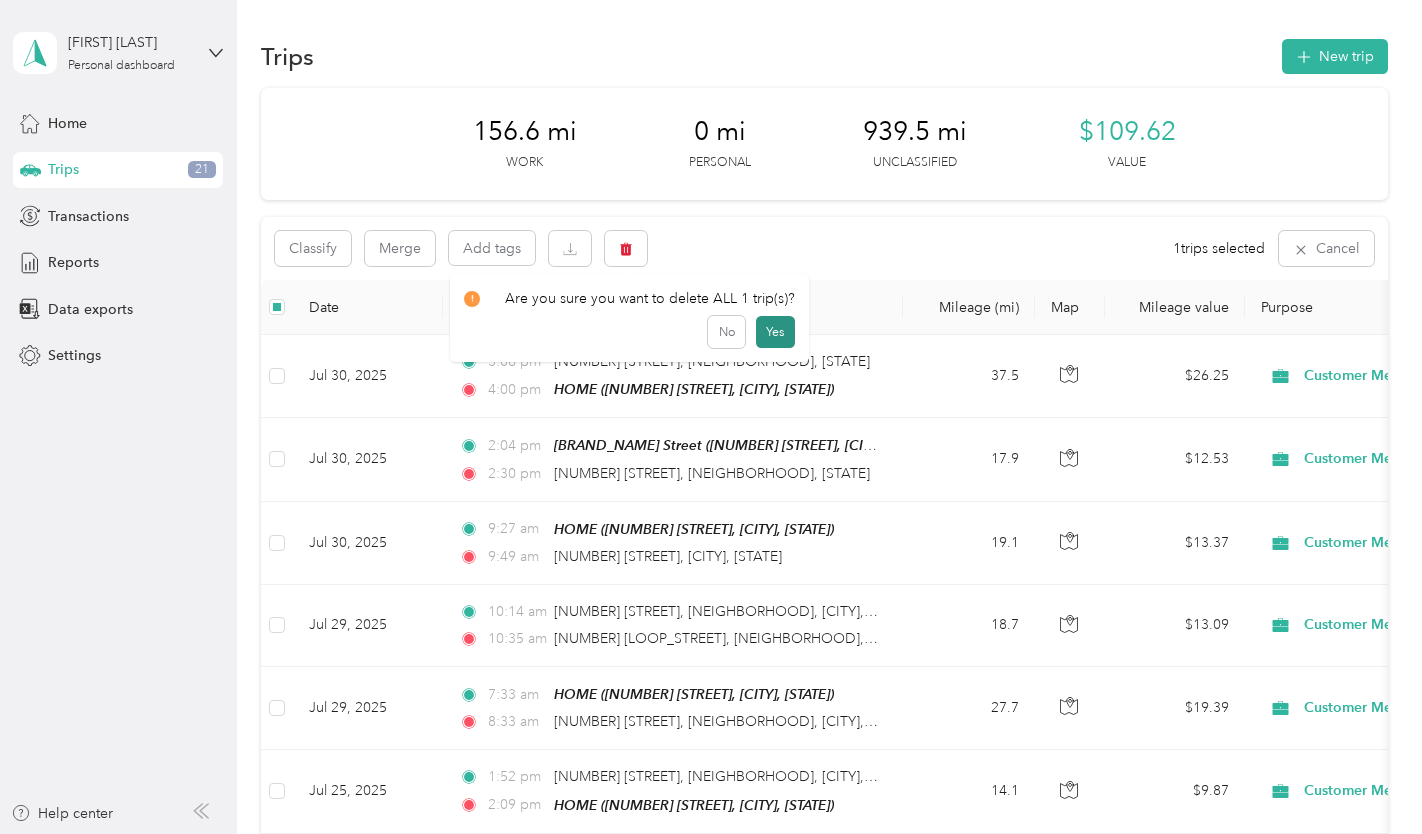 click on "Yes" at bounding box center (775, 332) 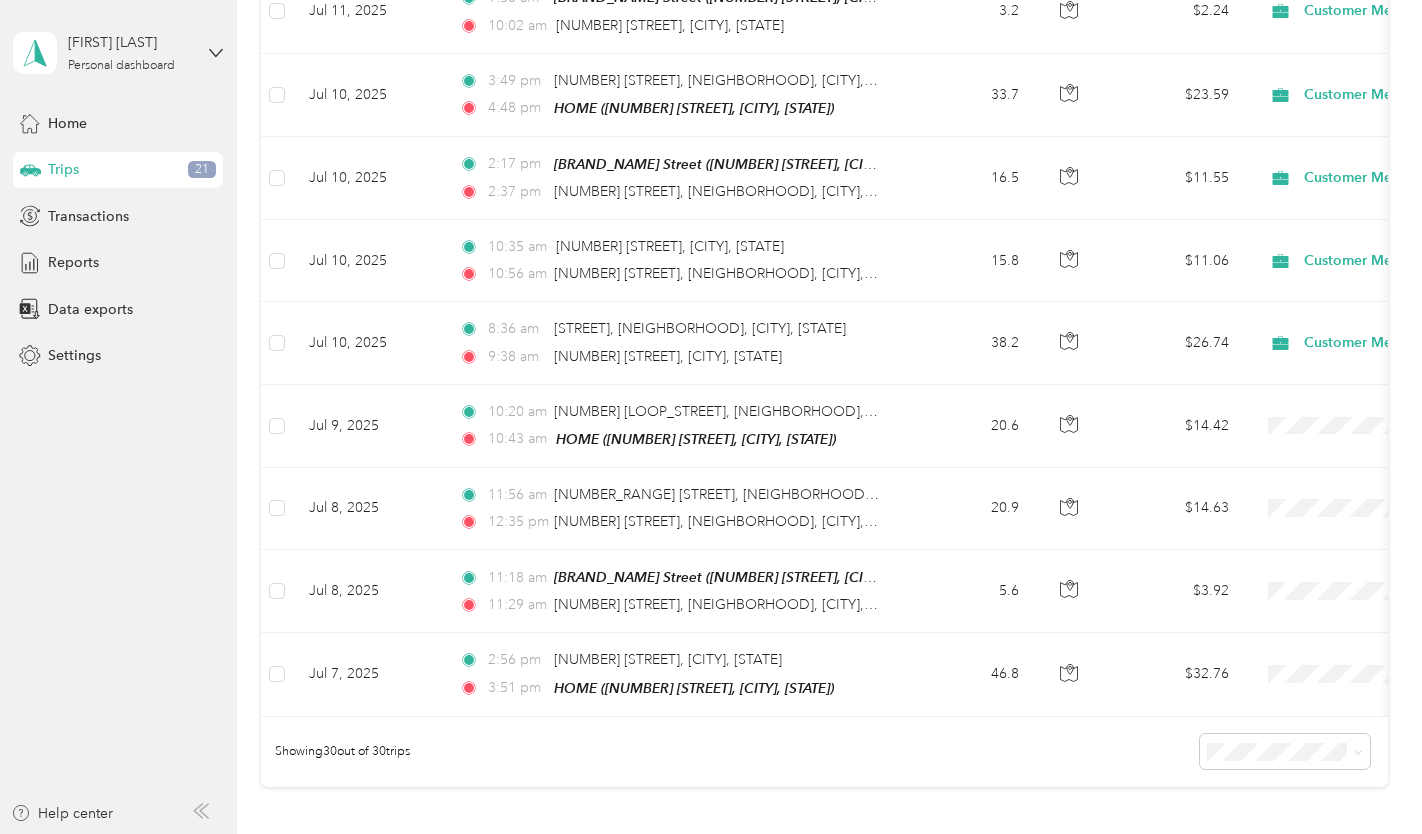 scroll, scrollTop: 2342, scrollLeft: 0, axis: vertical 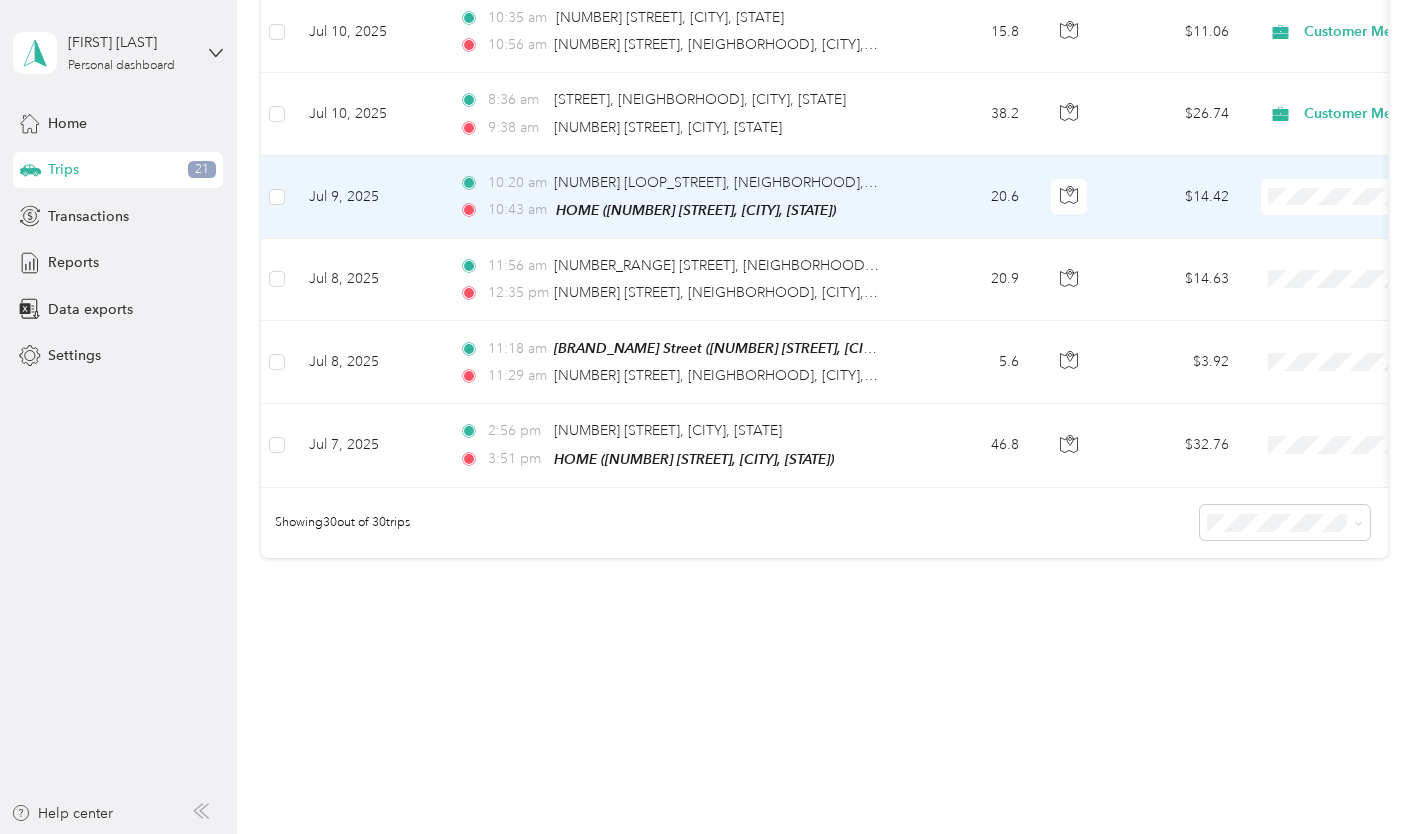 click on "Jul 9, 2025" at bounding box center [368, 197] 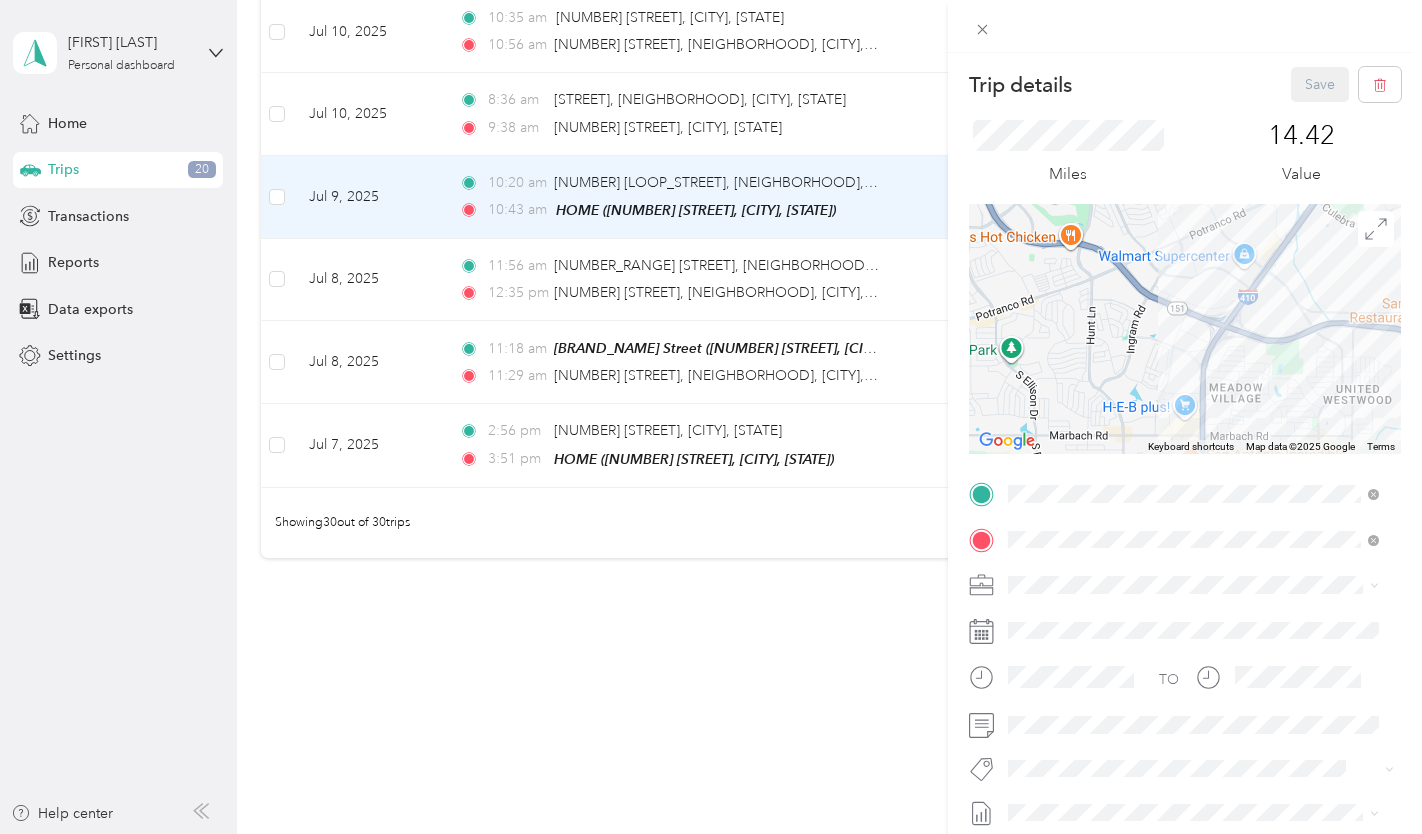 drag, startPoint x: 1228, startPoint y: 299, endPoint x: 1014, endPoint y: 408, distance: 240.16037 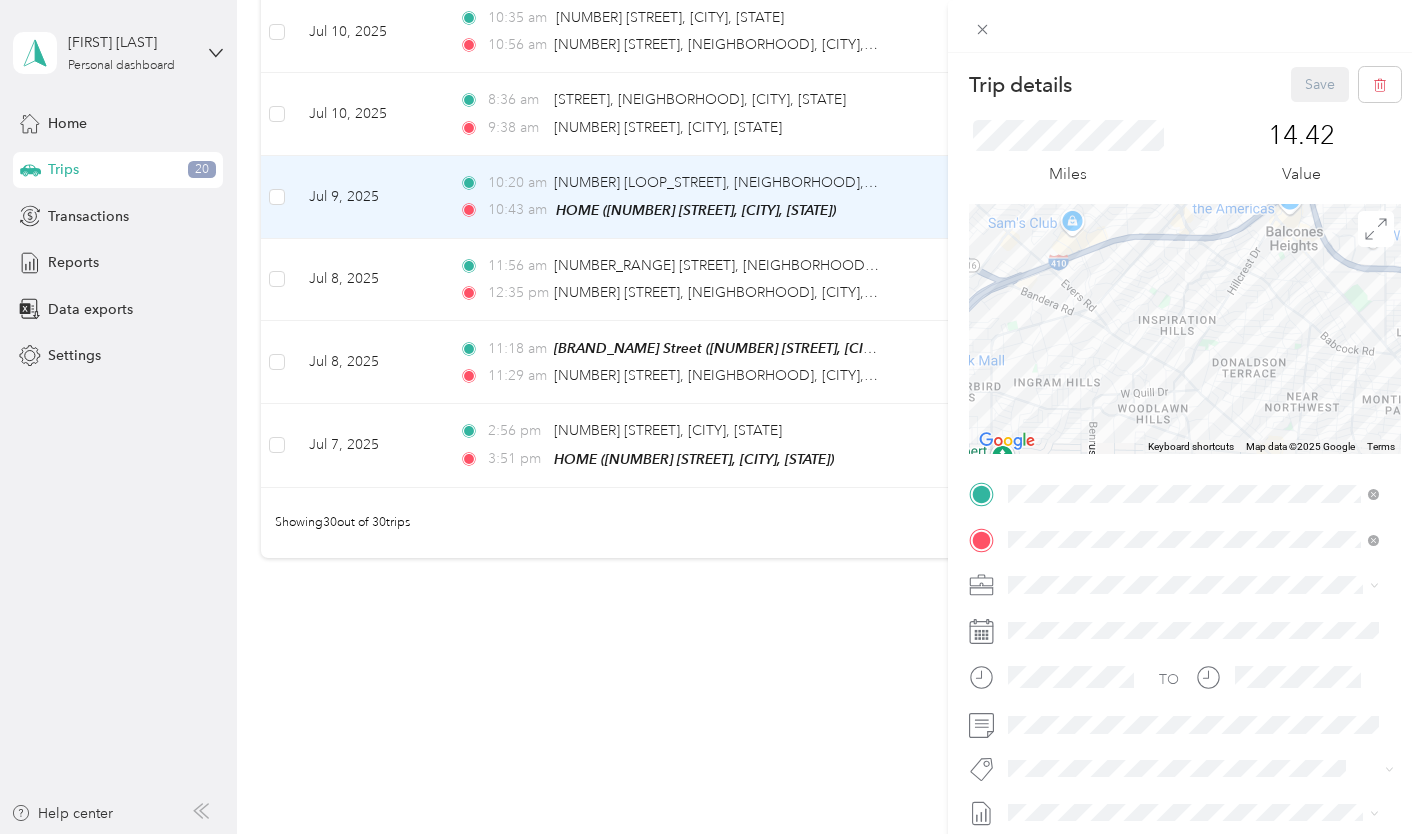 drag, startPoint x: 1259, startPoint y: 302, endPoint x: 1093, endPoint y: 436, distance: 213.33542 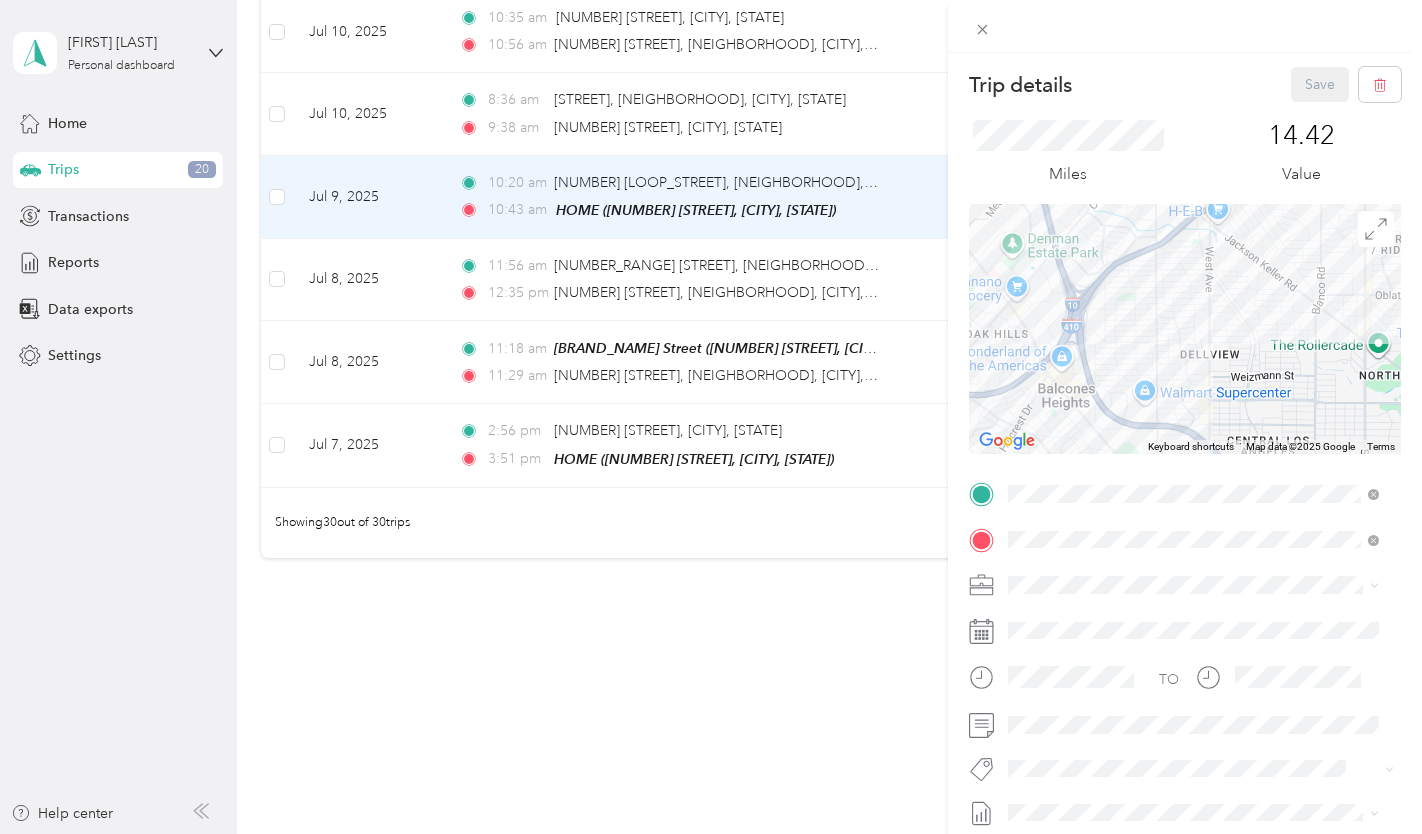 drag, startPoint x: 1252, startPoint y: 322, endPoint x: 1093, endPoint y: 410, distance: 181.72781 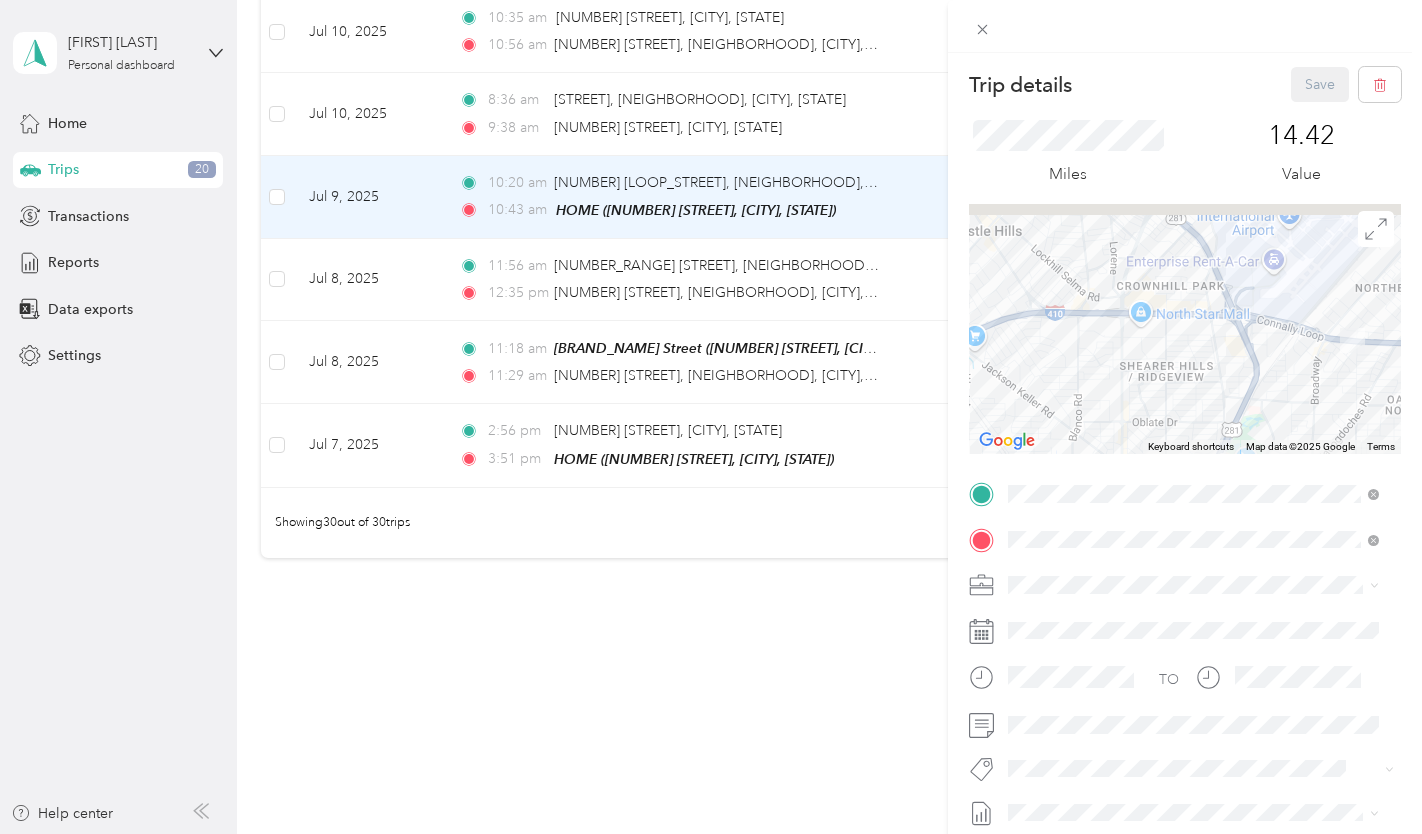 drag, startPoint x: 1246, startPoint y: 328, endPoint x: 1053, endPoint y: 441, distance: 223.64705 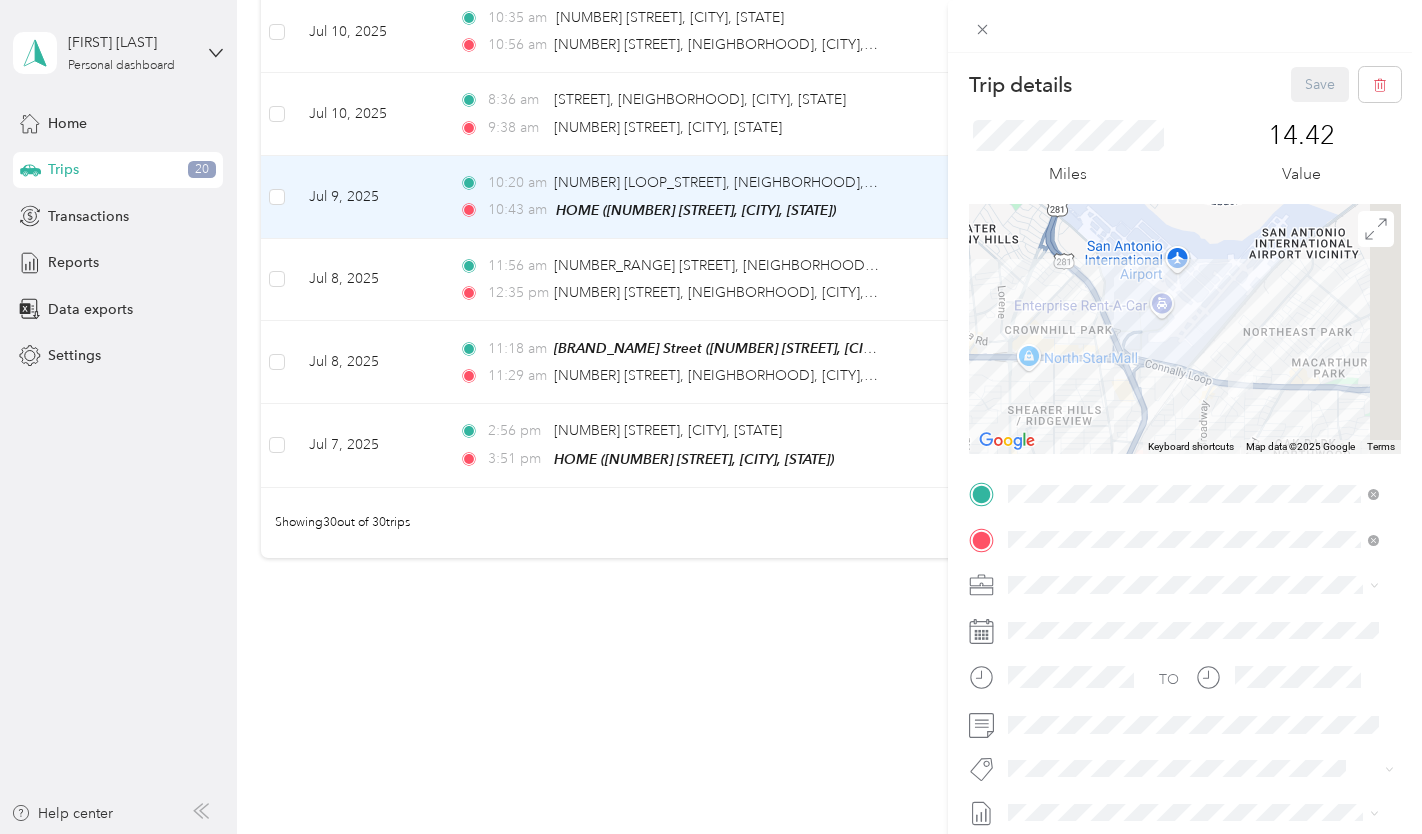 drag, startPoint x: 1253, startPoint y: 346, endPoint x: 1139, endPoint y: 386, distance: 120.8139 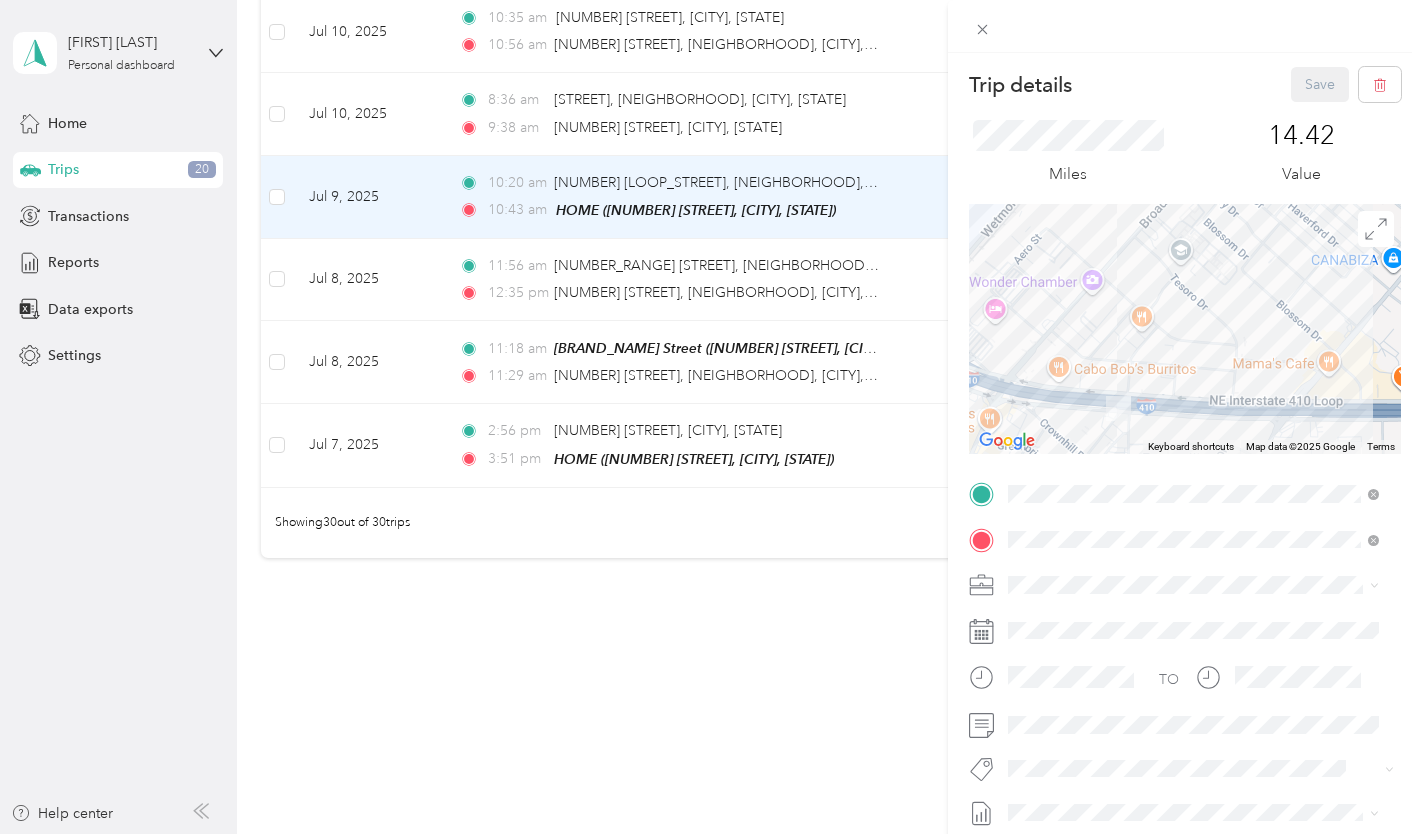 drag, startPoint x: 1128, startPoint y: 391, endPoint x: 1178, endPoint y: 358, distance: 59.908264 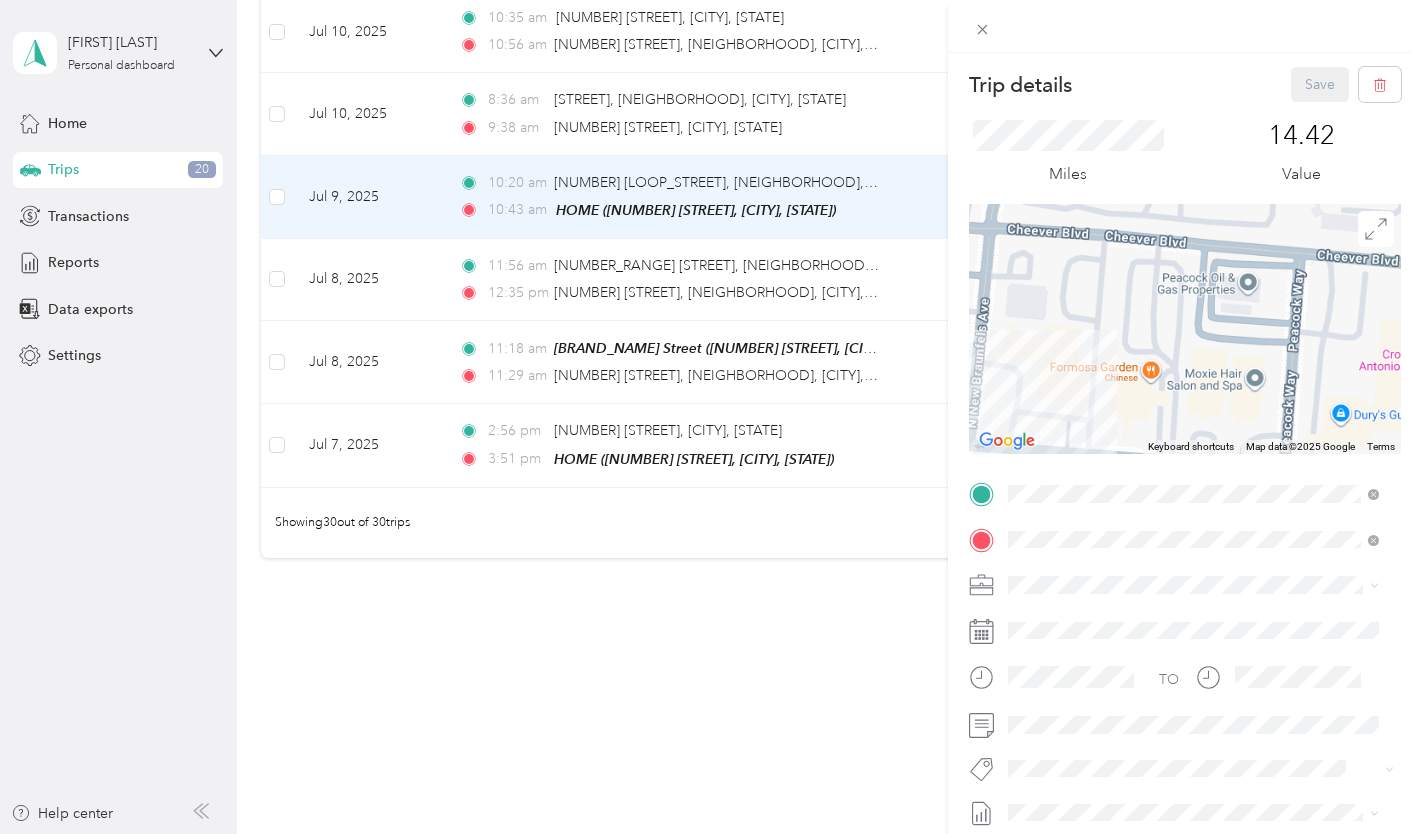 drag, startPoint x: 1080, startPoint y: 395, endPoint x: 1217, endPoint y: 265, distance: 188.86238 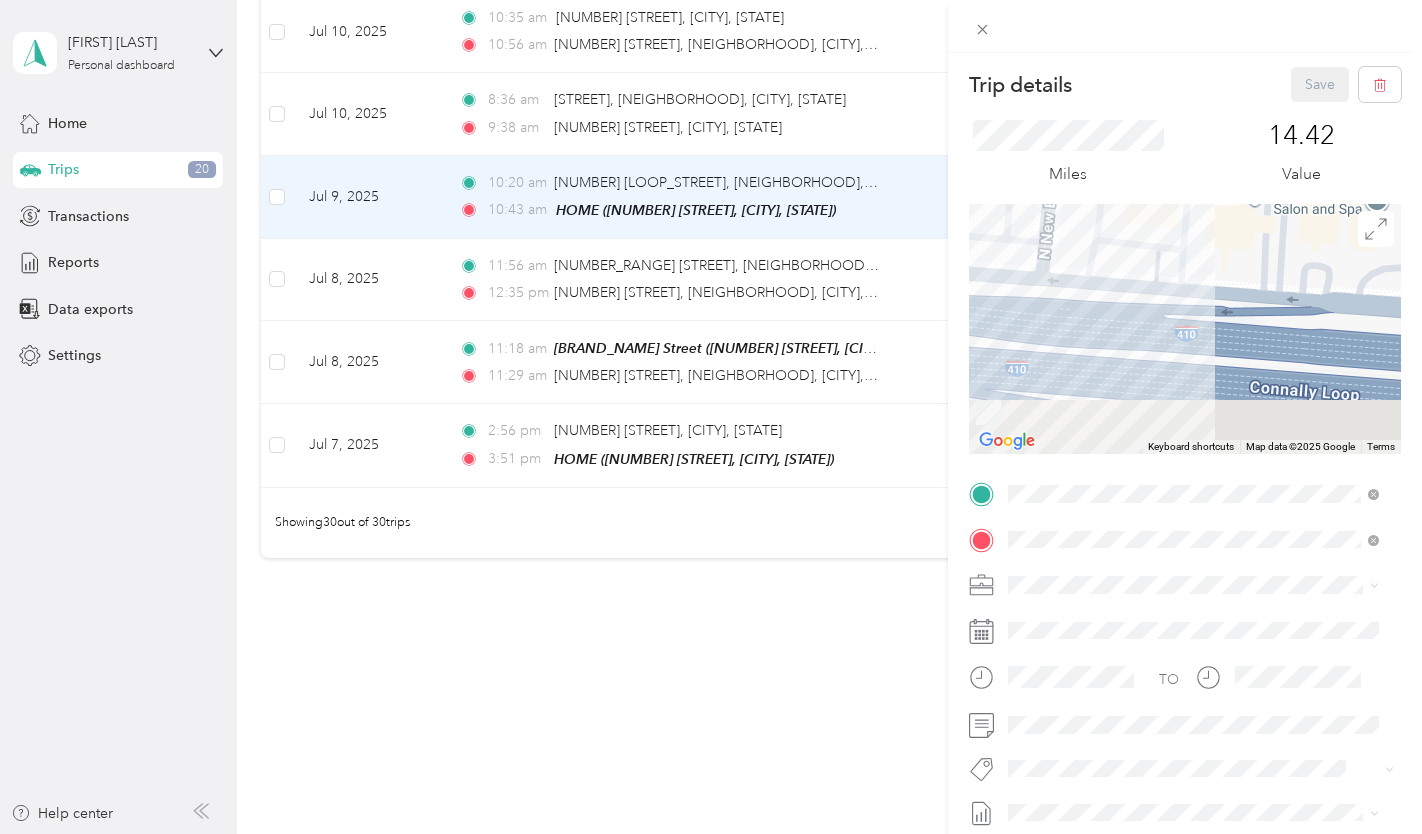 drag, startPoint x: 1156, startPoint y: 348, endPoint x: 1203, endPoint y: 244, distance: 114.12712 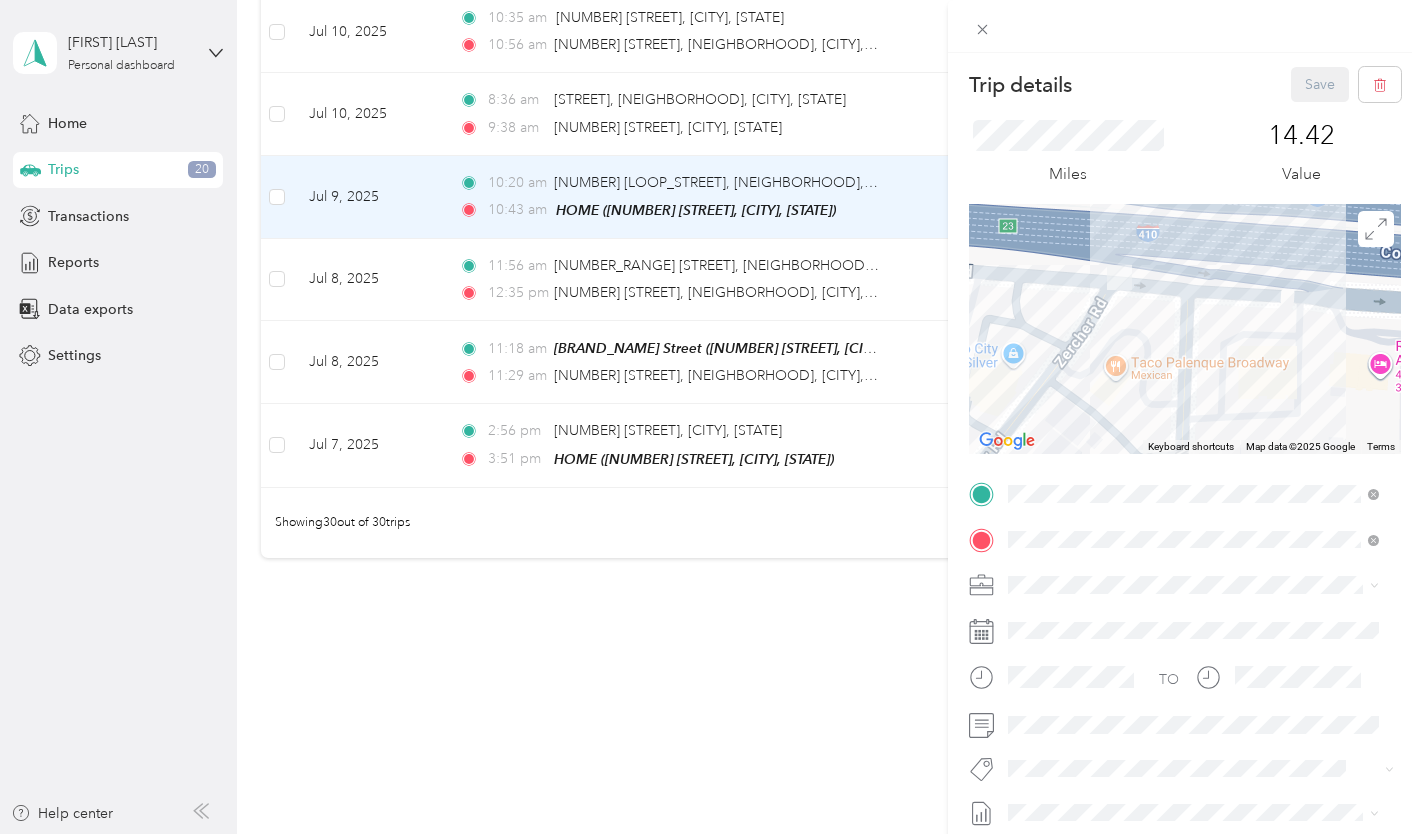 drag, startPoint x: 1143, startPoint y: 387, endPoint x: 1249, endPoint y: 316, distance: 127.581345 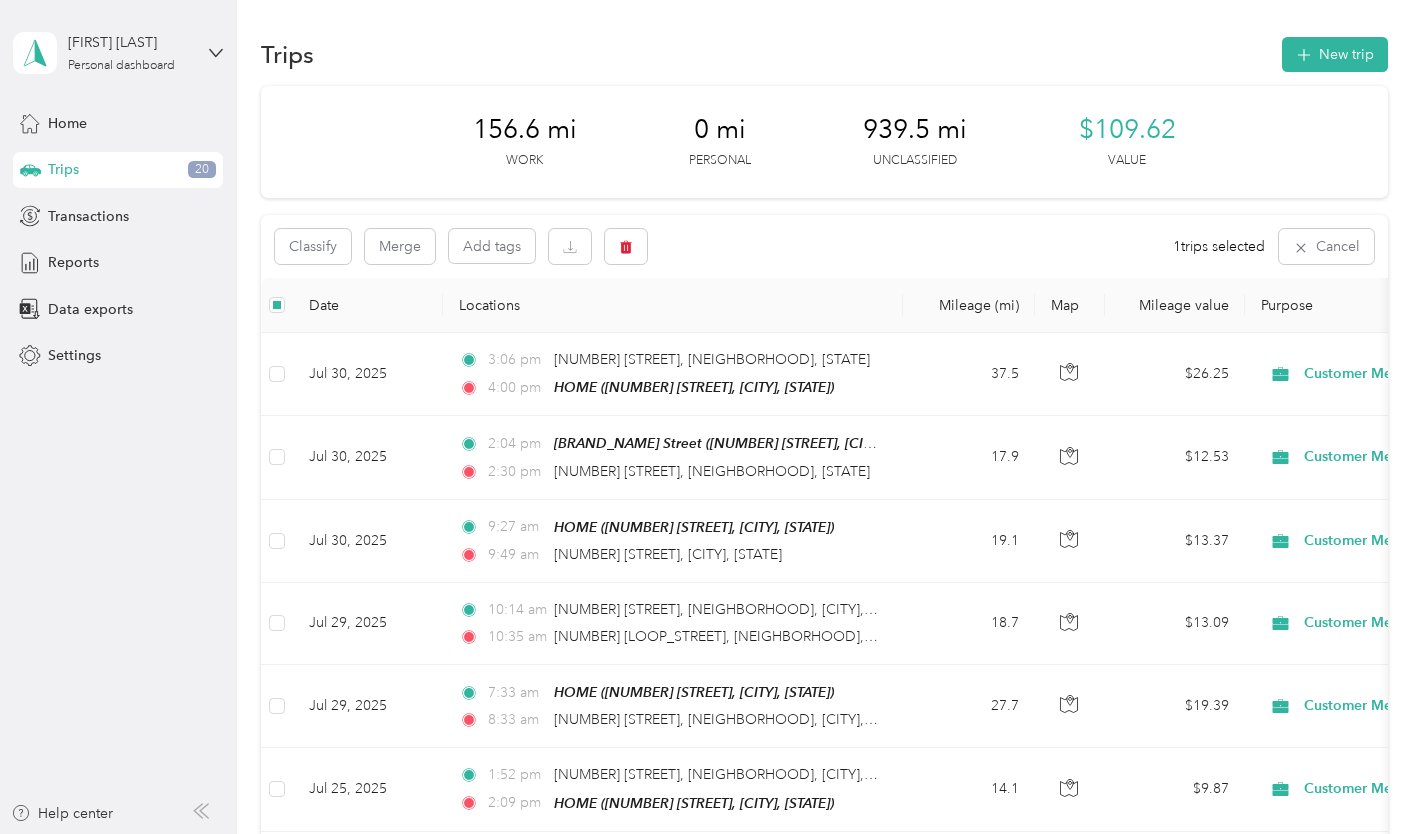 scroll, scrollTop: 0, scrollLeft: 0, axis: both 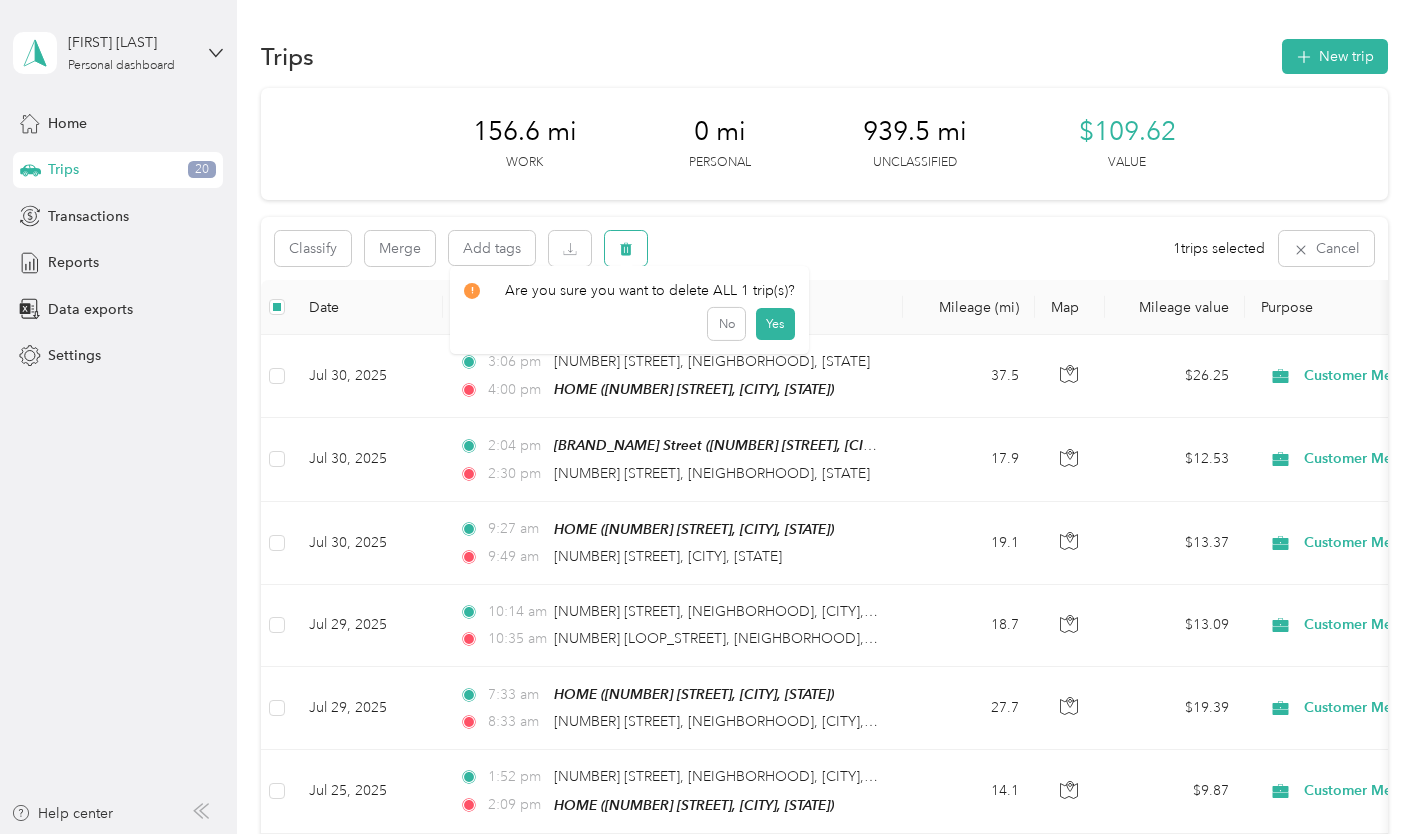 click at bounding box center [626, 248] 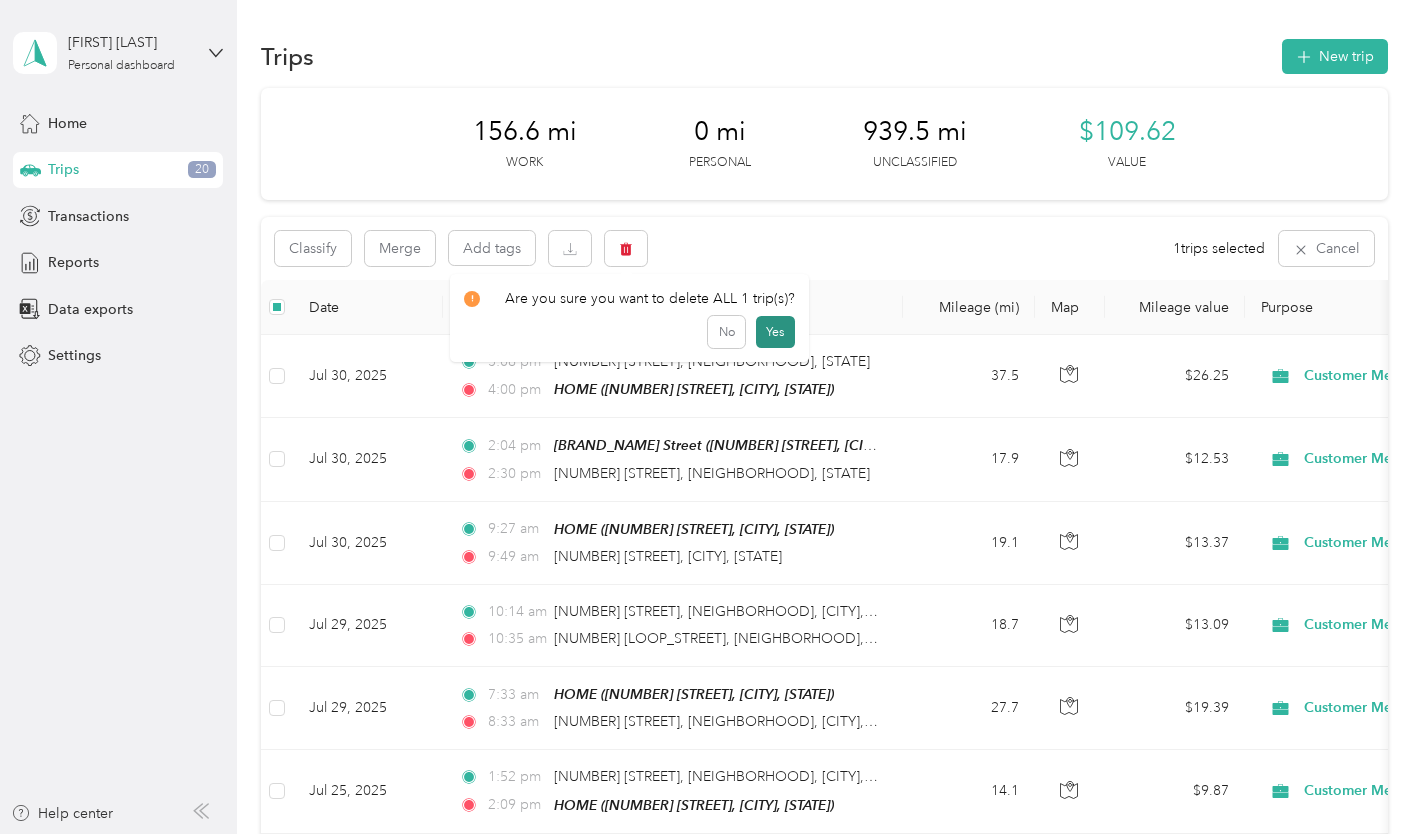 click on "Yes" at bounding box center [775, 332] 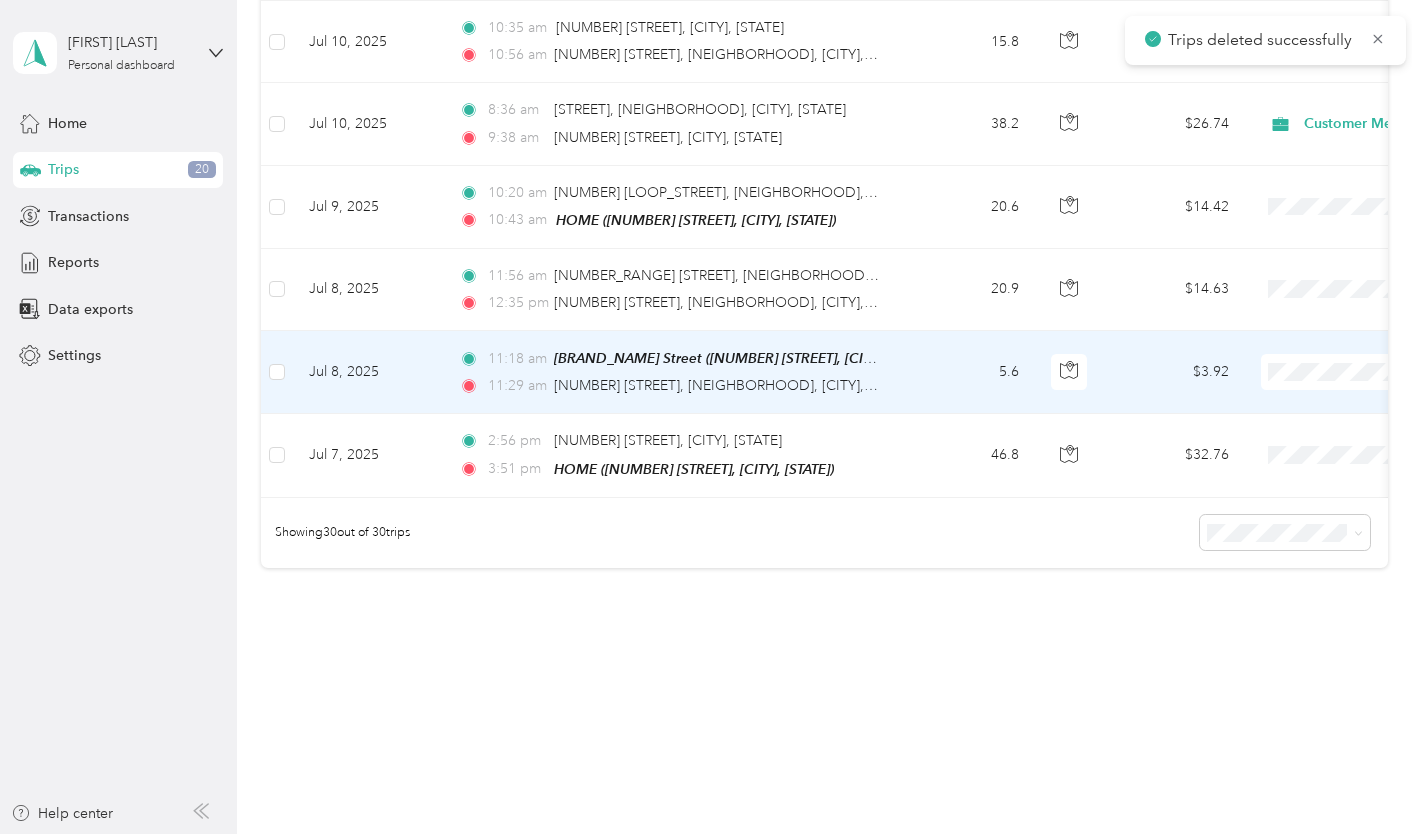 scroll, scrollTop: 2342, scrollLeft: 0, axis: vertical 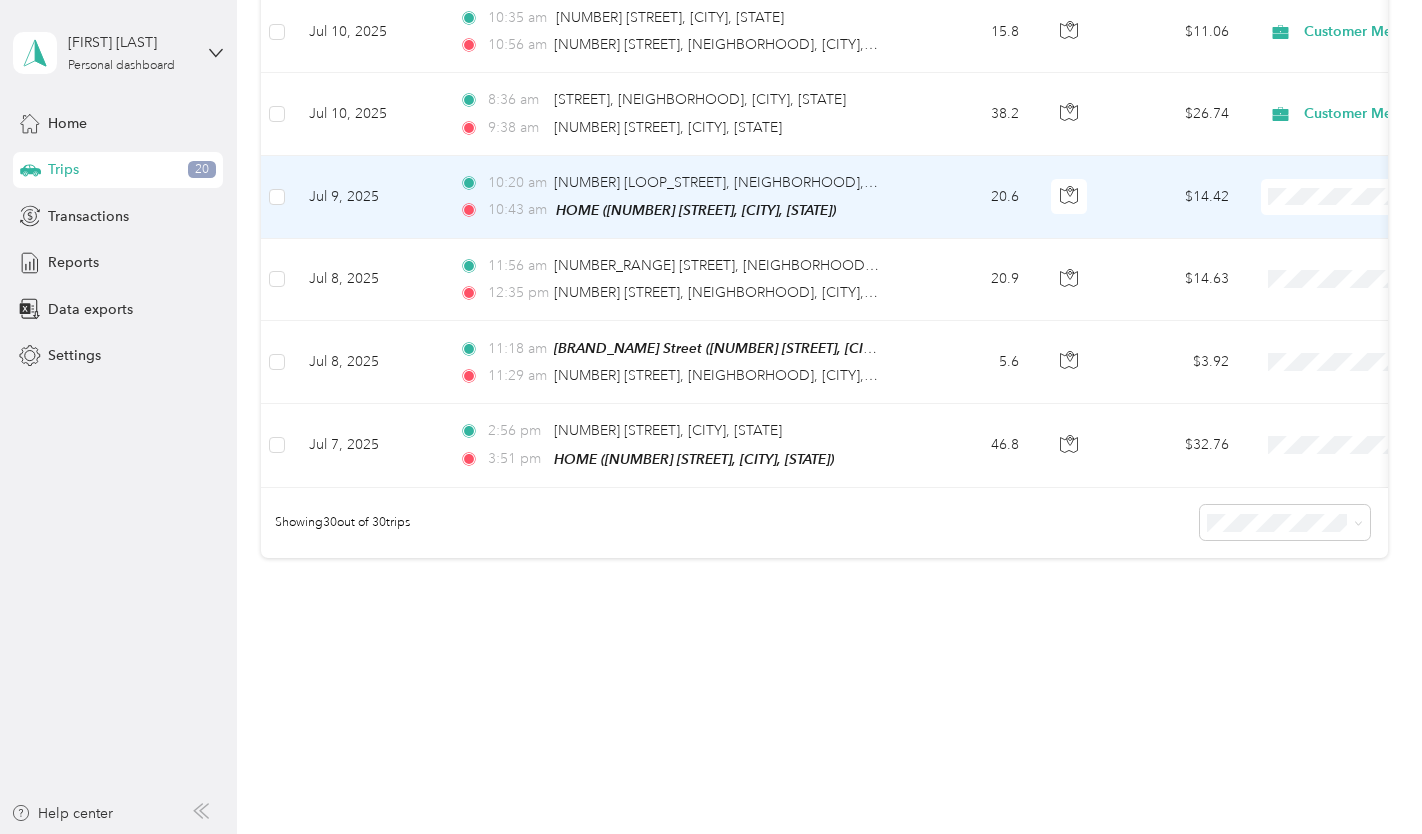 click at bounding box center (277, 197) 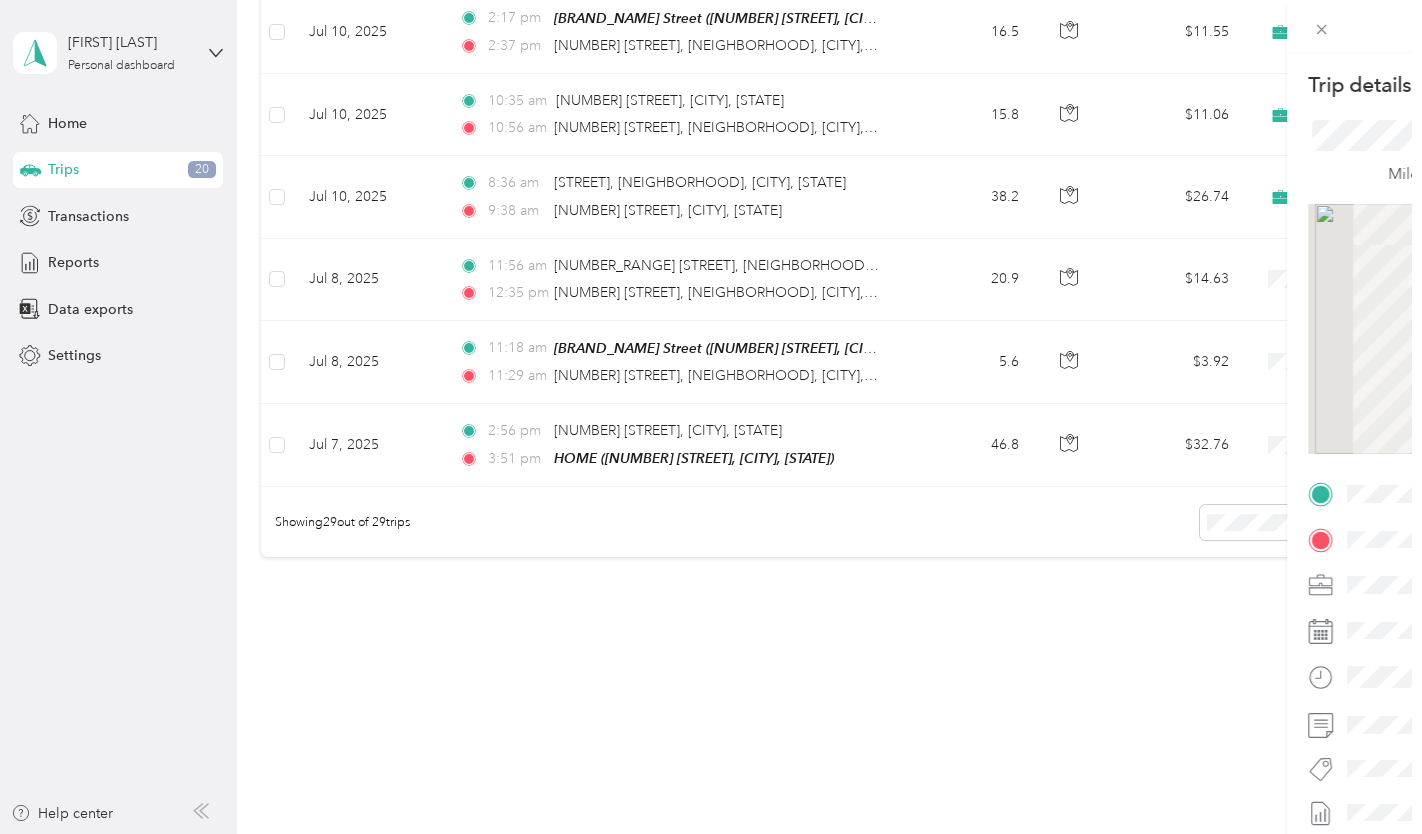 scroll, scrollTop: 2260, scrollLeft: 0, axis: vertical 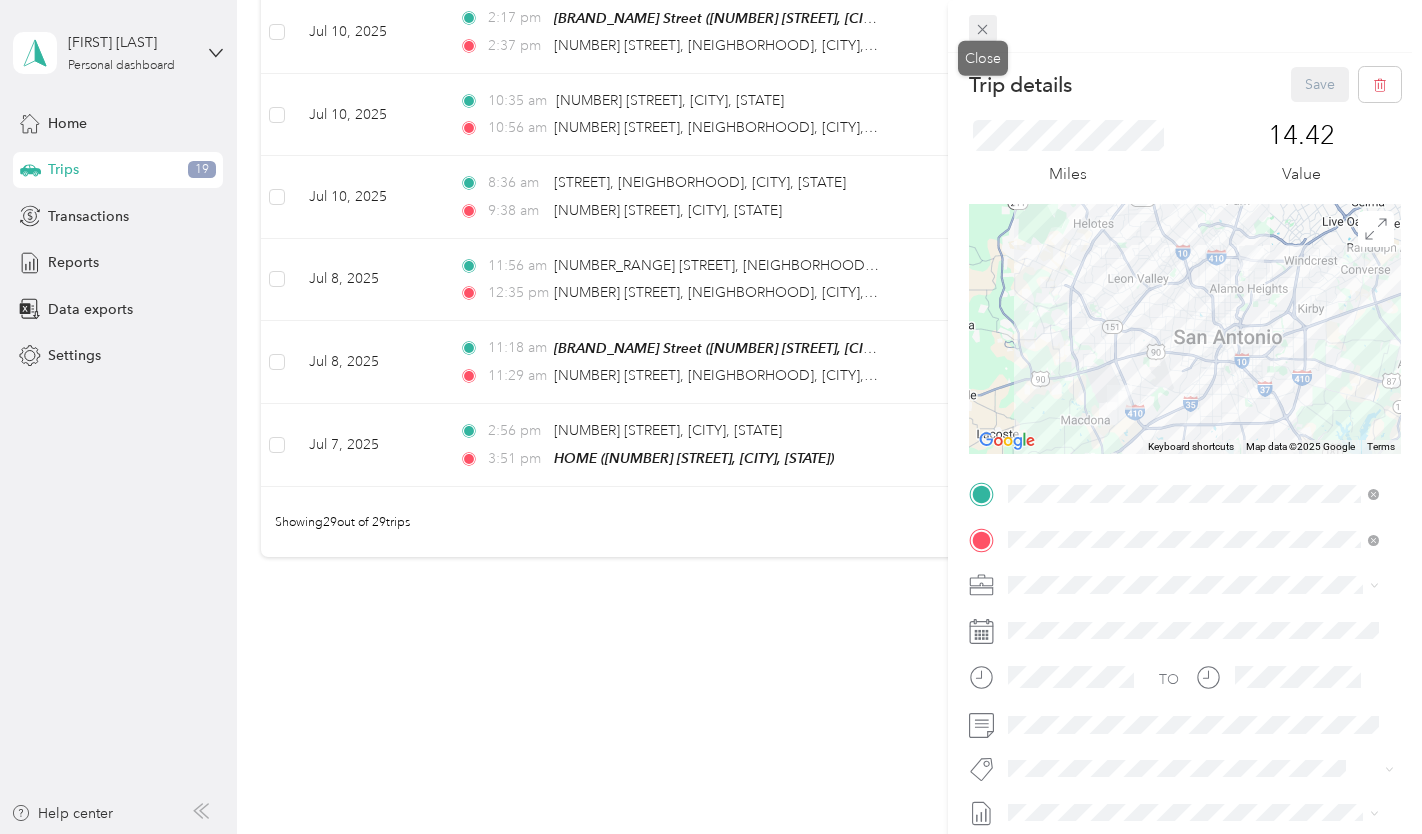 click 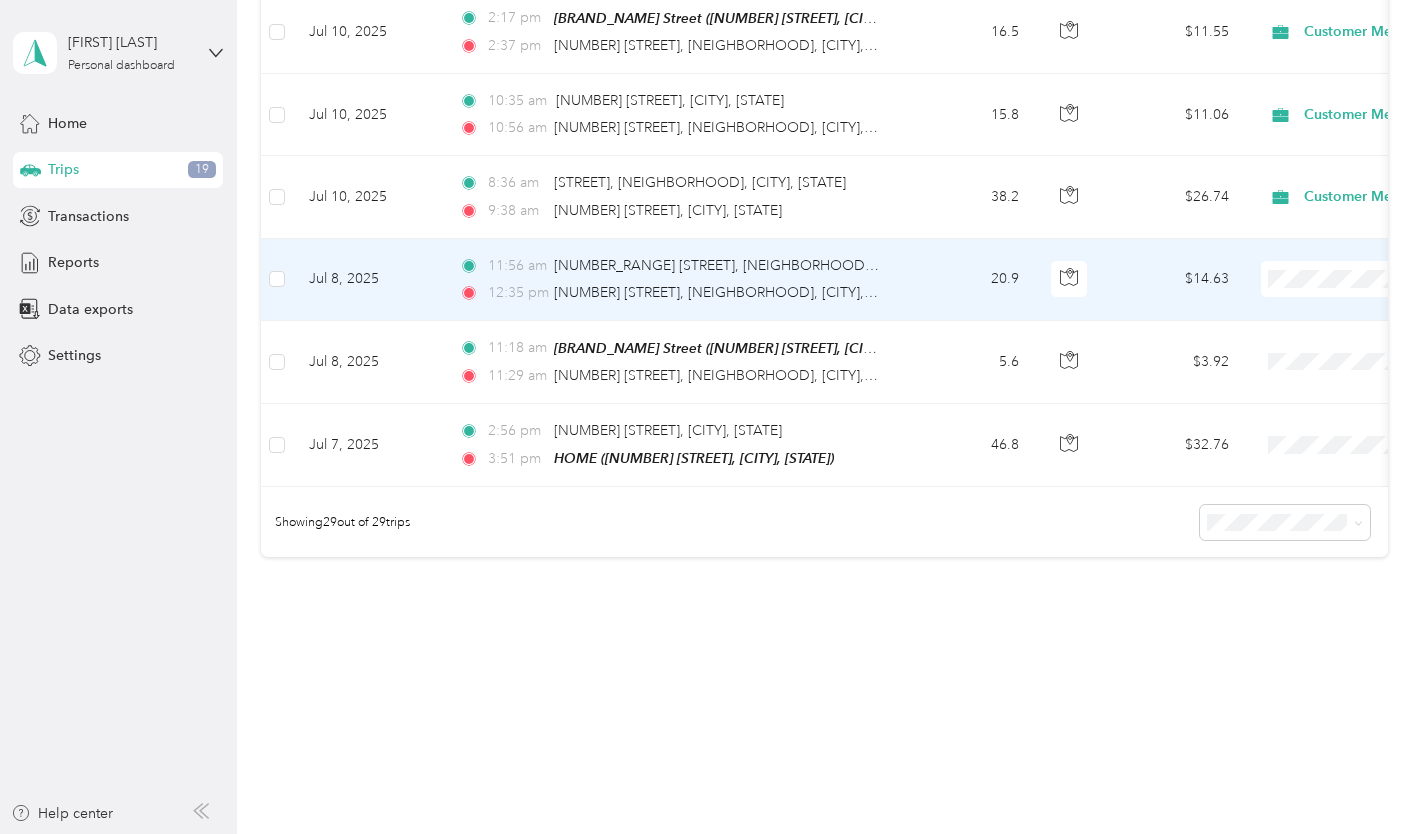 click on "Jul 8, 2025" at bounding box center [368, 280] 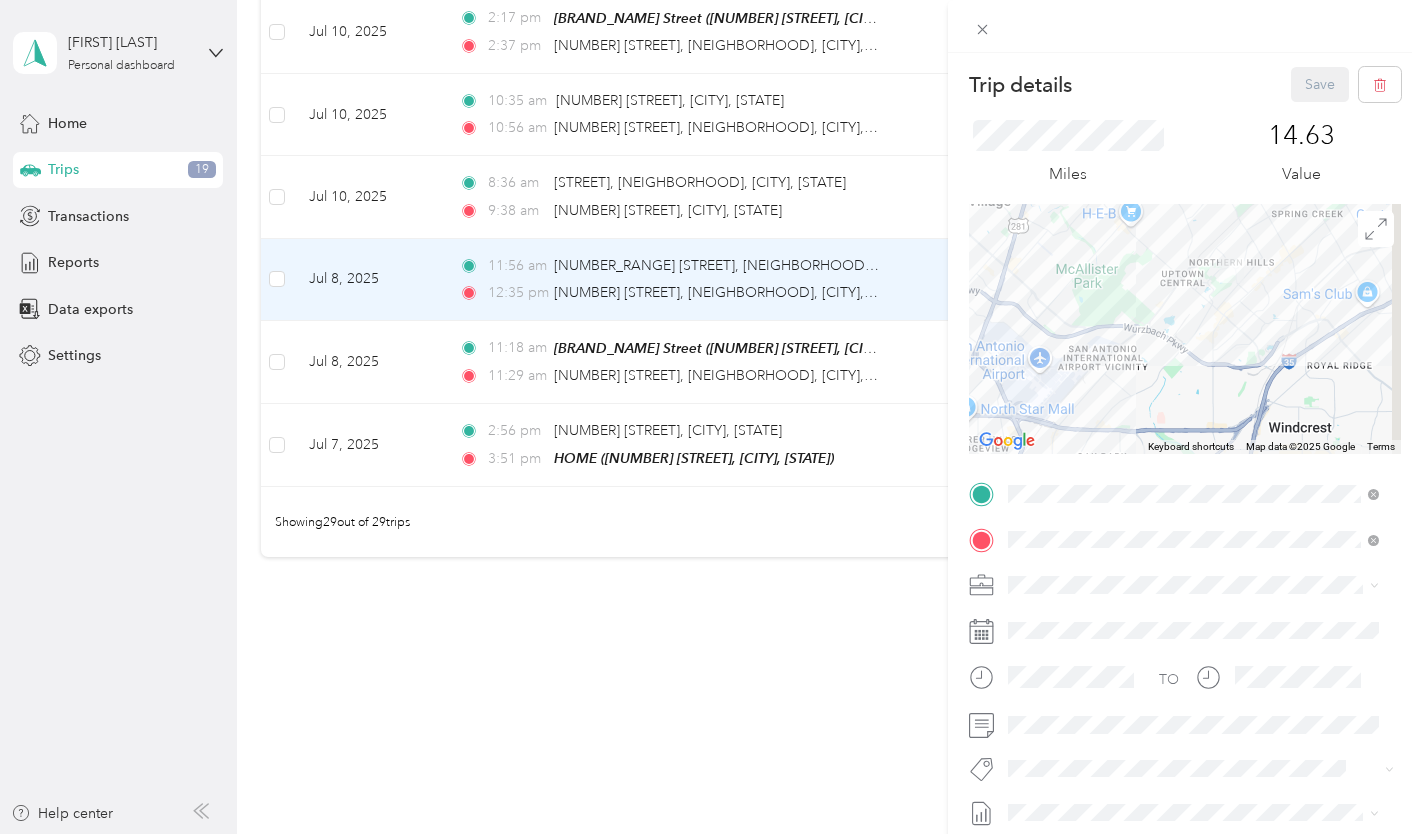drag, startPoint x: 1257, startPoint y: 277, endPoint x: 1181, endPoint y: 350, distance: 105.380264 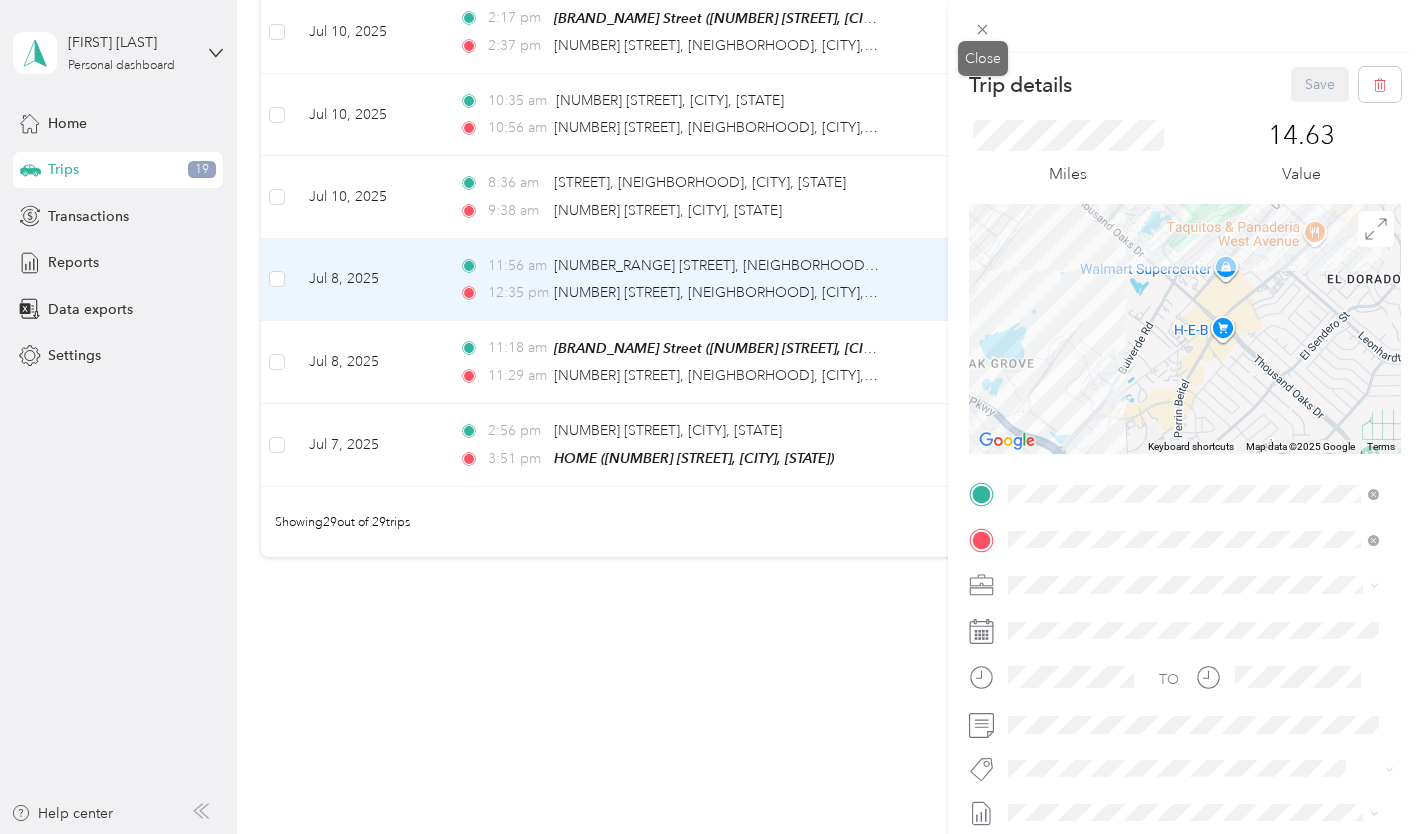 click 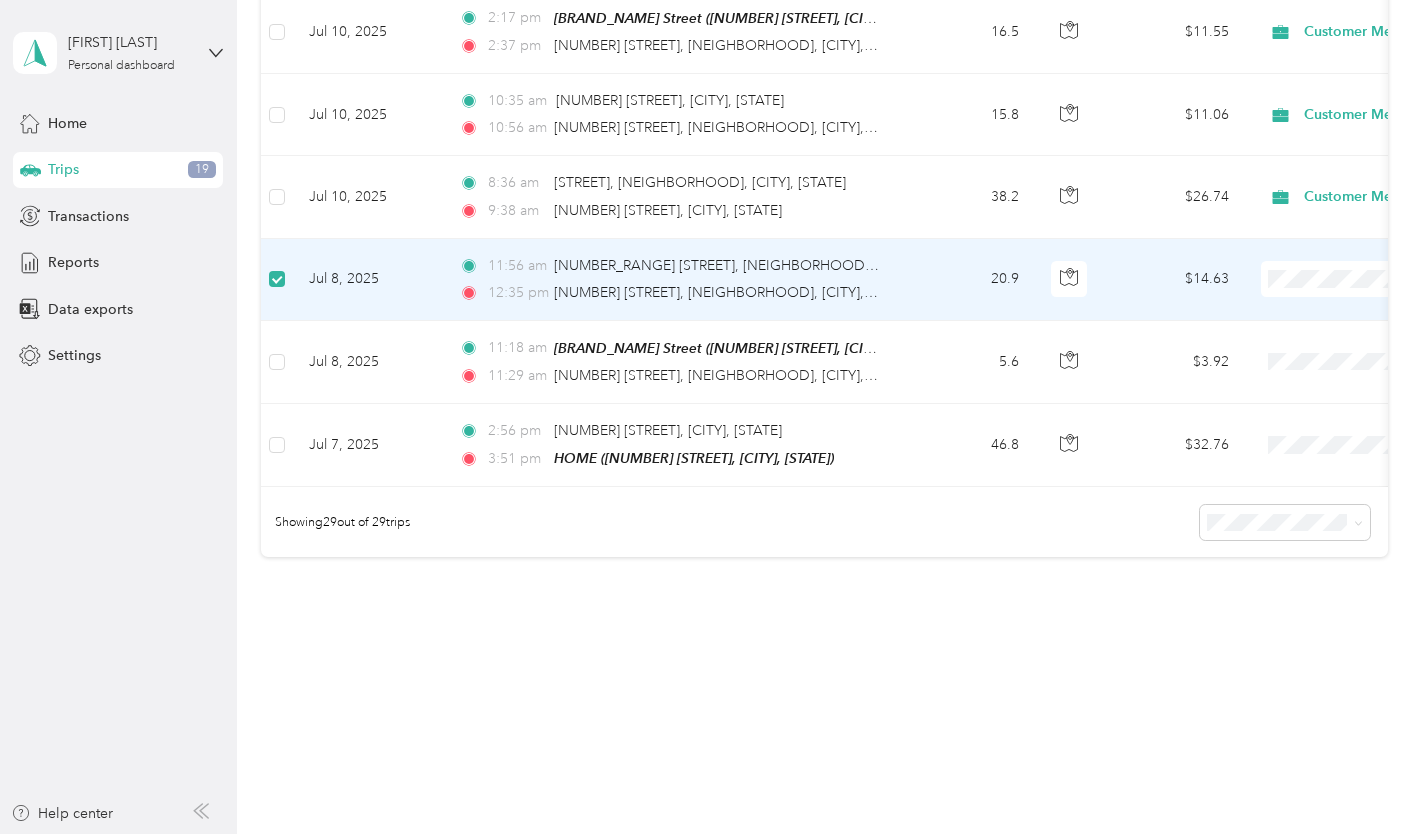 scroll, scrollTop: 2258, scrollLeft: 0, axis: vertical 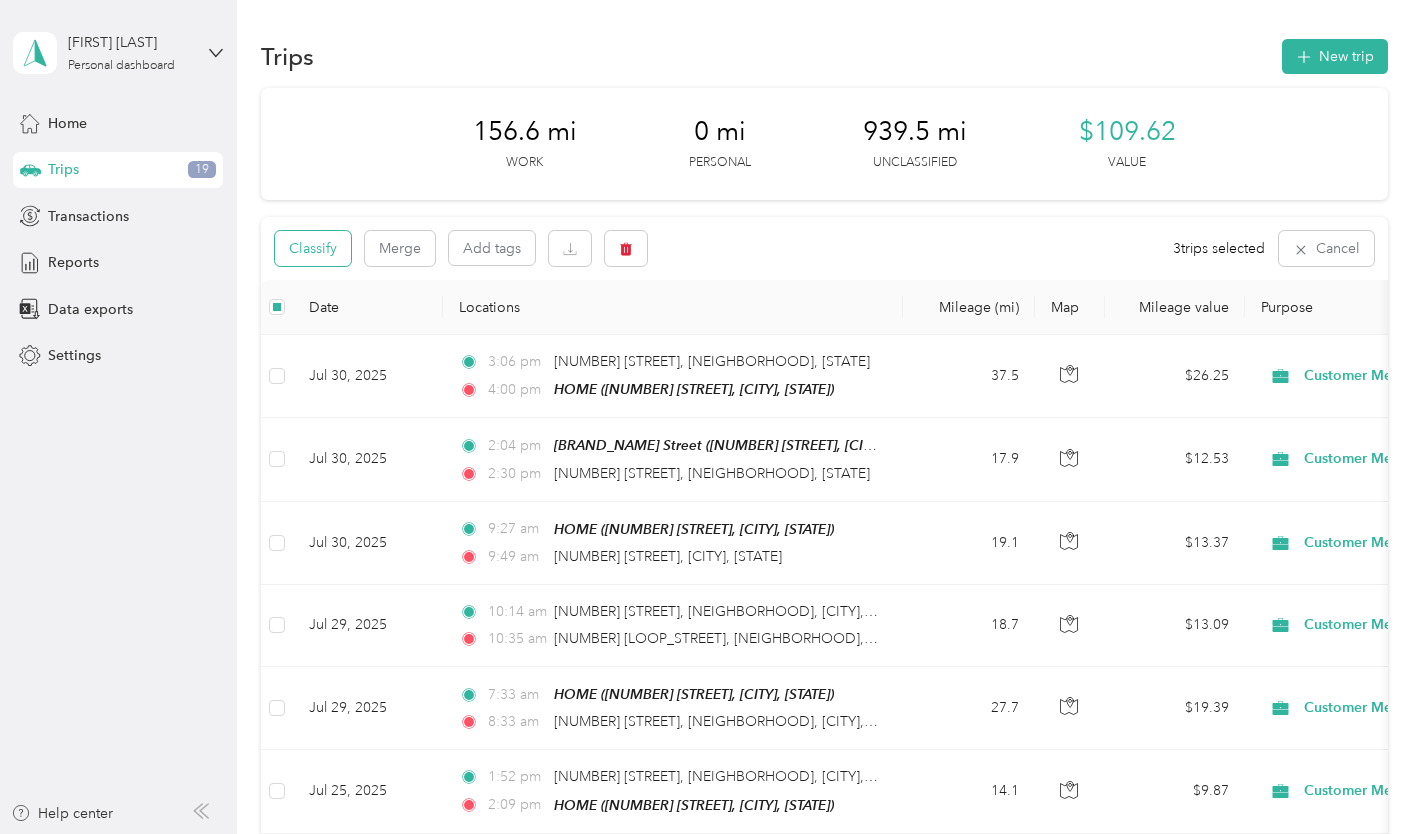 click on "Classify" at bounding box center (313, 248) 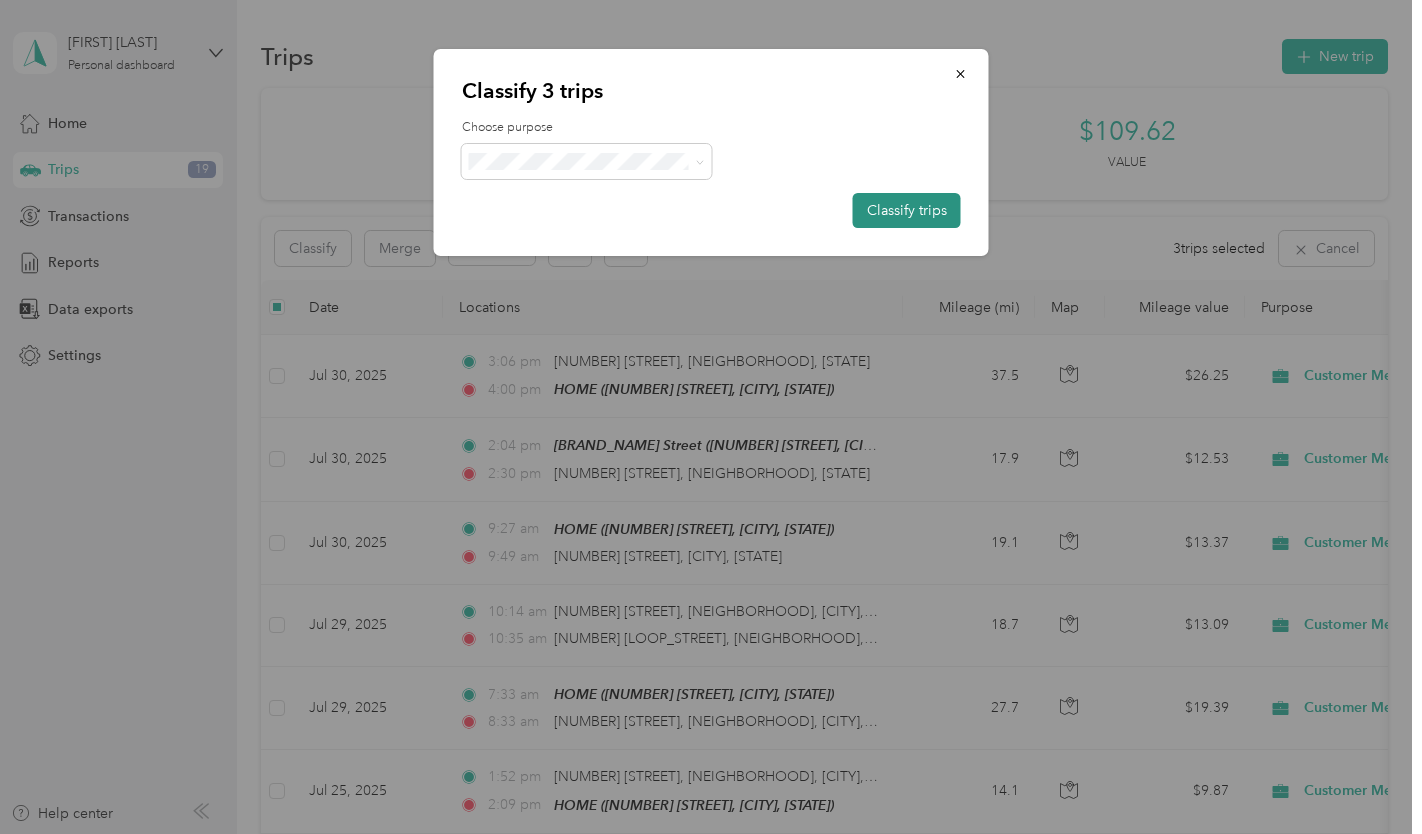 click on "Classify trips" at bounding box center [907, 210] 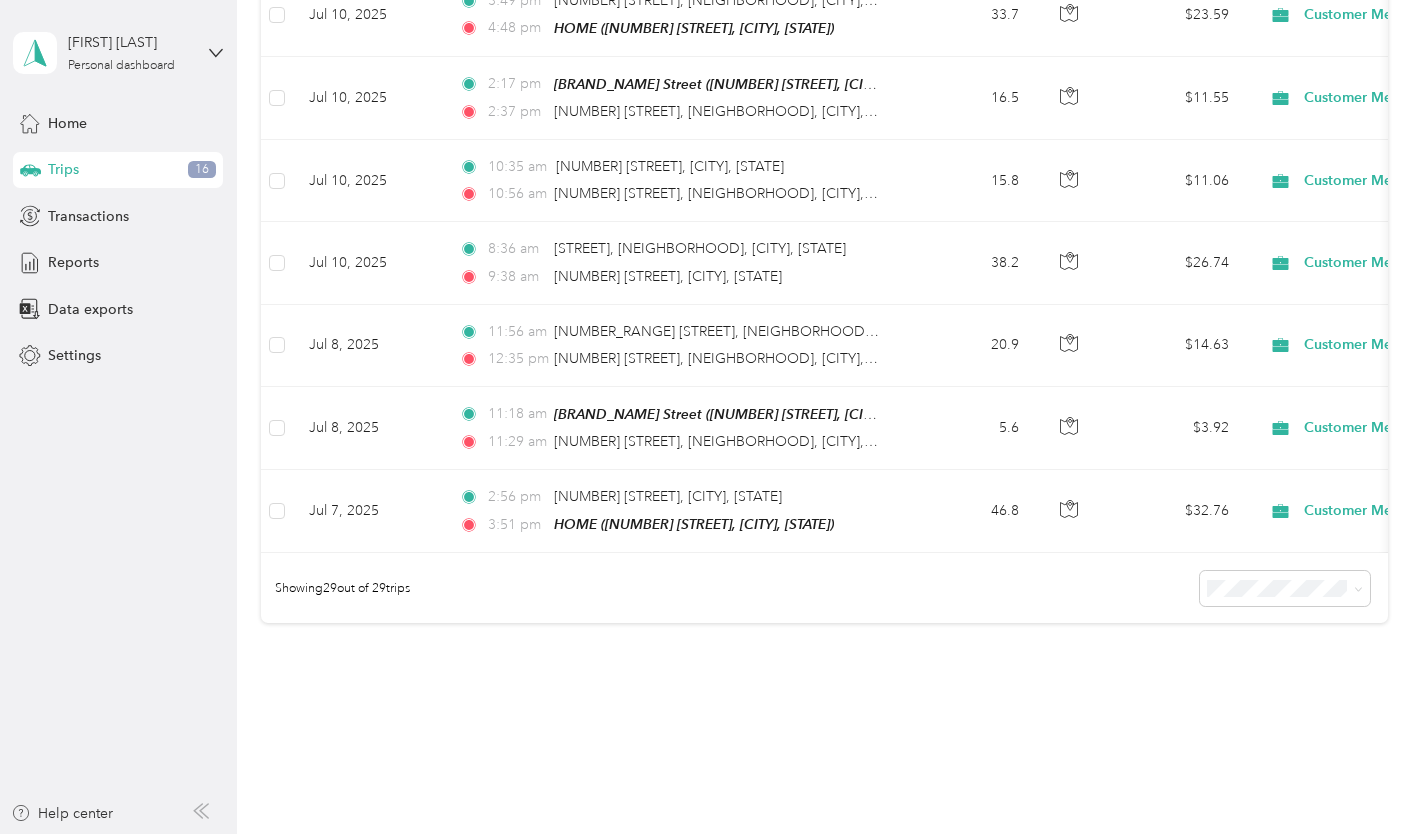 scroll, scrollTop: 2260, scrollLeft: 0, axis: vertical 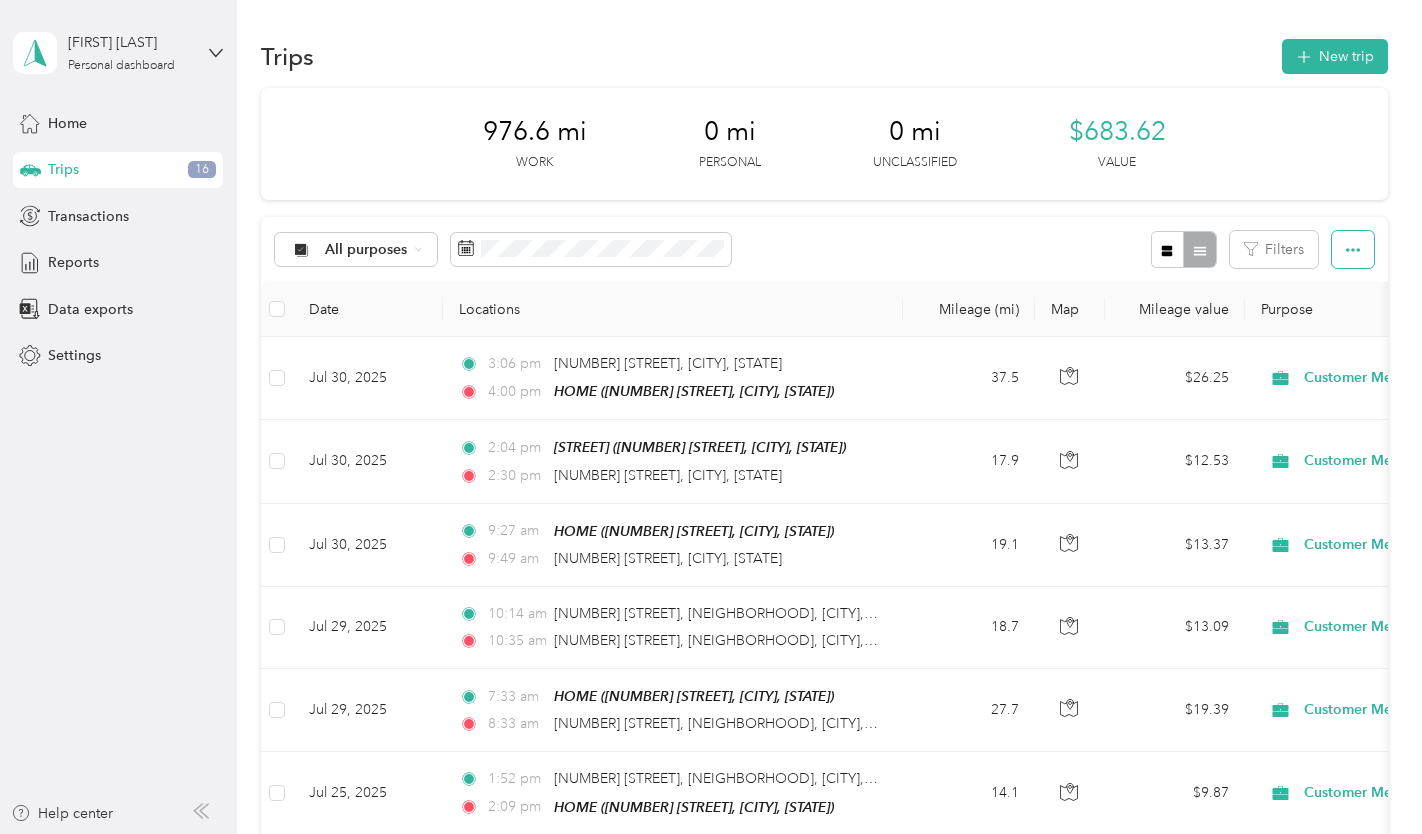 click at bounding box center [1353, 249] 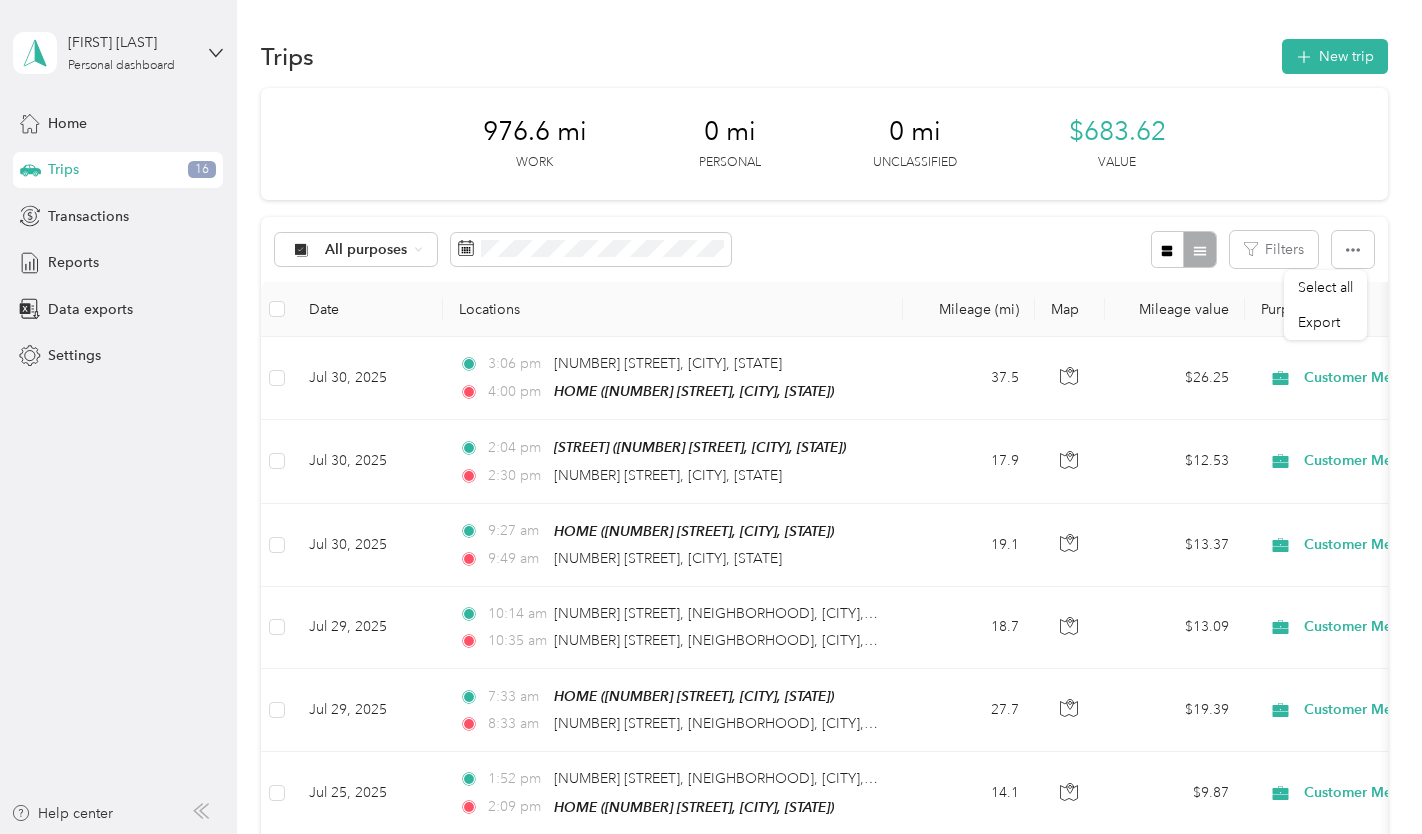 click at bounding box center [1183, 249] 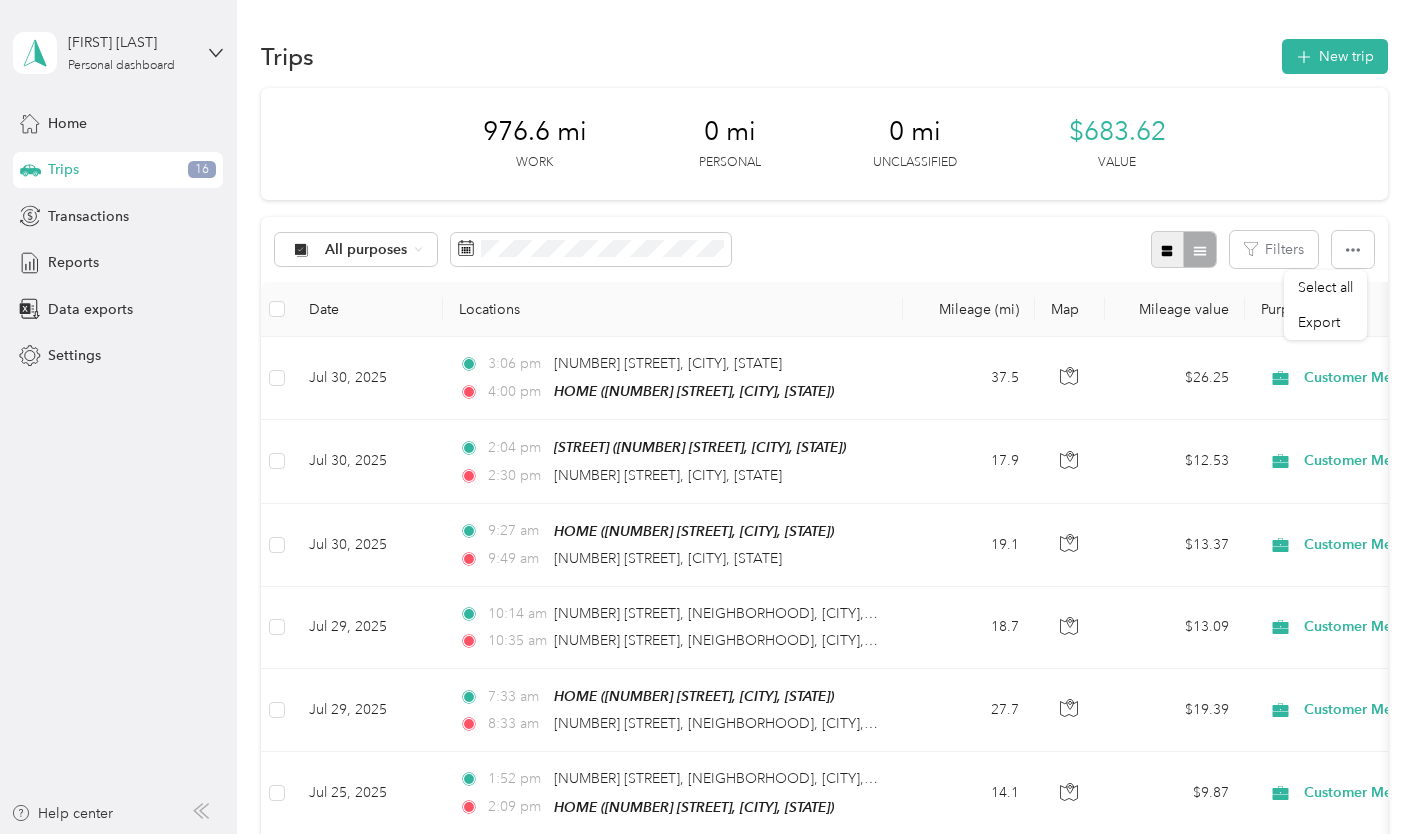 click 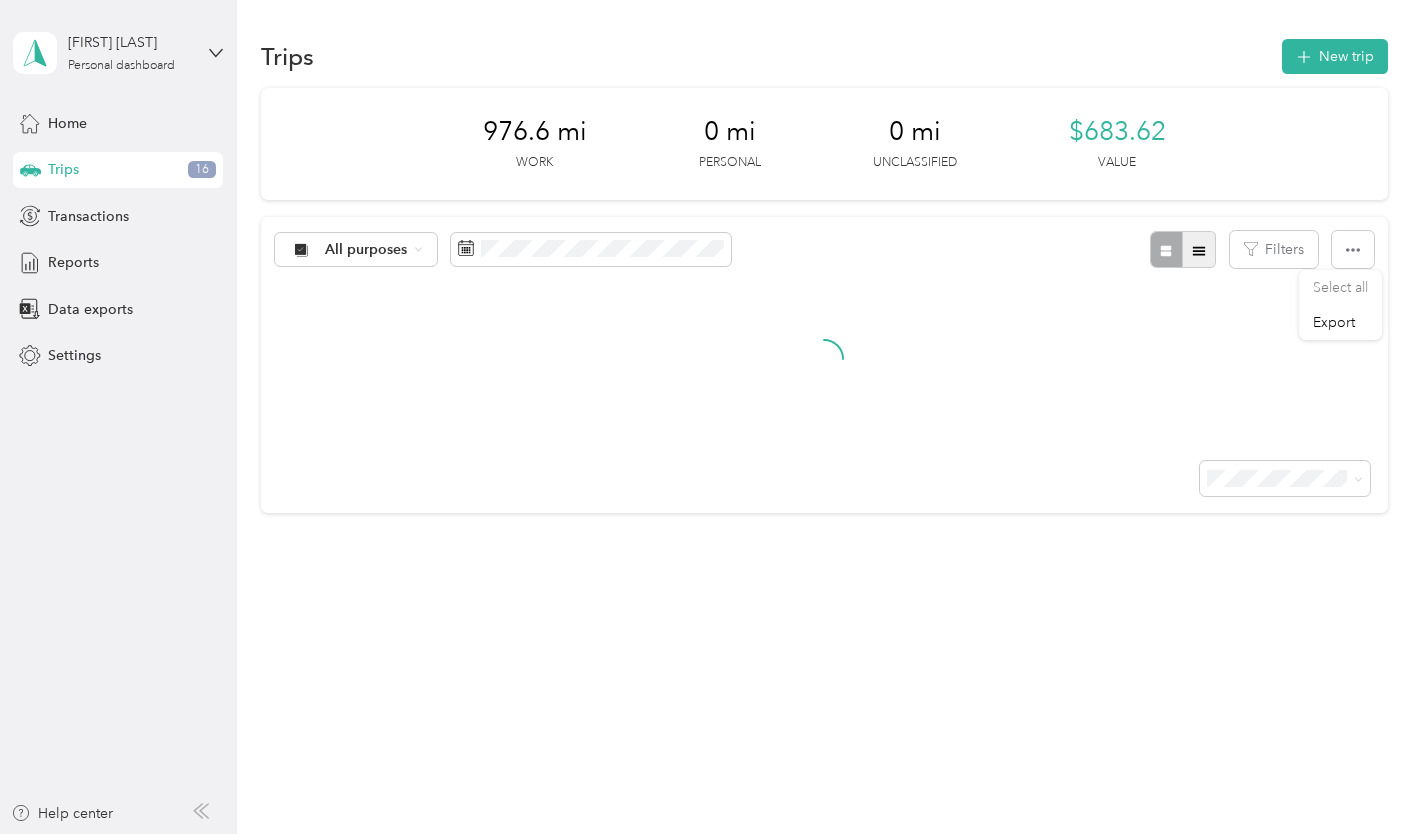 click 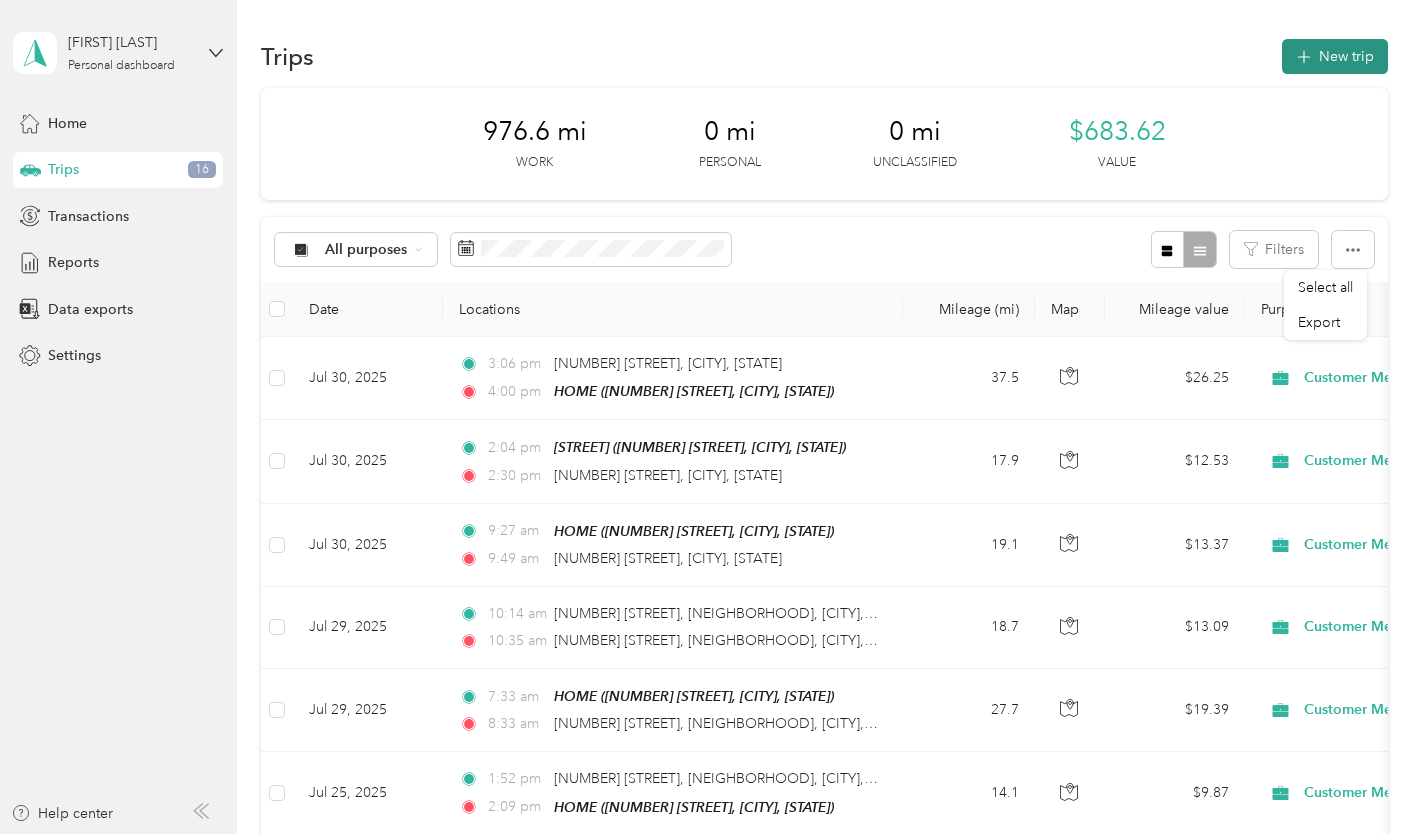 click on "New trip" at bounding box center [1335, 56] 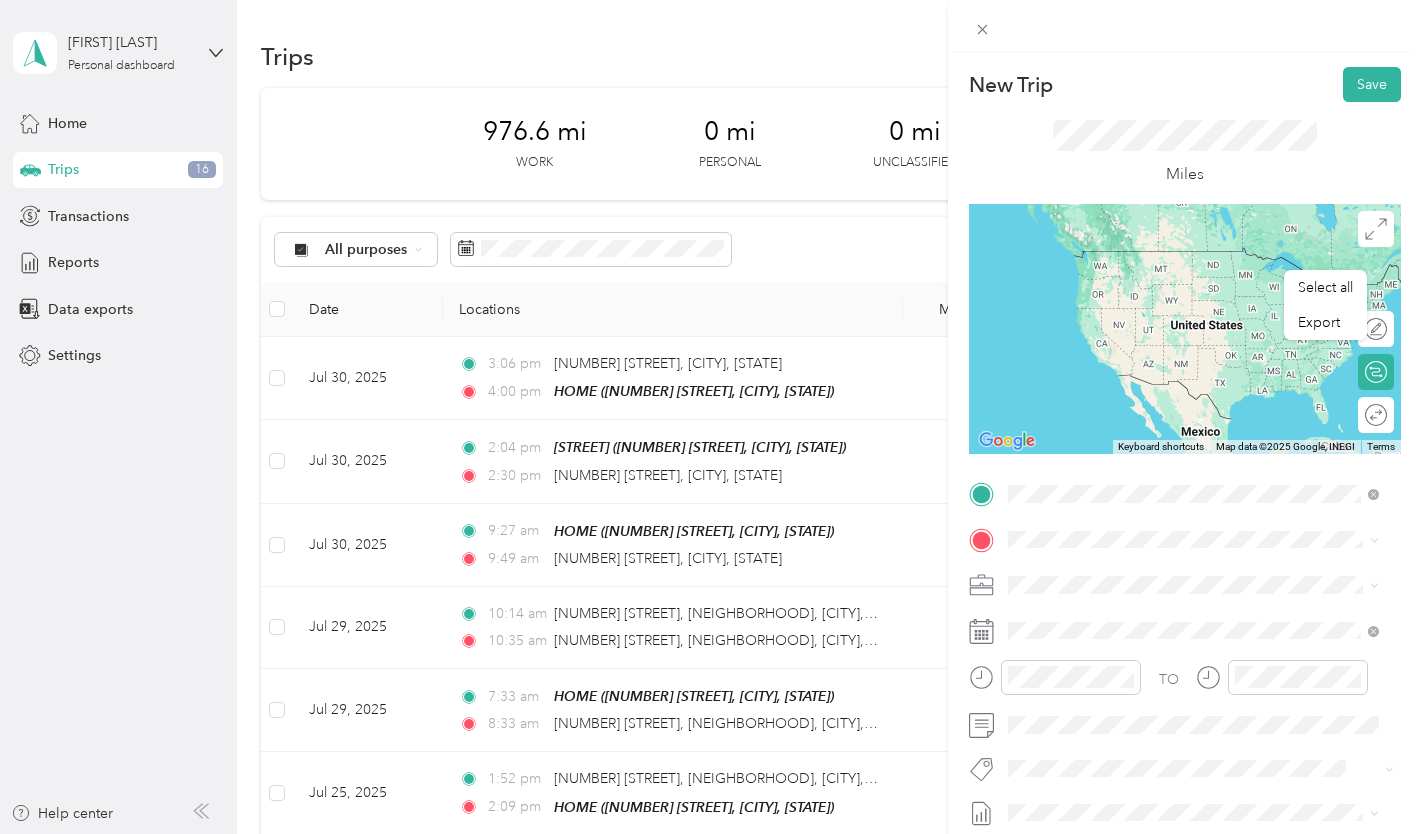 click on "8030 Lunber Sound, United Southwest, San Antonio, TX" at bounding box center (1209, 581) 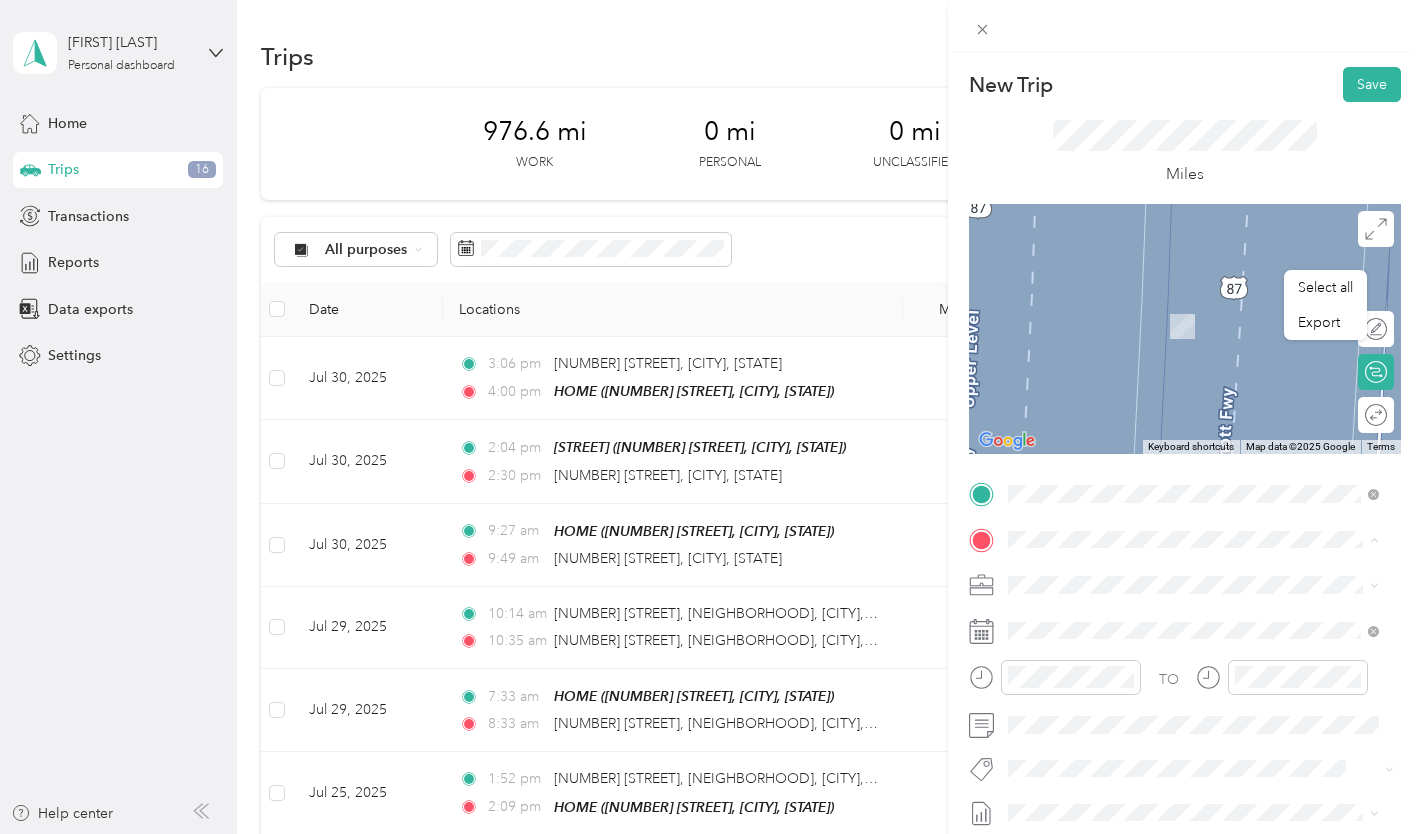 click on "Miles" at bounding box center (1185, 153) 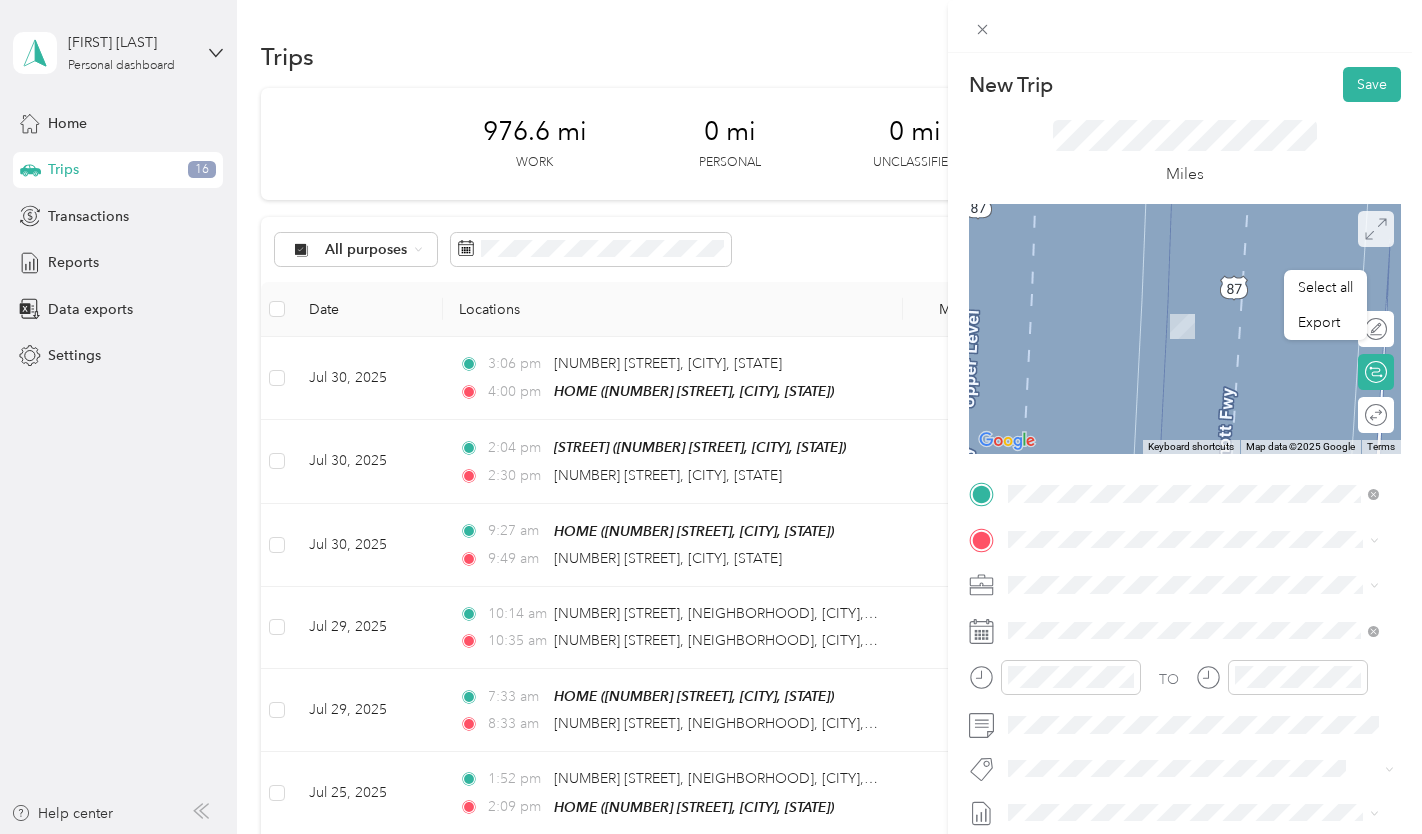 click at bounding box center (1376, 229) 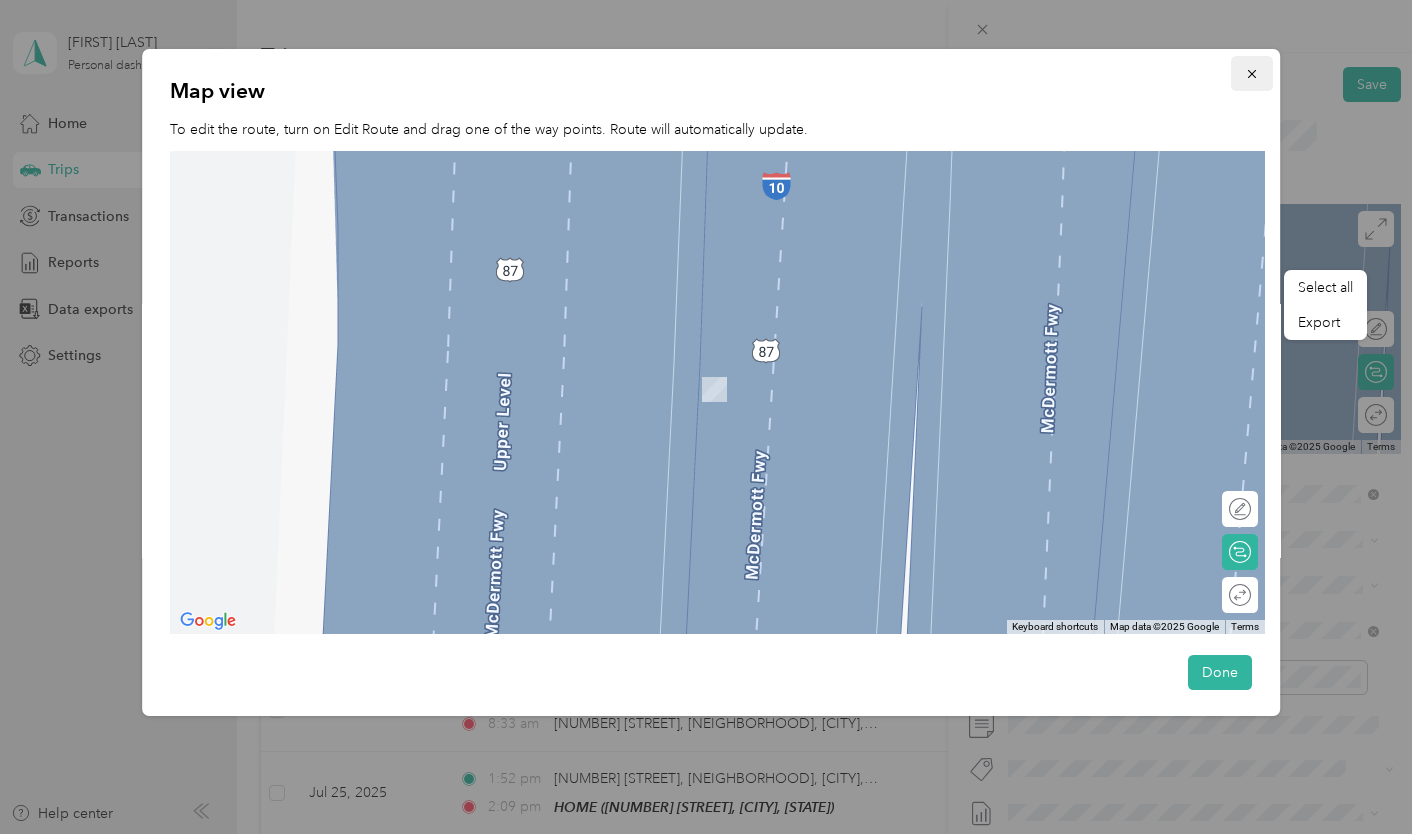 click at bounding box center (1252, 73) 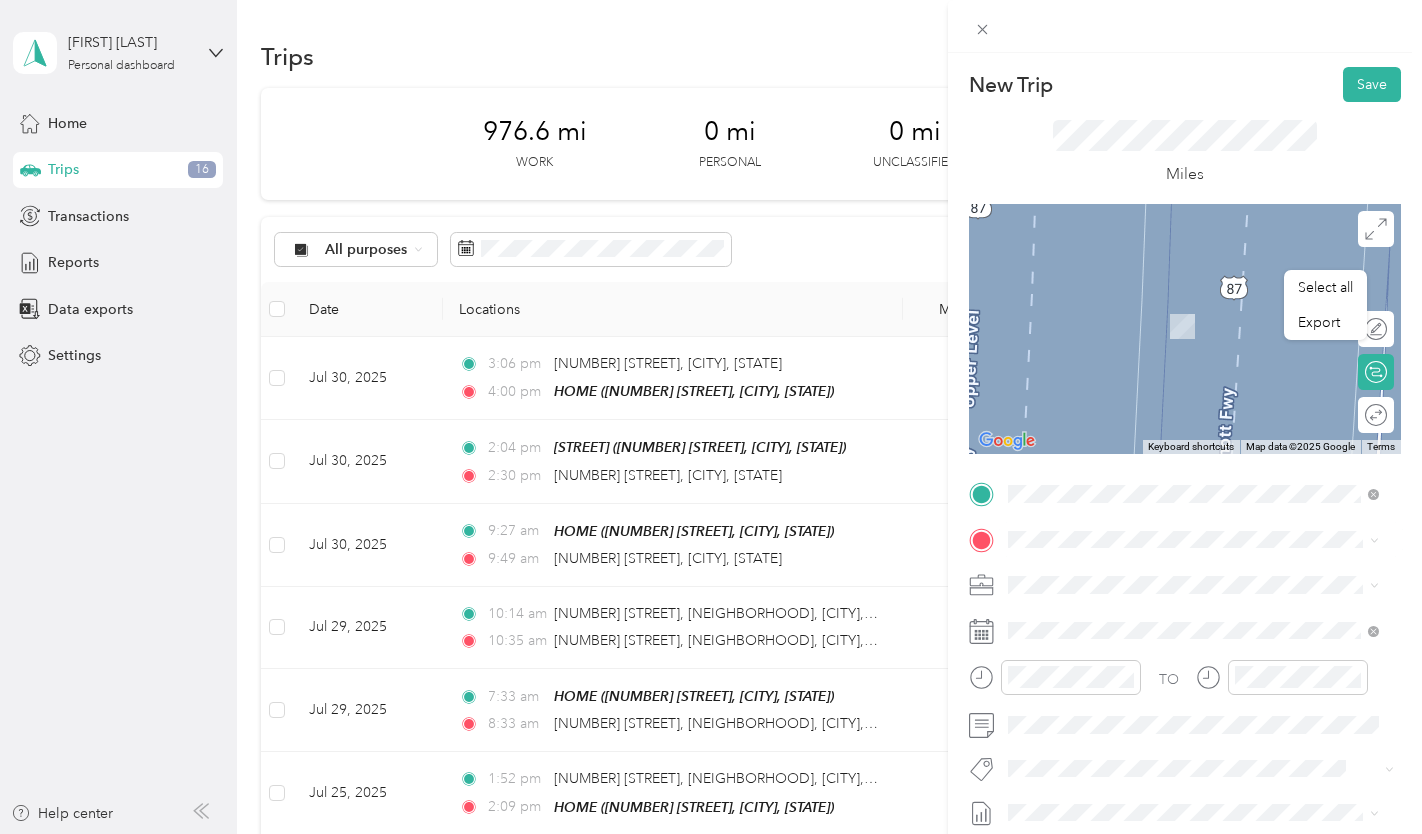 click on "481 Diamond Oak
New Braunfels, Texas 78132, United States" at bounding box center [1190, 300] 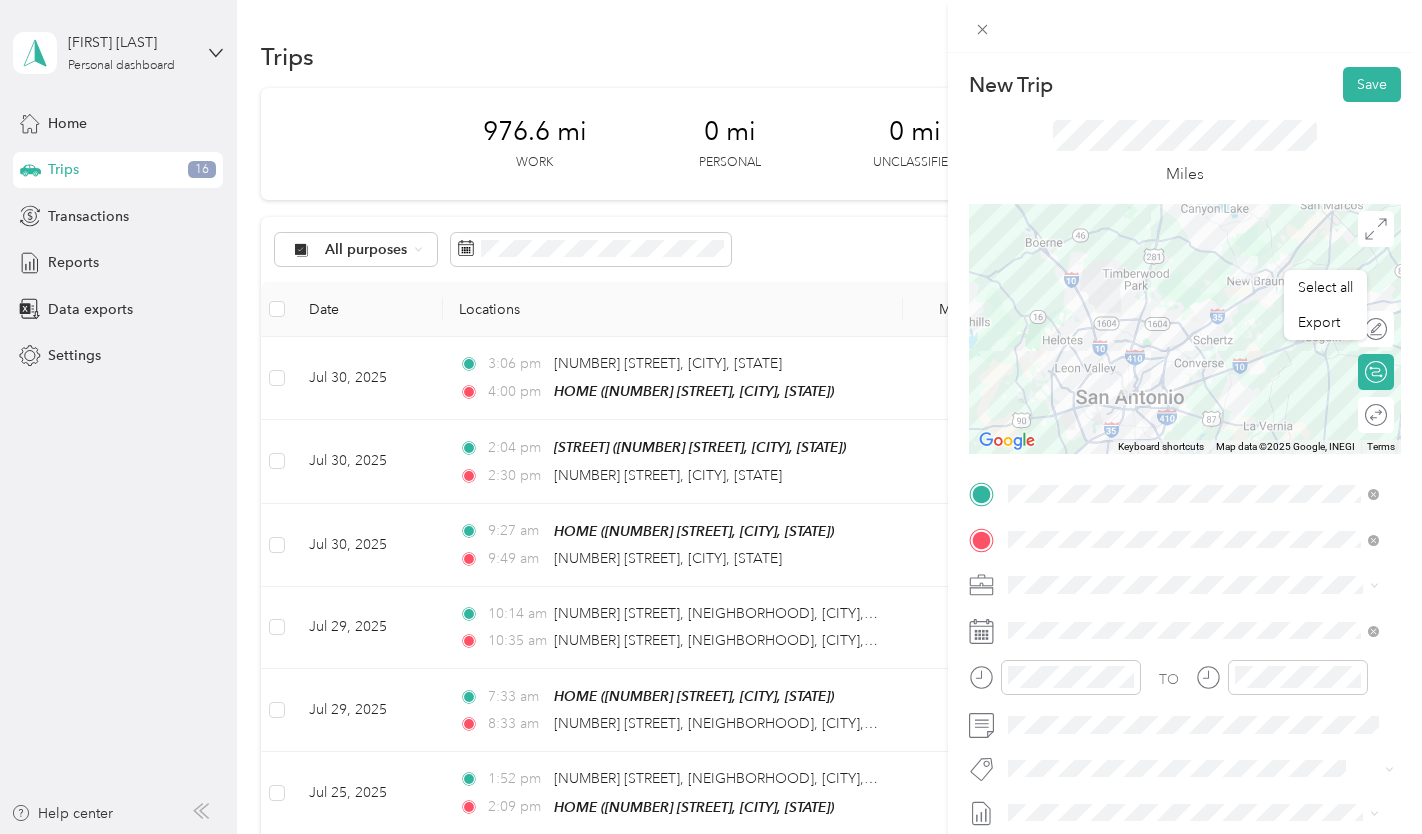 click on "Customer Meeting" at bounding box center [1074, 508] 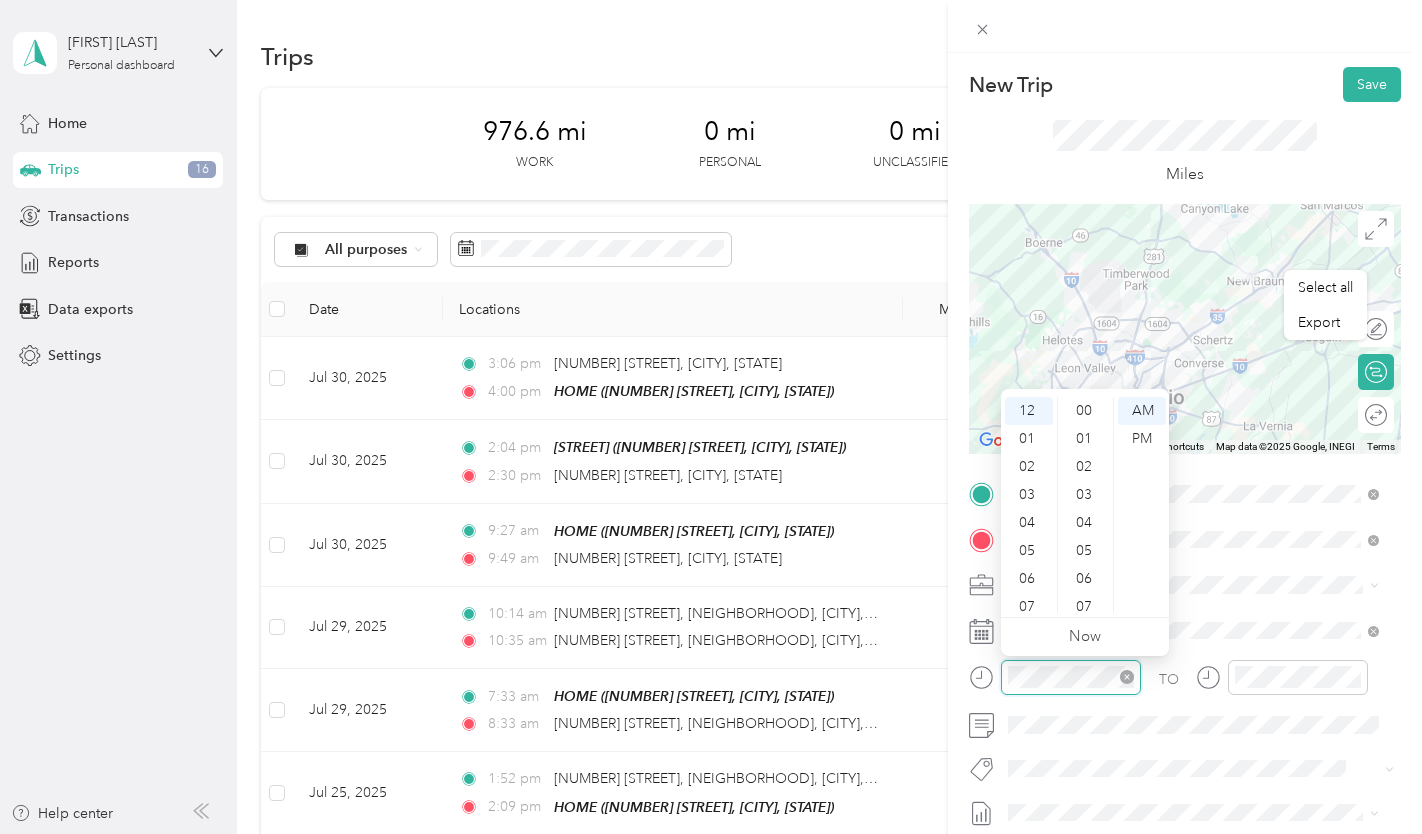 scroll, scrollTop: 588, scrollLeft: 0, axis: vertical 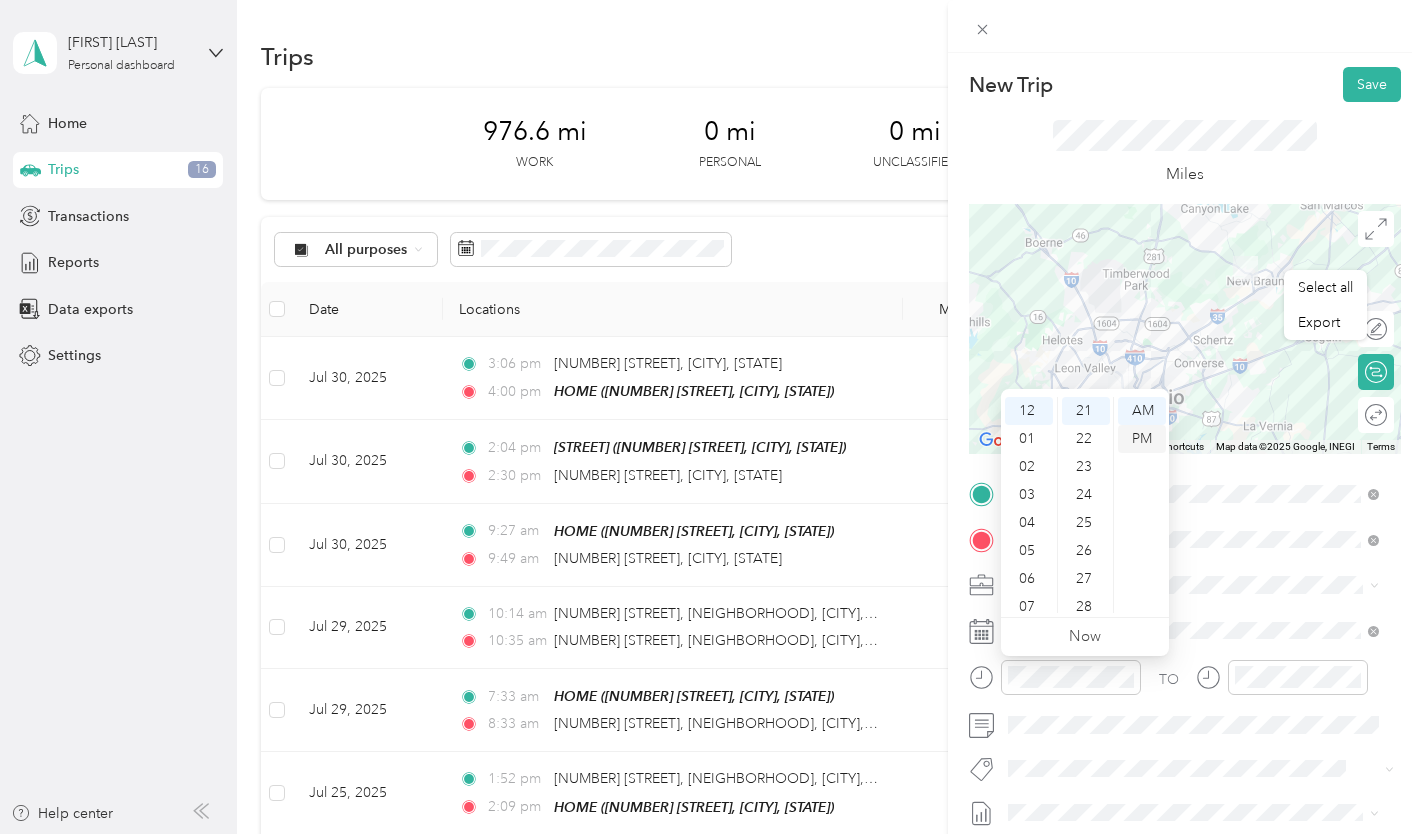 click on "PM" at bounding box center [1142, 439] 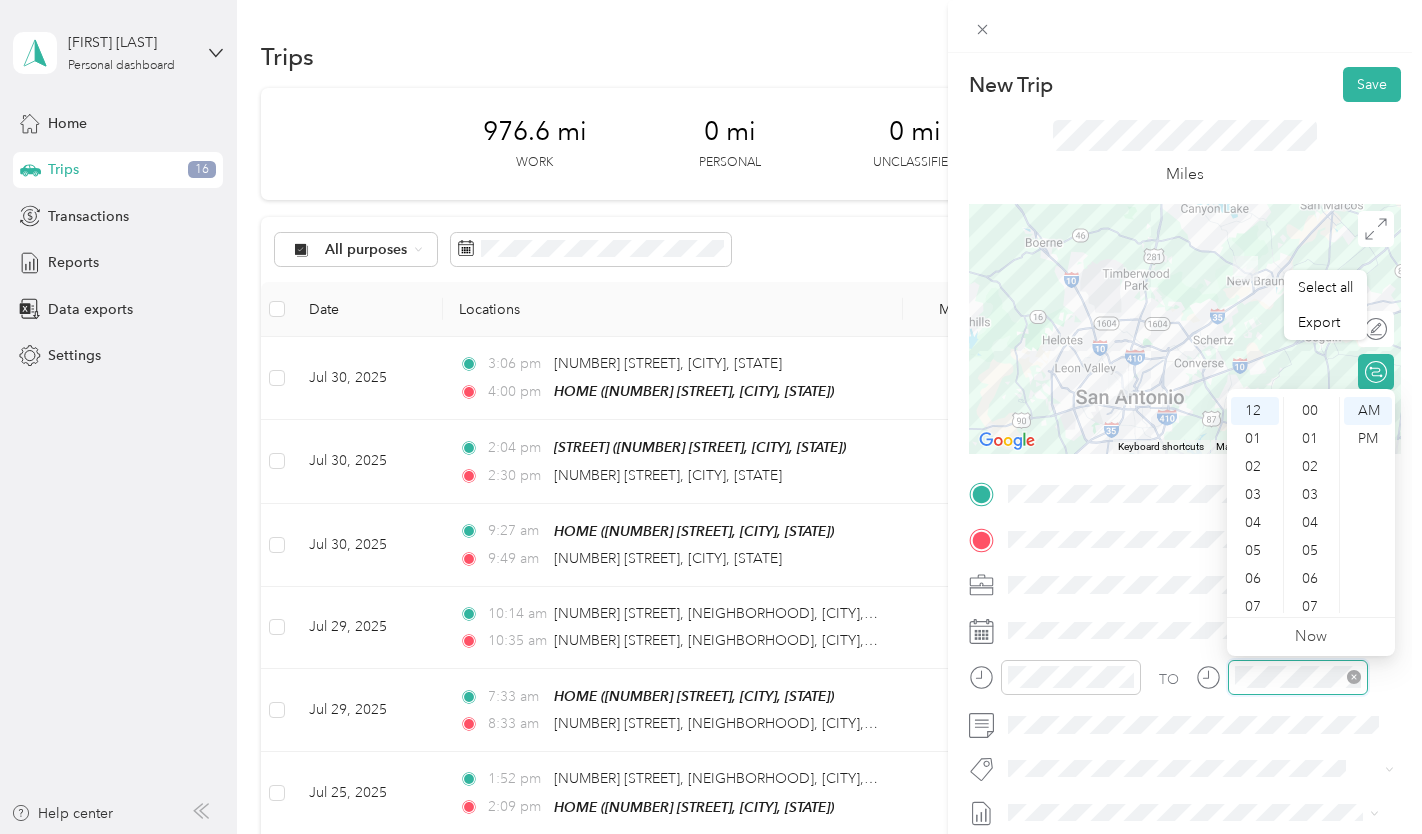 scroll, scrollTop: 588, scrollLeft: 0, axis: vertical 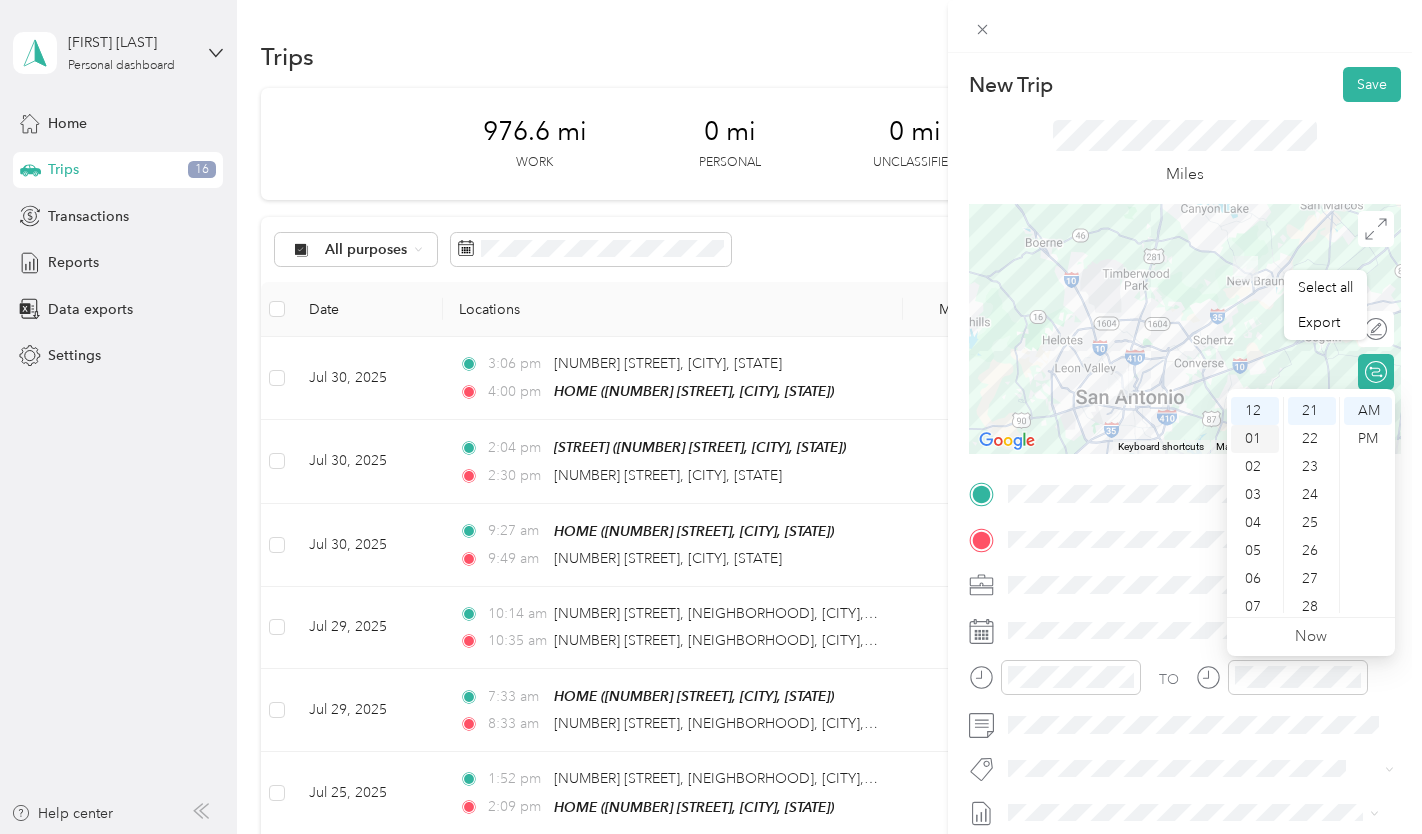 click on "01" at bounding box center [1255, 439] 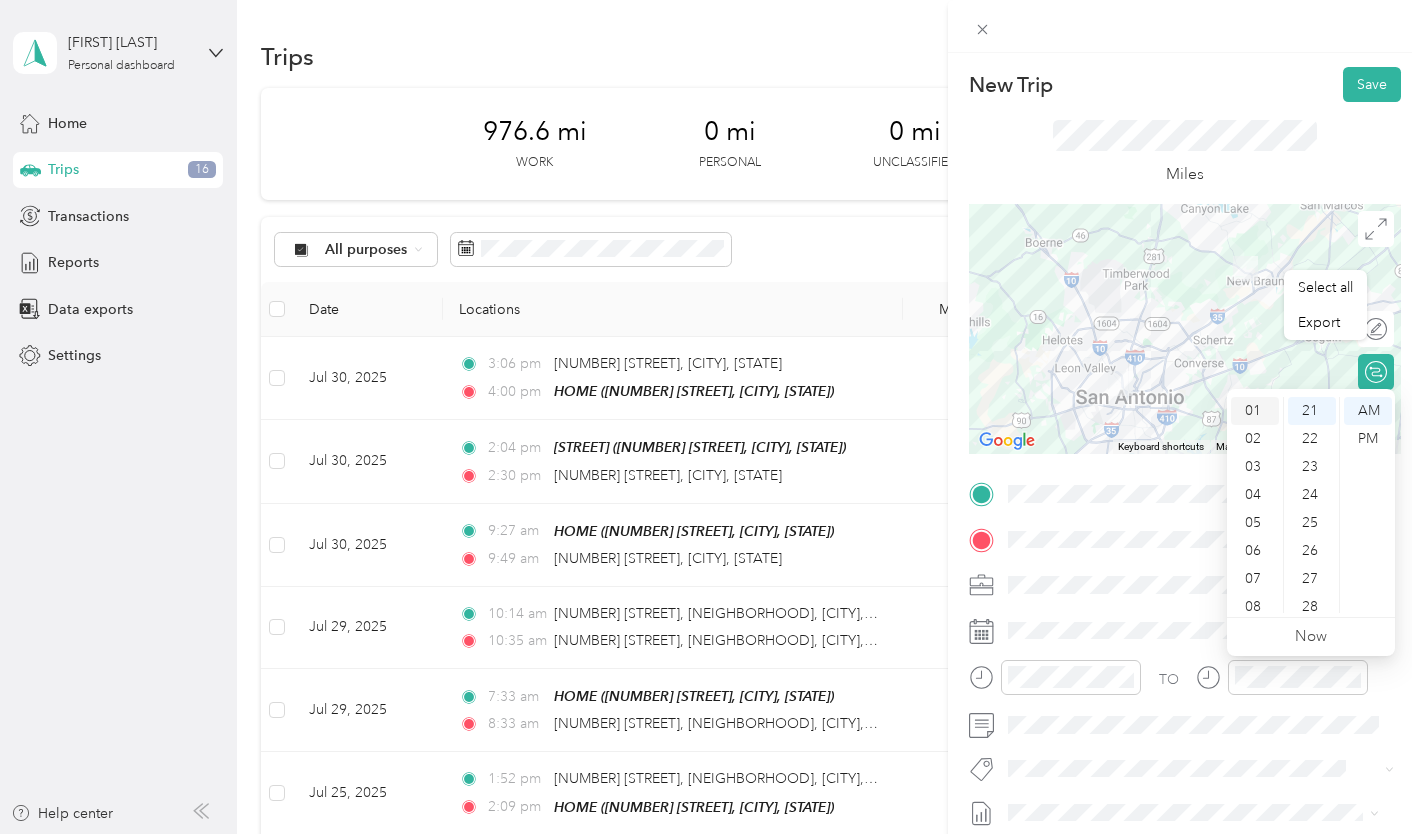 scroll, scrollTop: 28, scrollLeft: 0, axis: vertical 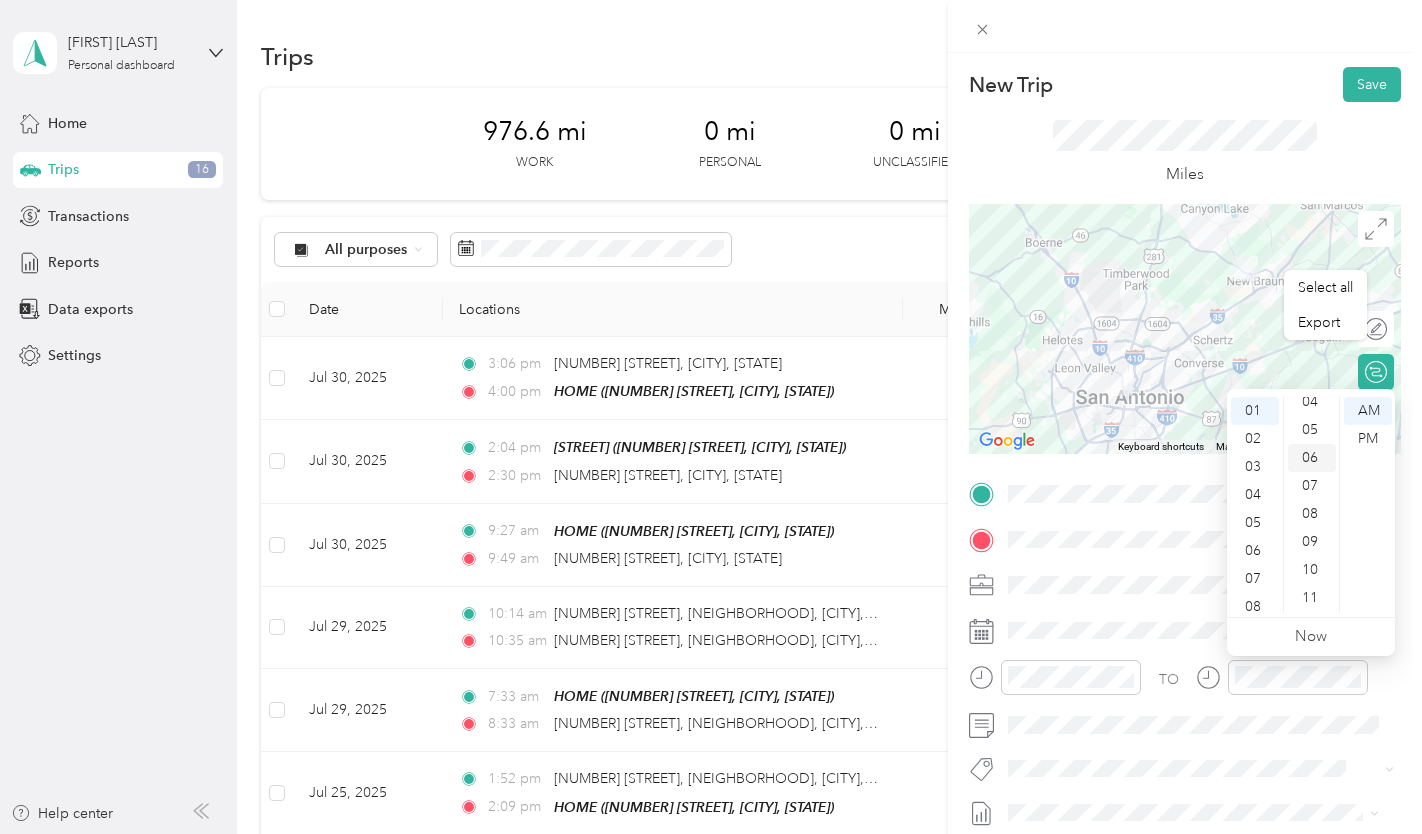 click on "06" at bounding box center (1312, 458) 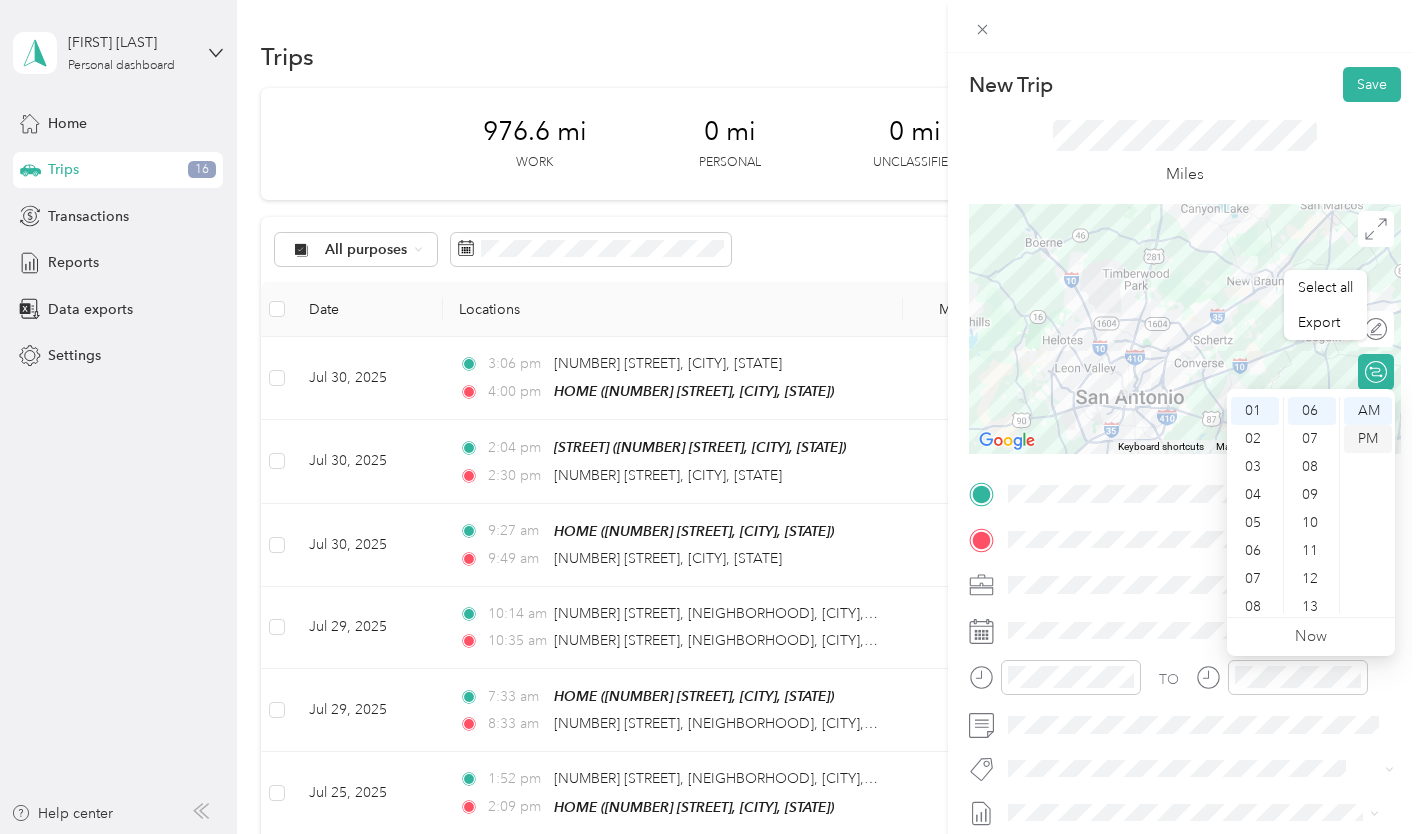 click on "PM" at bounding box center [1368, 439] 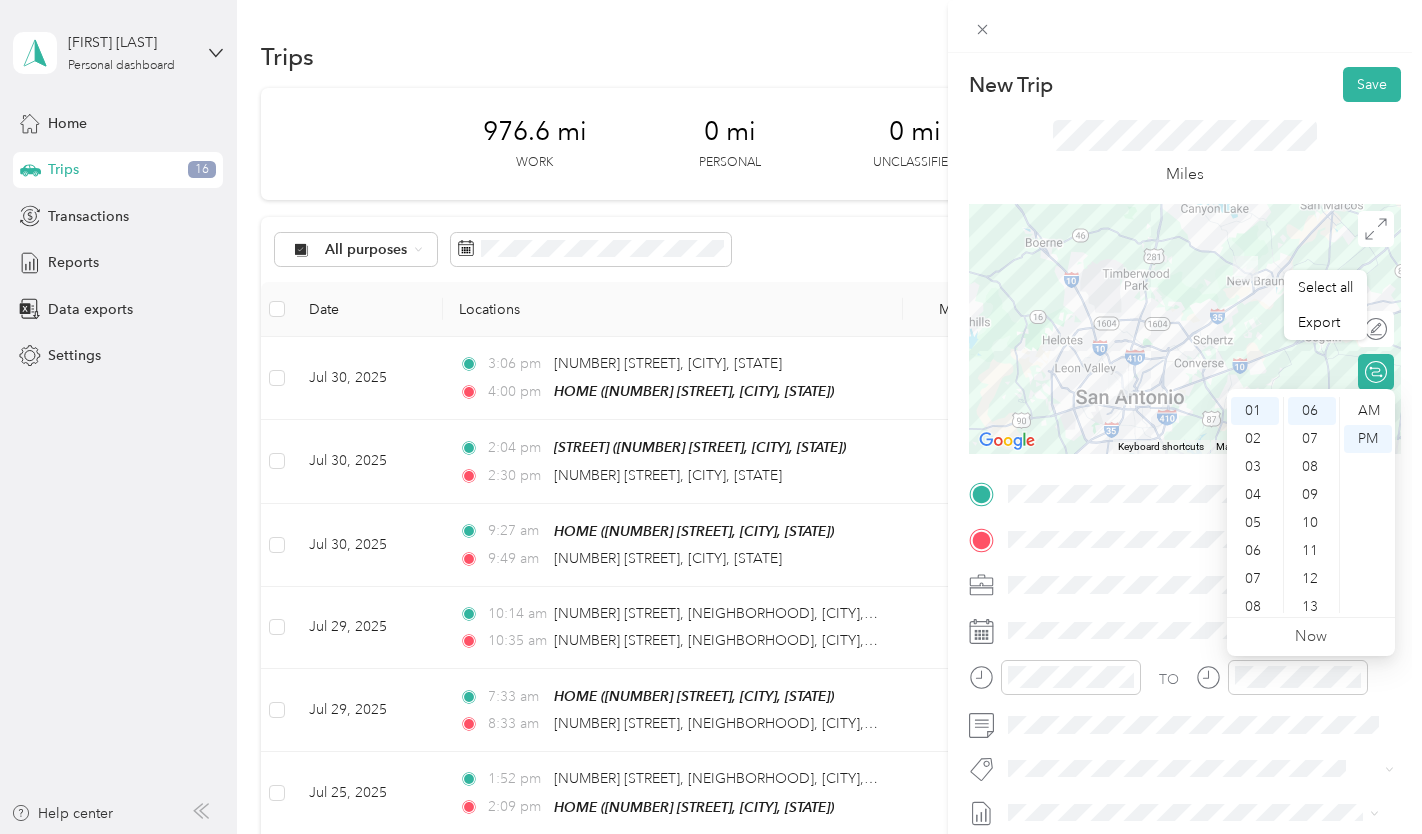 click on "TO Add photo" at bounding box center [1185, 719] 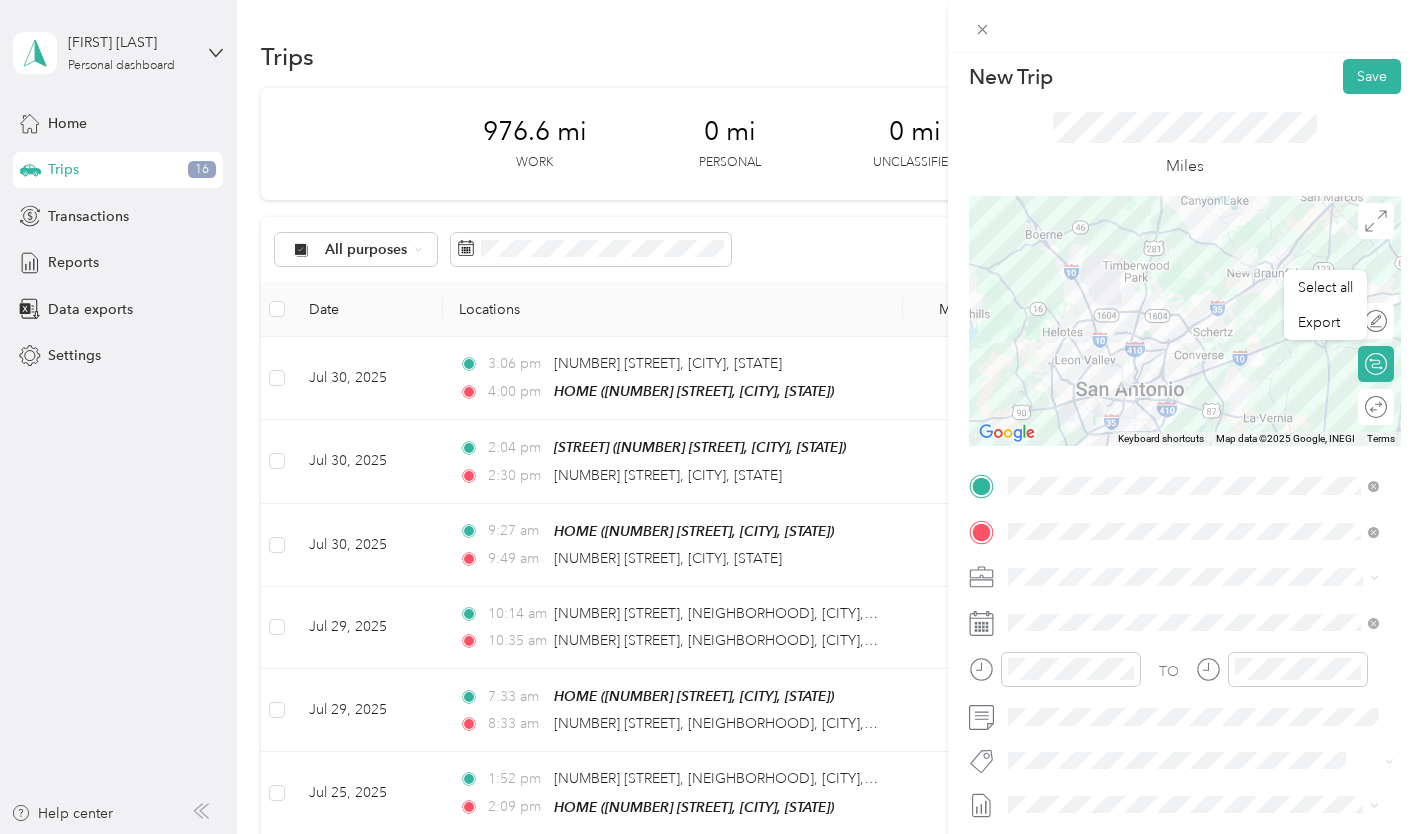 scroll, scrollTop: 0, scrollLeft: 0, axis: both 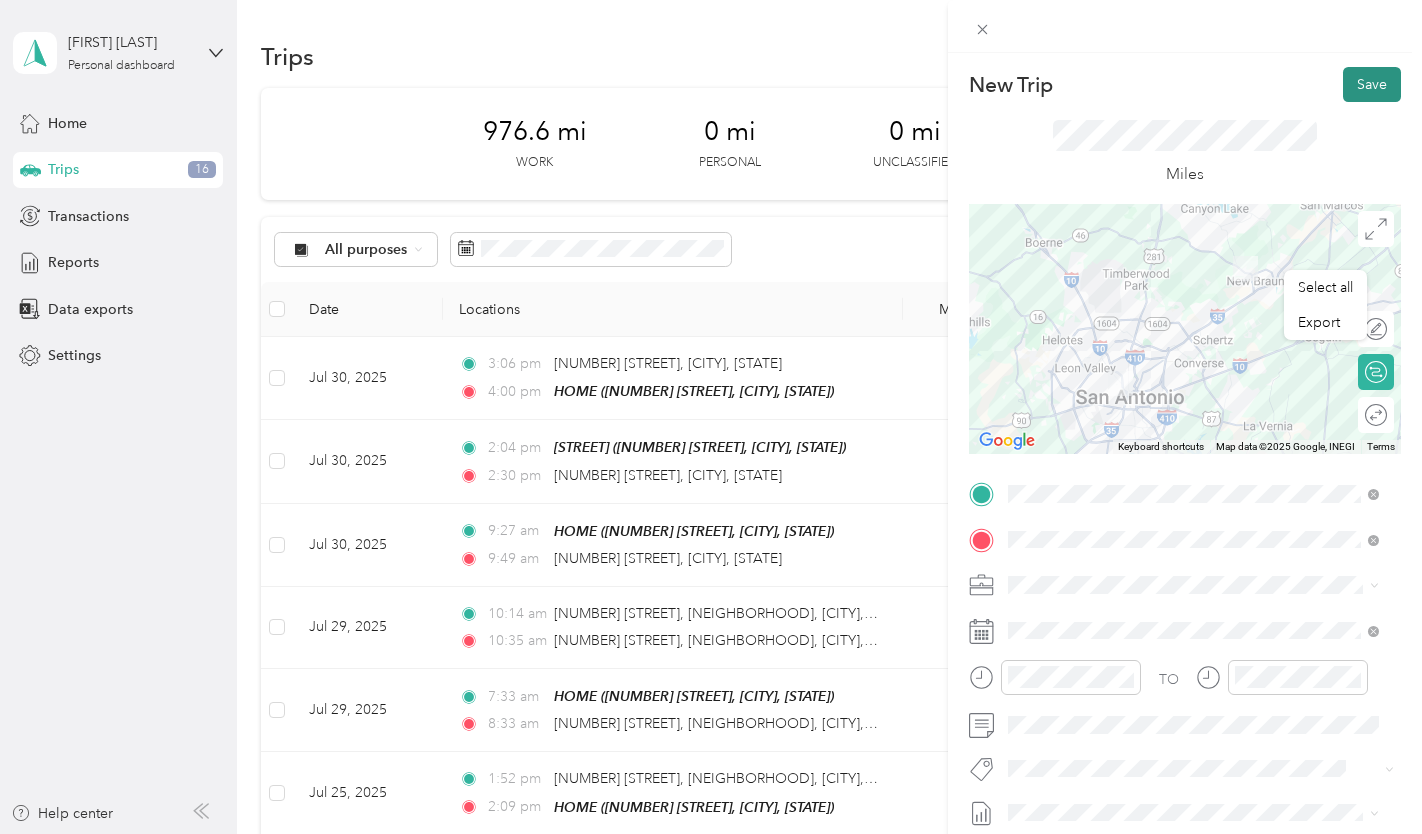 click on "Save" at bounding box center (1372, 84) 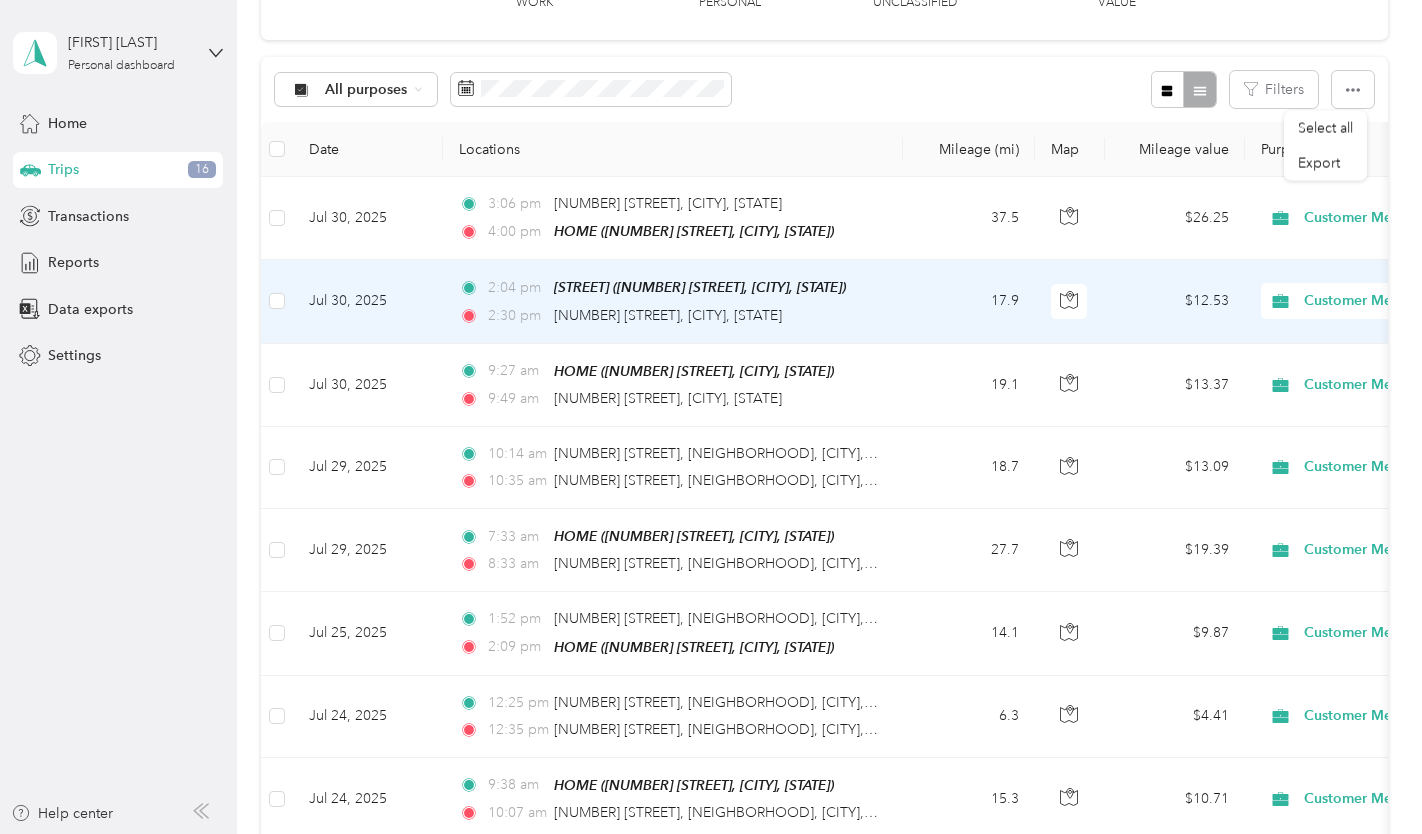 scroll, scrollTop: 0, scrollLeft: 0, axis: both 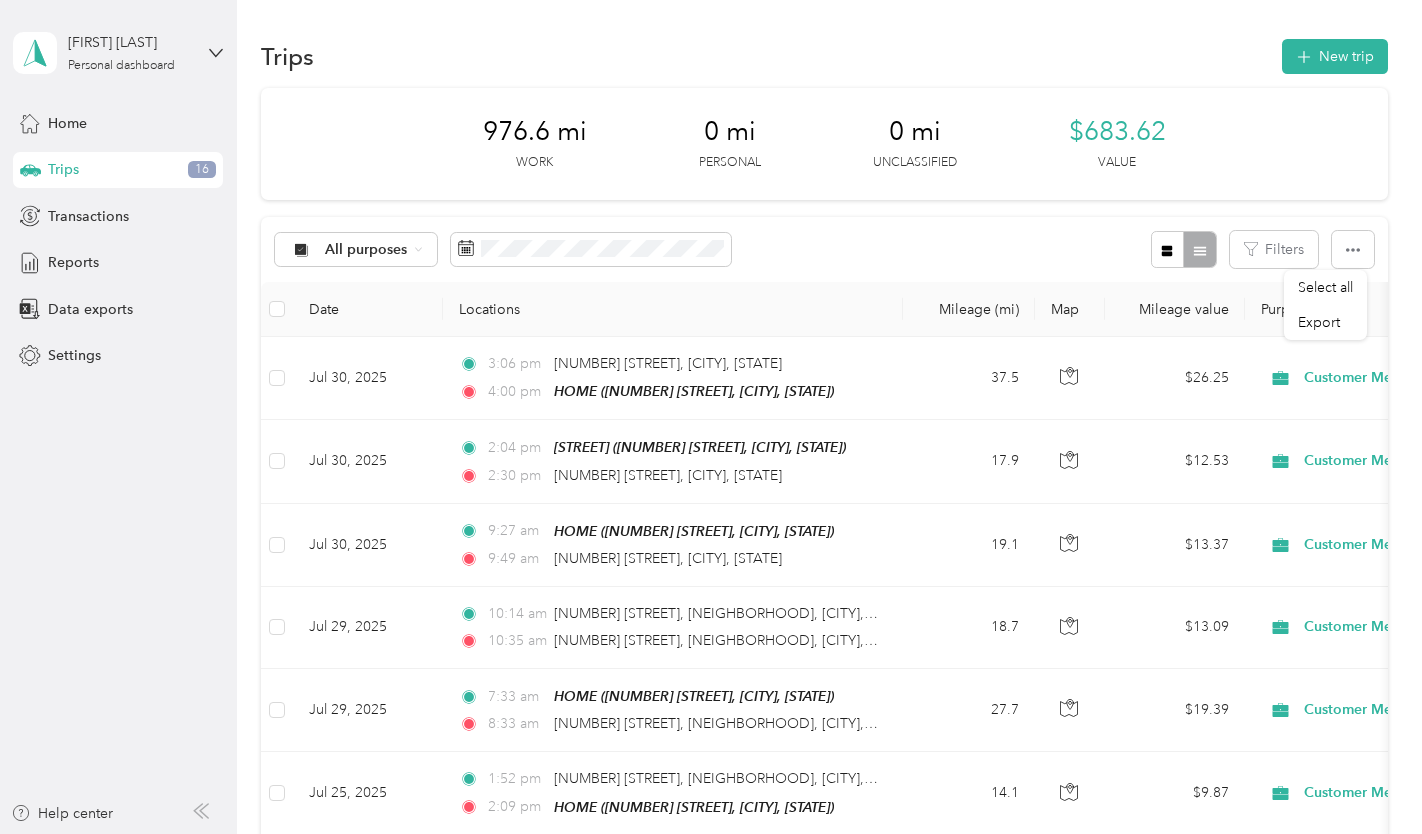 click on "All purposes Filters" at bounding box center [824, 249] 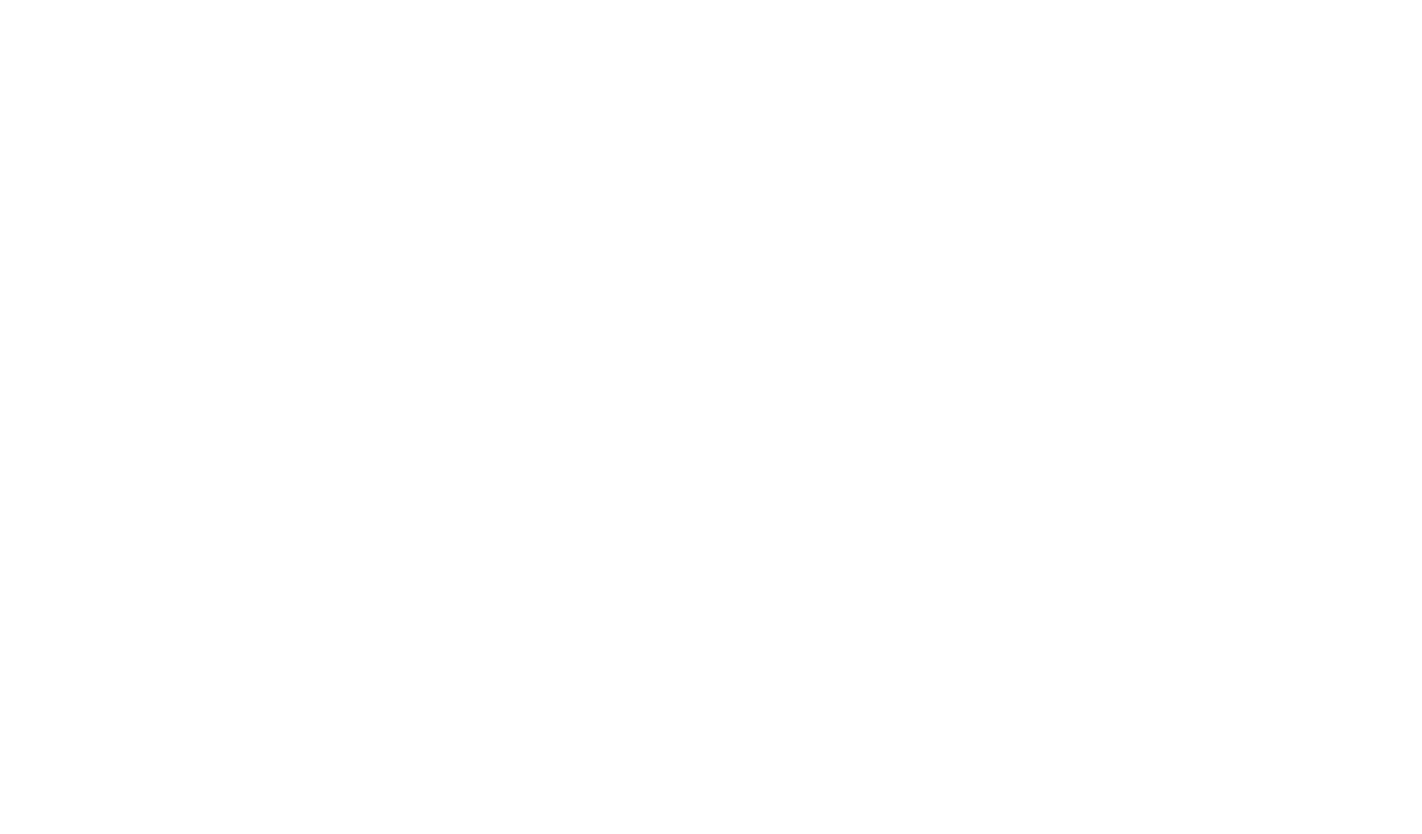 scroll, scrollTop: 0, scrollLeft: 0, axis: both 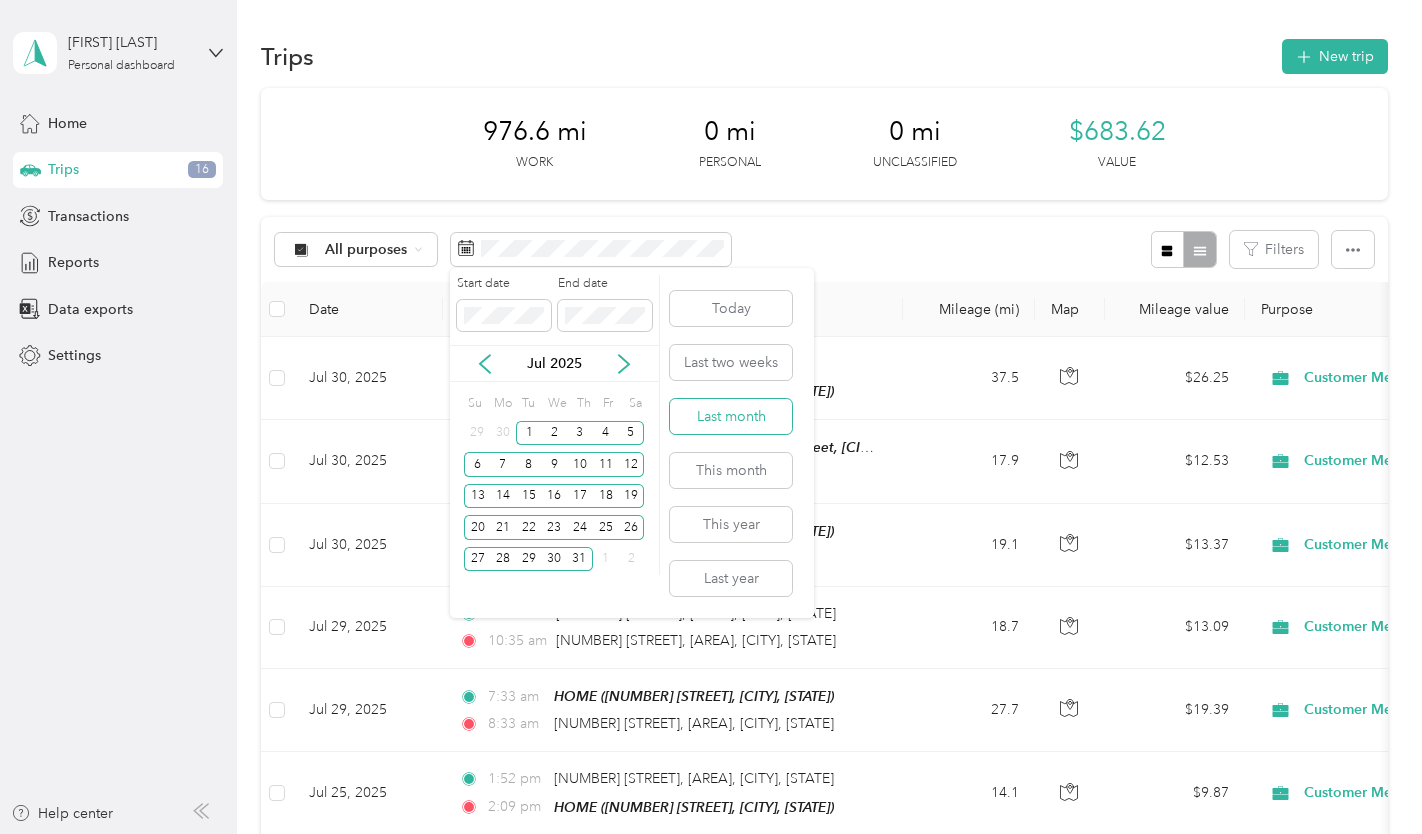 click on "Last month" at bounding box center (731, 416) 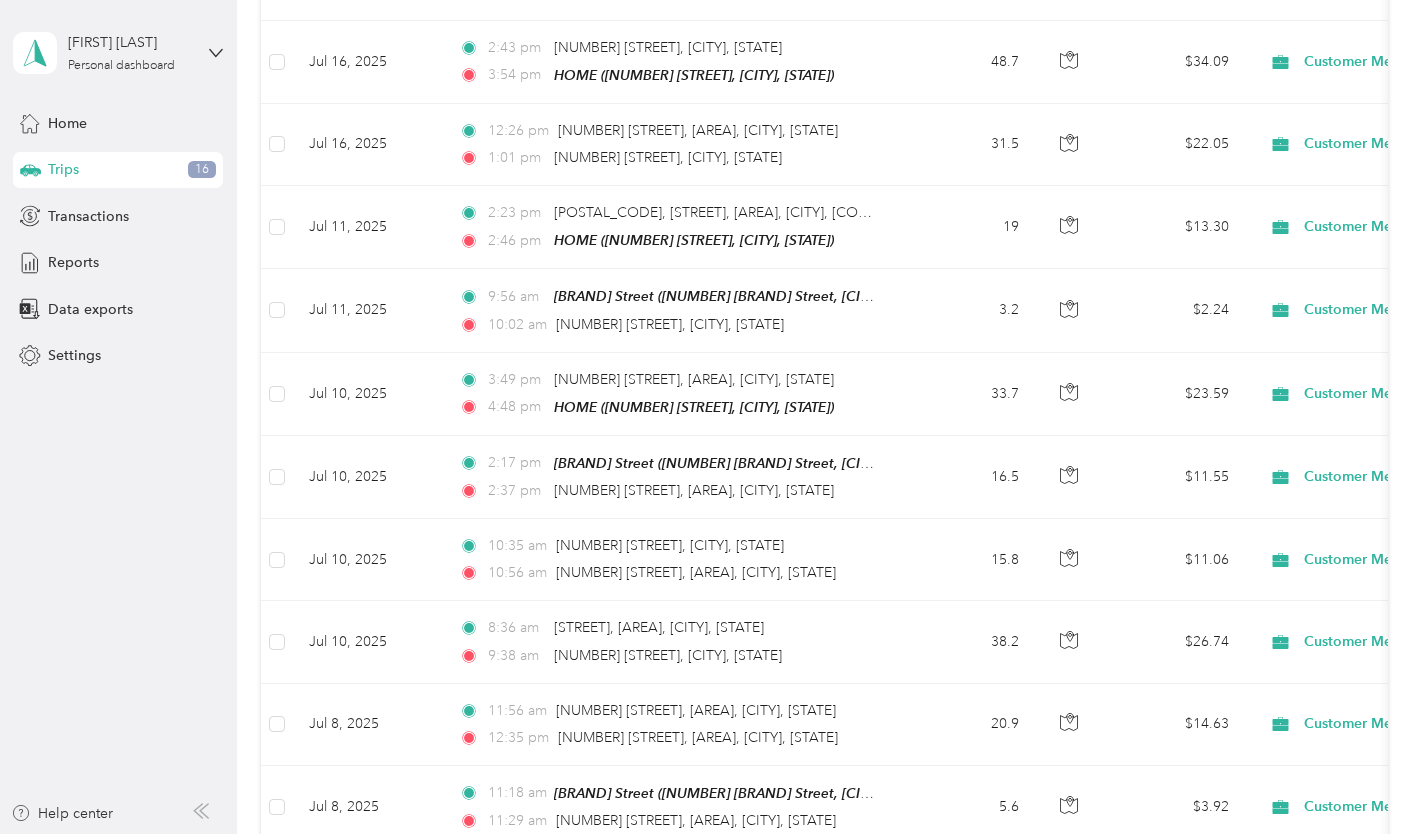 scroll, scrollTop: 2260, scrollLeft: 0, axis: vertical 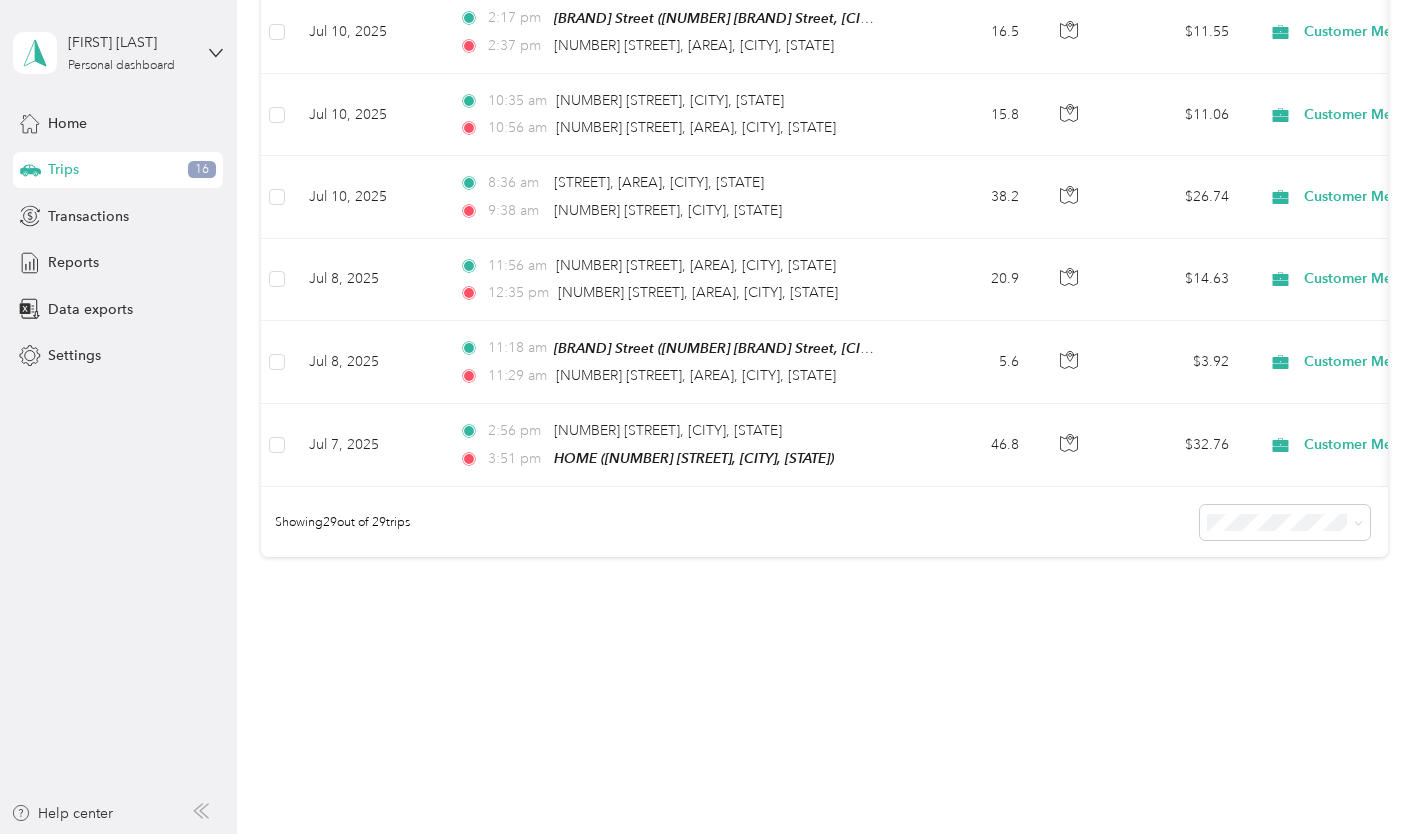click on "Showing  29  out of   29  trips" at bounding box center (824, 522) 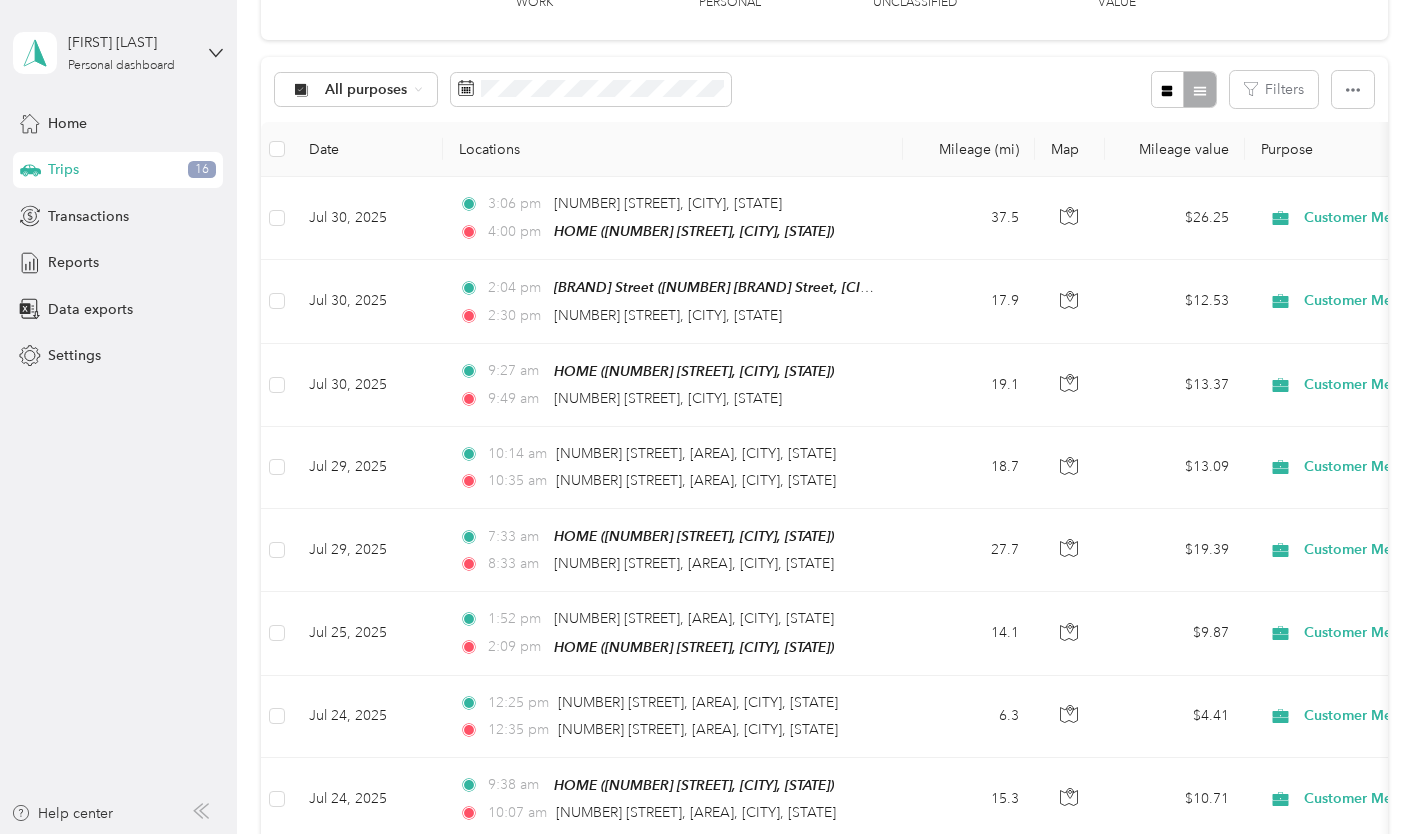 scroll, scrollTop: 0, scrollLeft: 0, axis: both 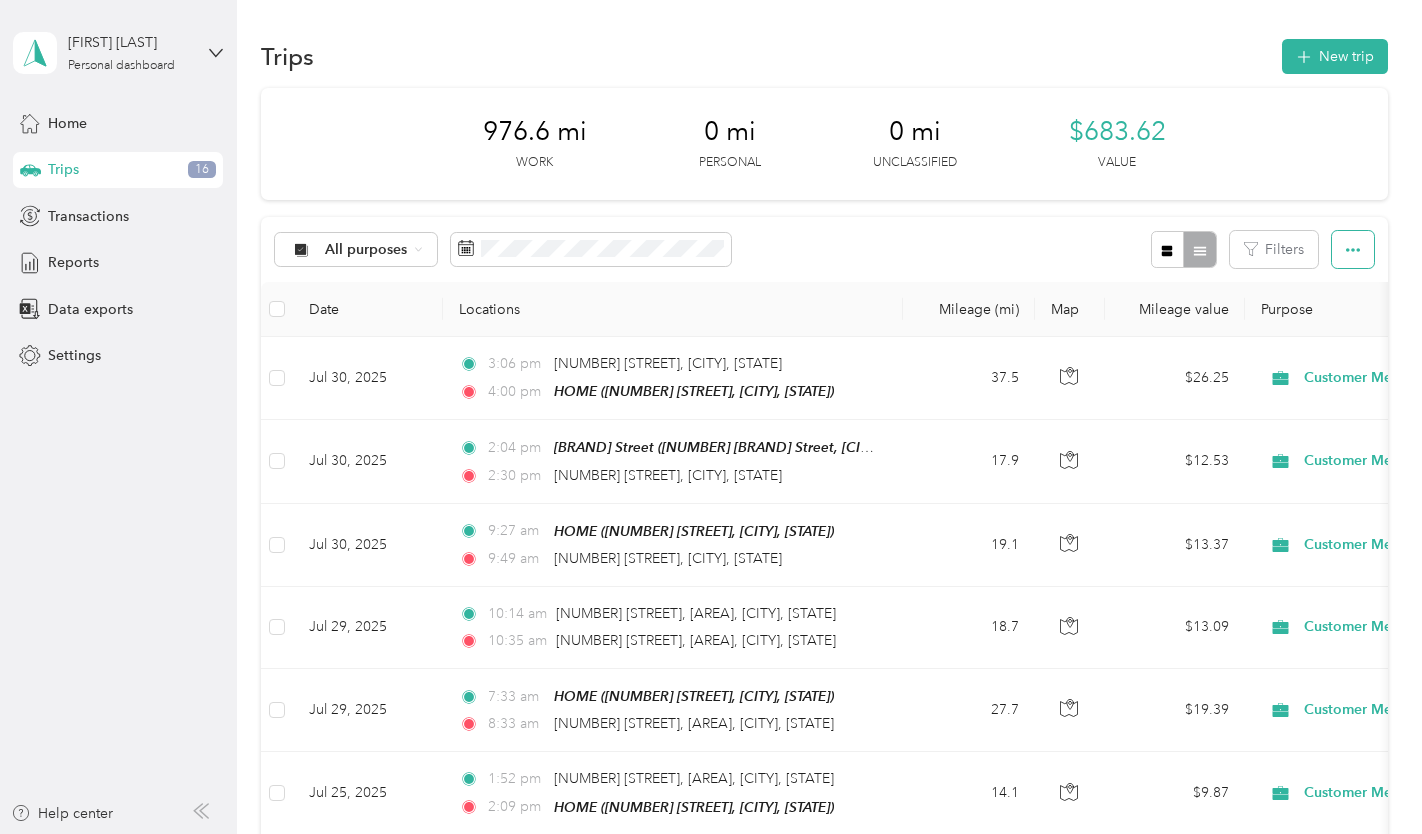 click 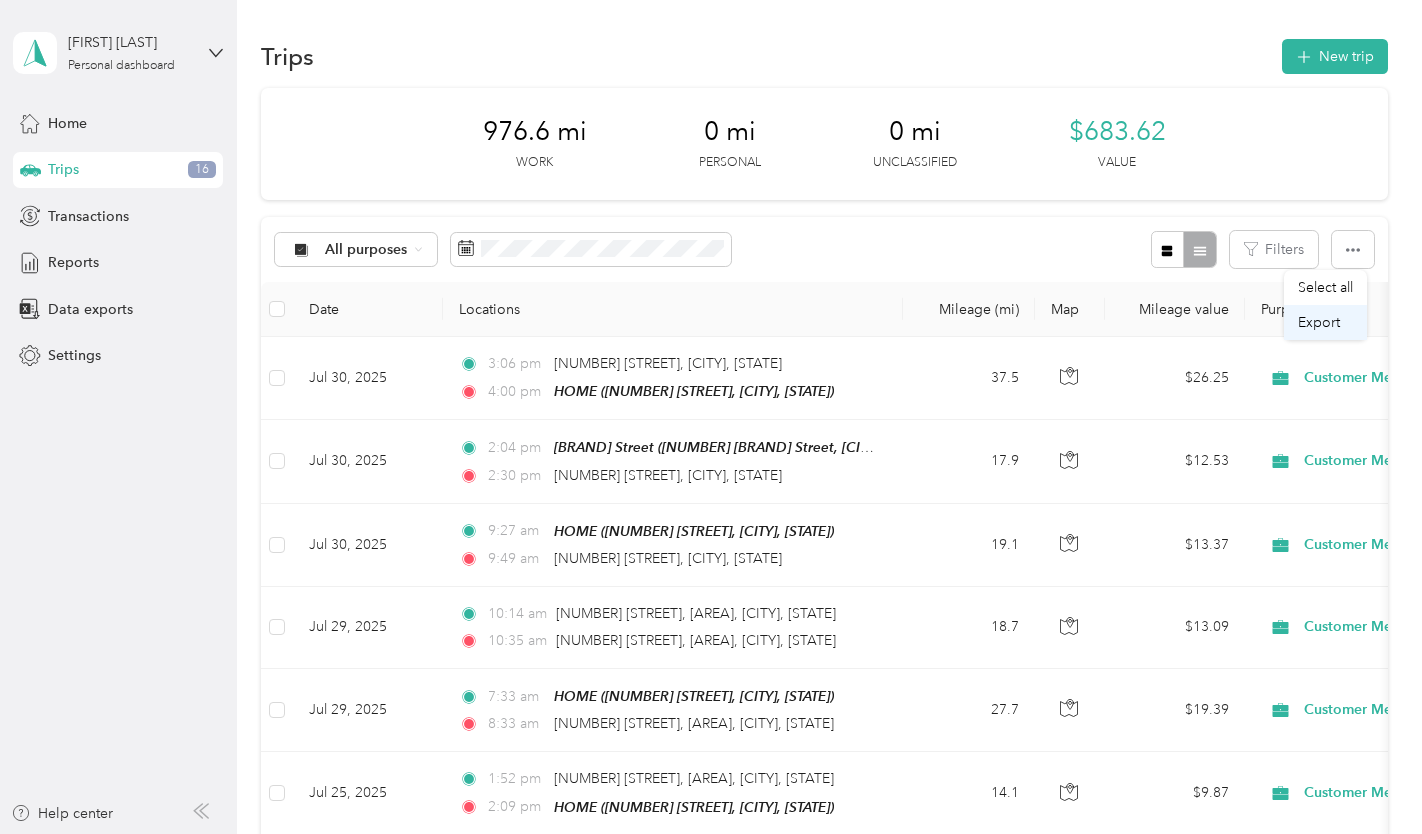click on "Export" at bounding box center (1319, 322) 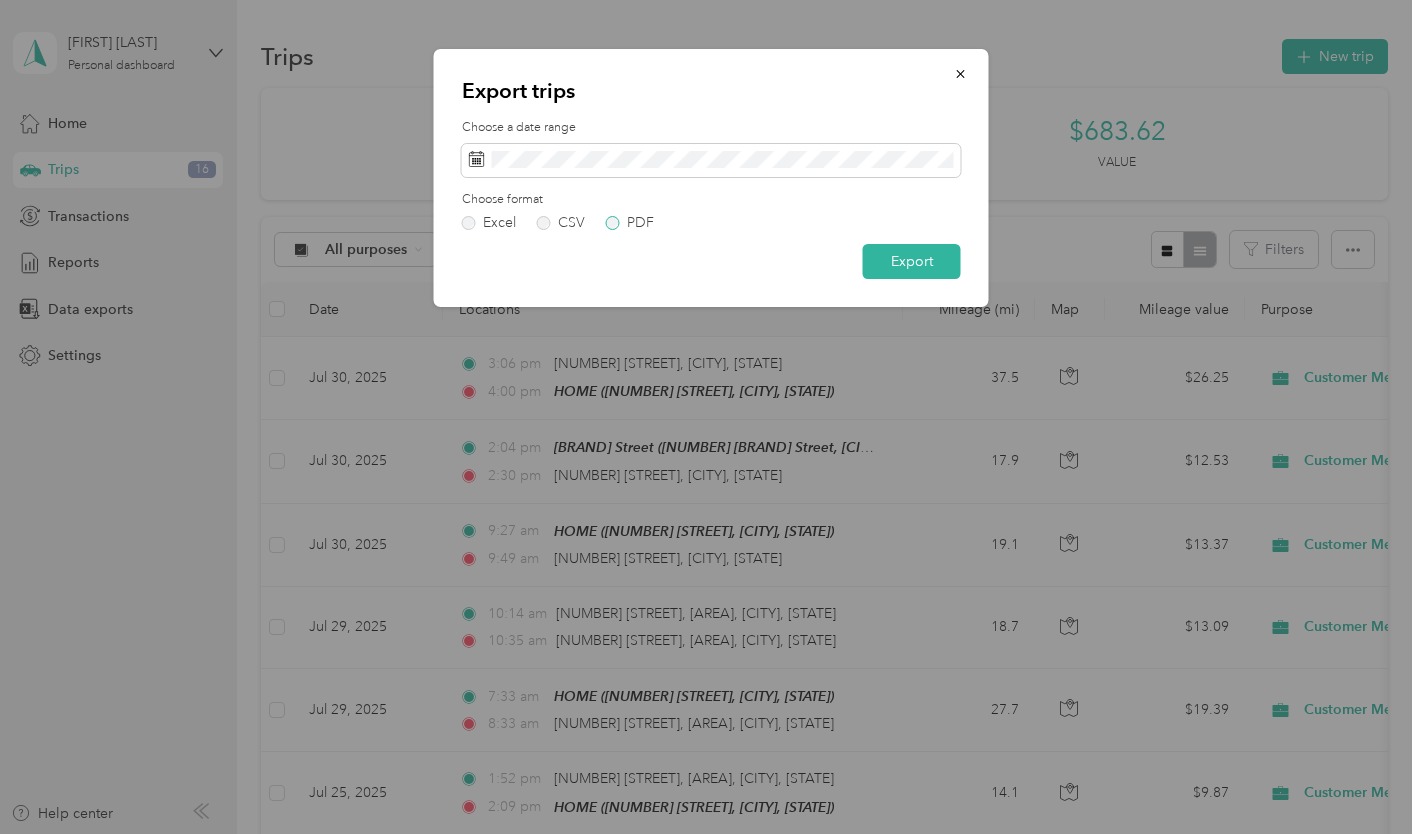 click on "PDF" at bounding box center [630, 223] 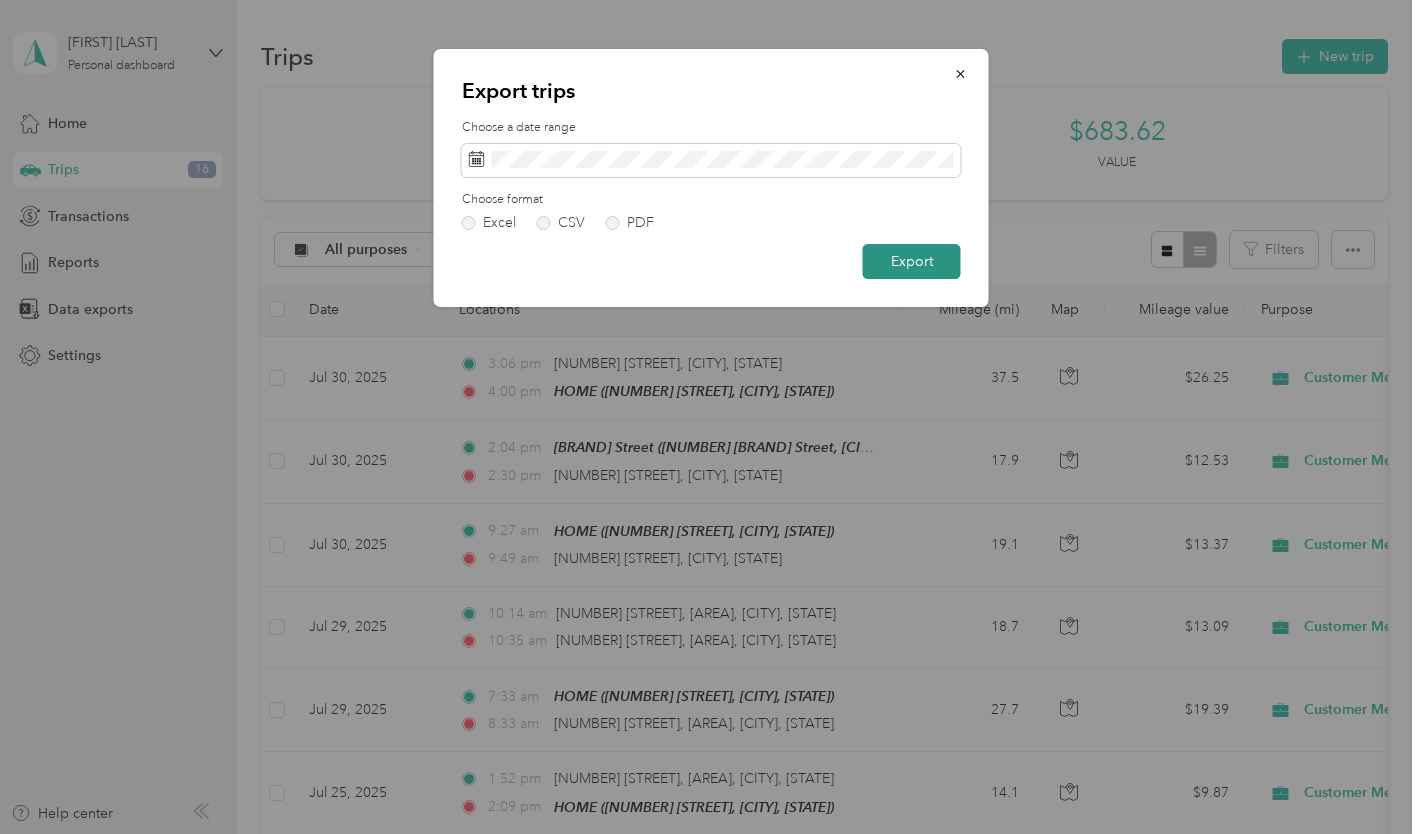 click on "Export" at bounding box center [912, 261] 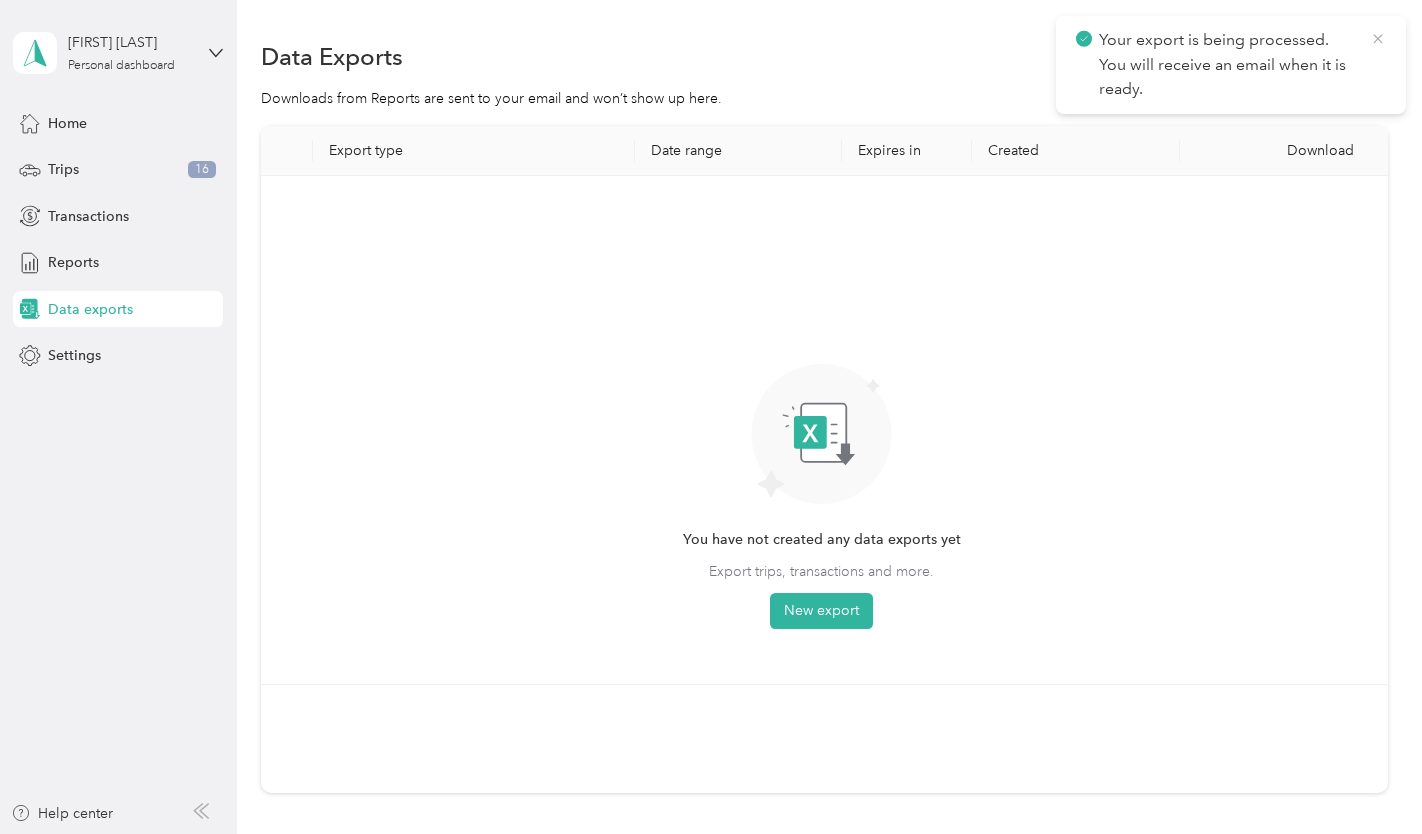 click 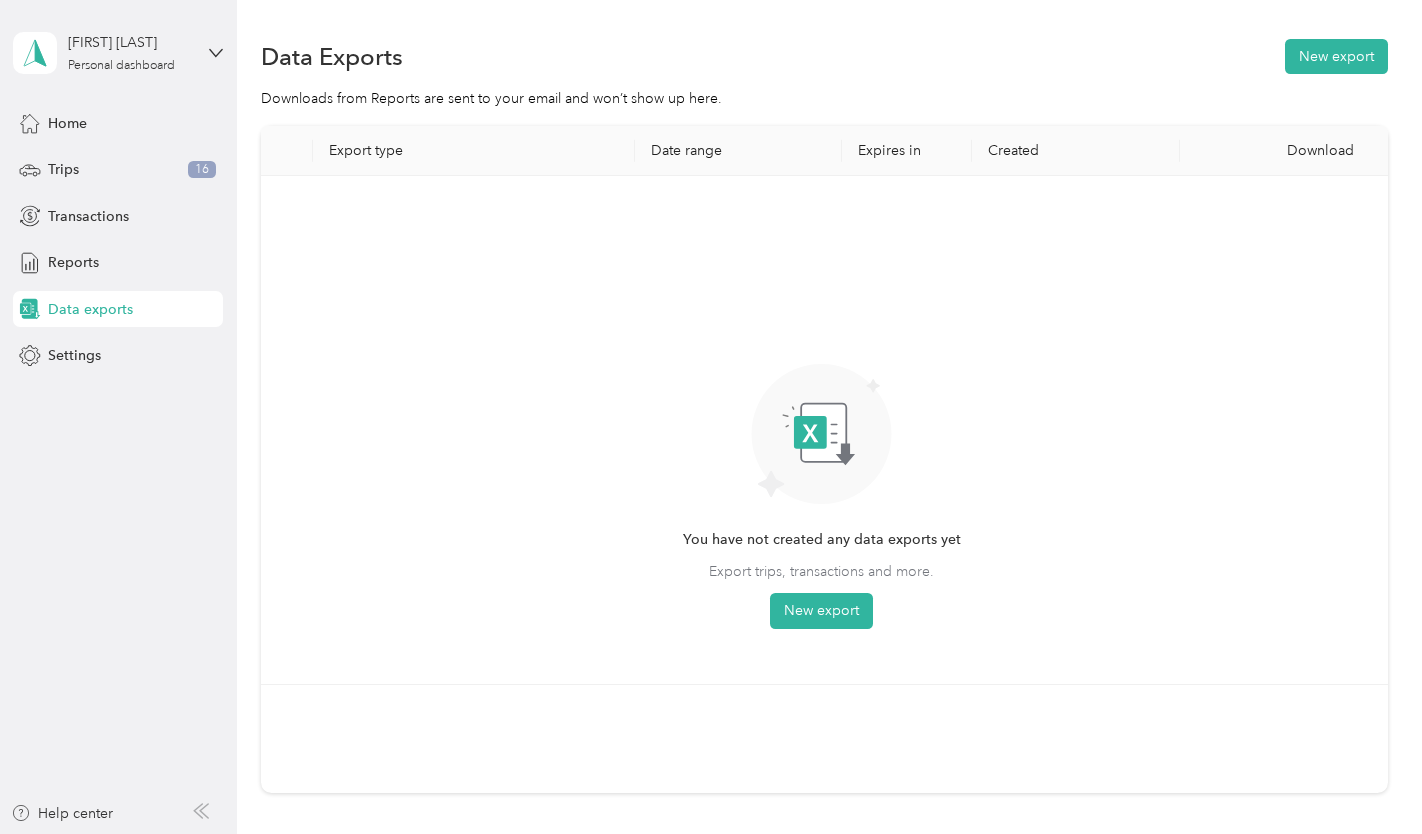 click on "Data Exports New export" at bounding box center (824, 56) 